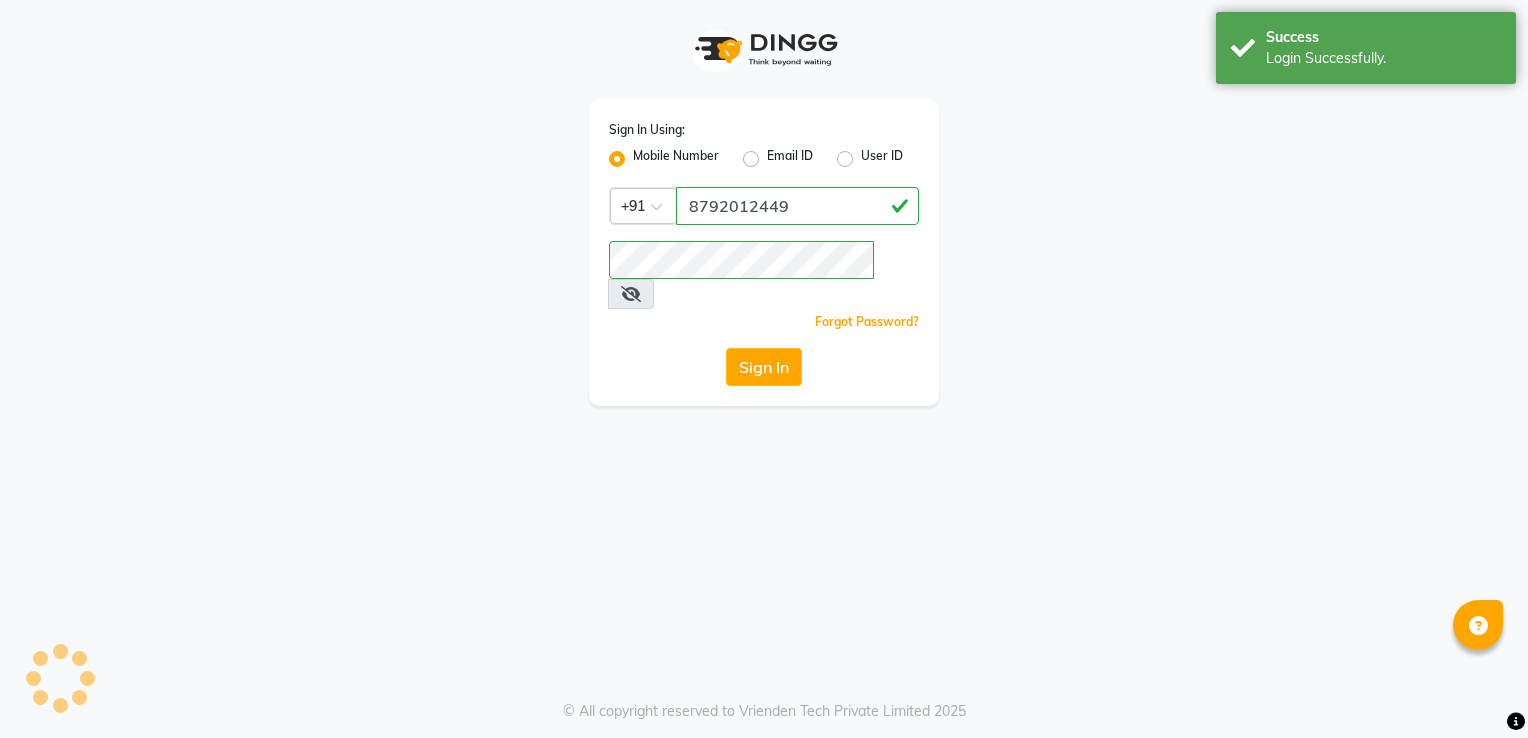 scroll, scrollTop: 0, scrollLeft: 0, axis: both 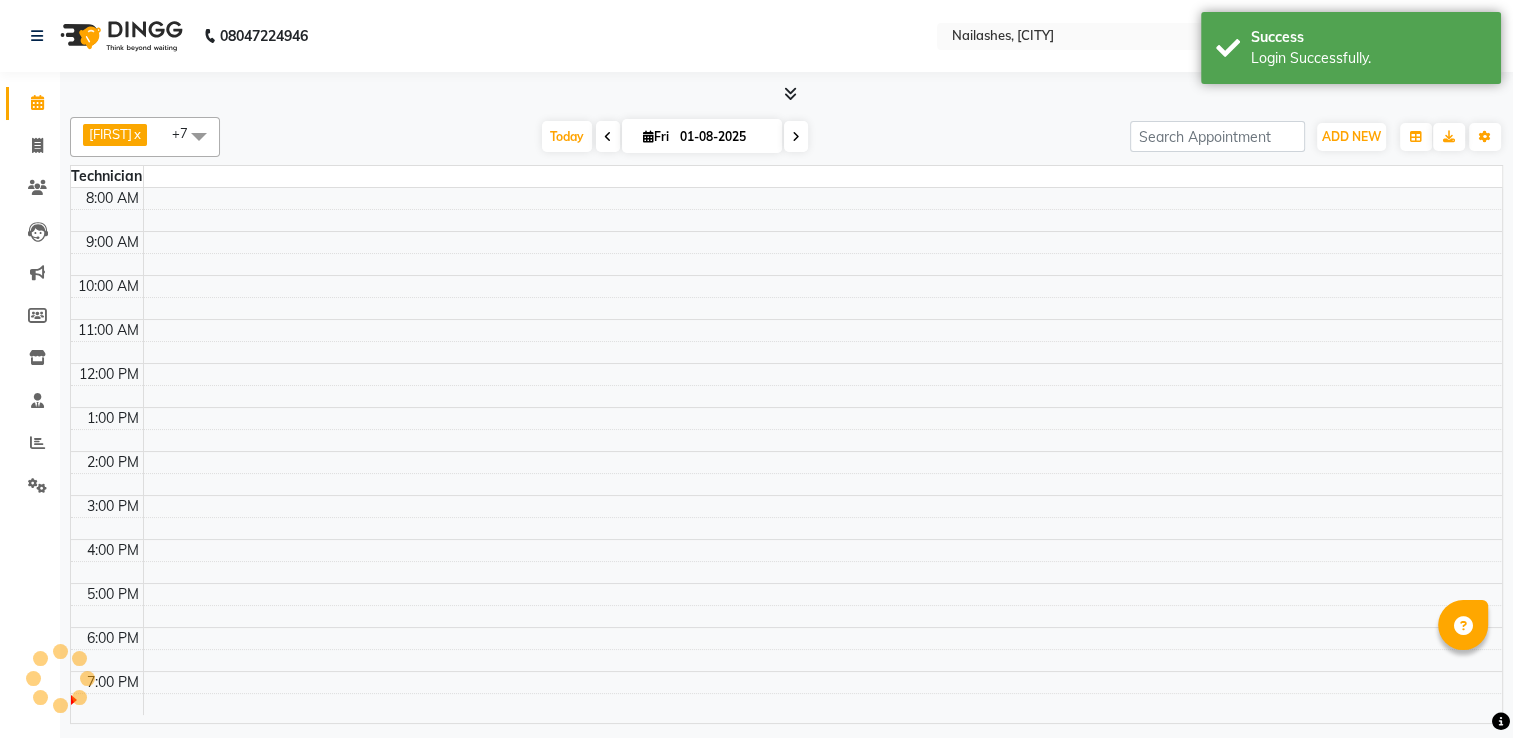select on "en" 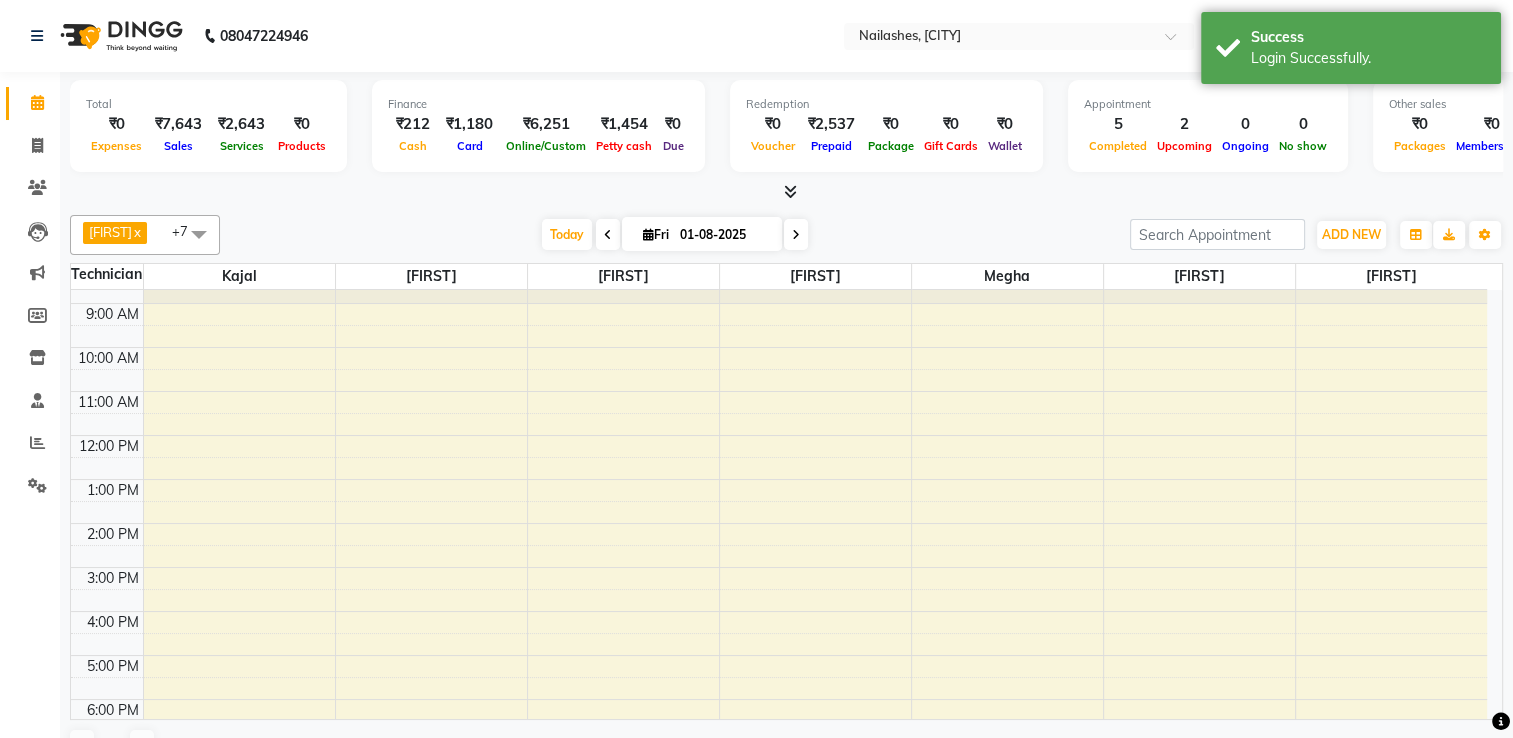 scroll, scrollTop: 0, scrollLeft: 0, axis: both 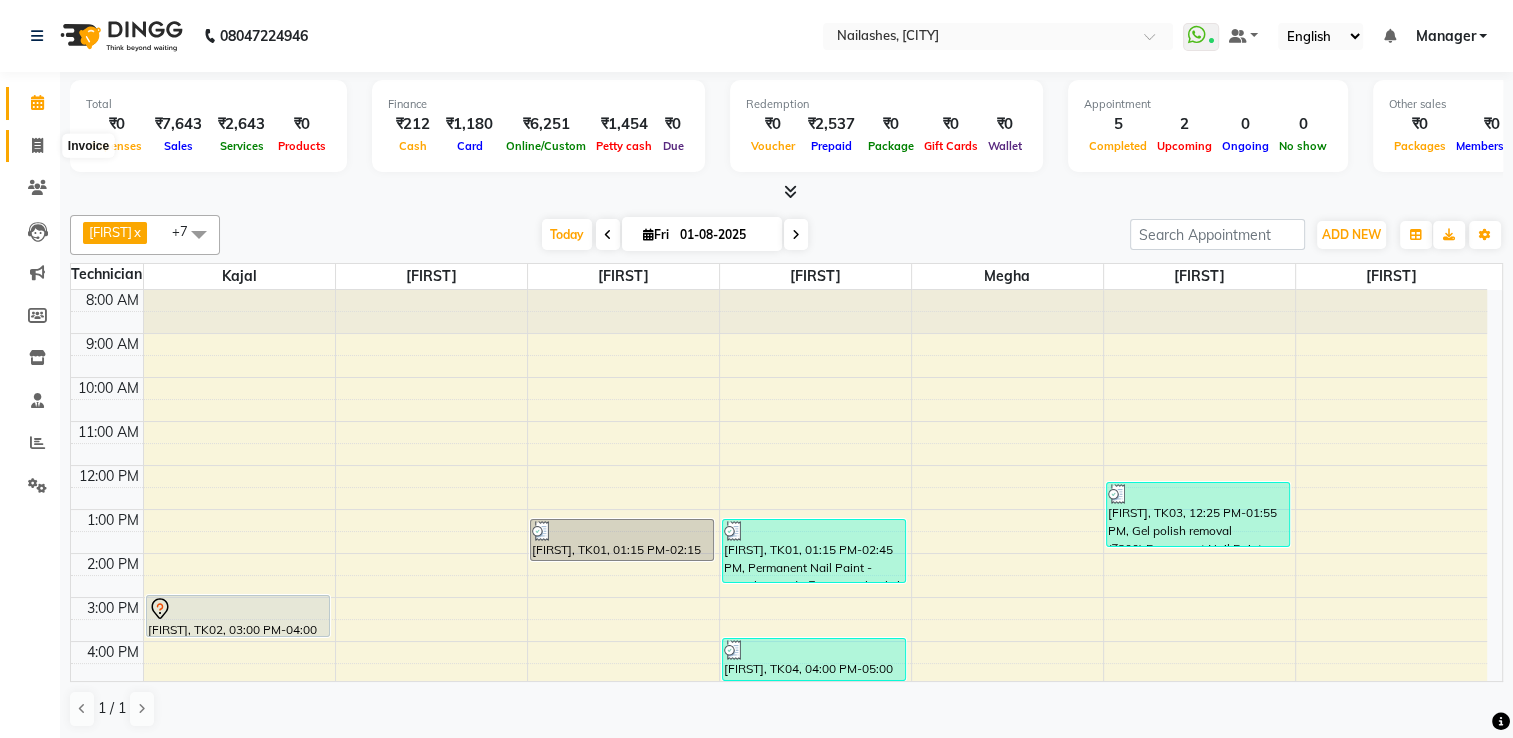 click 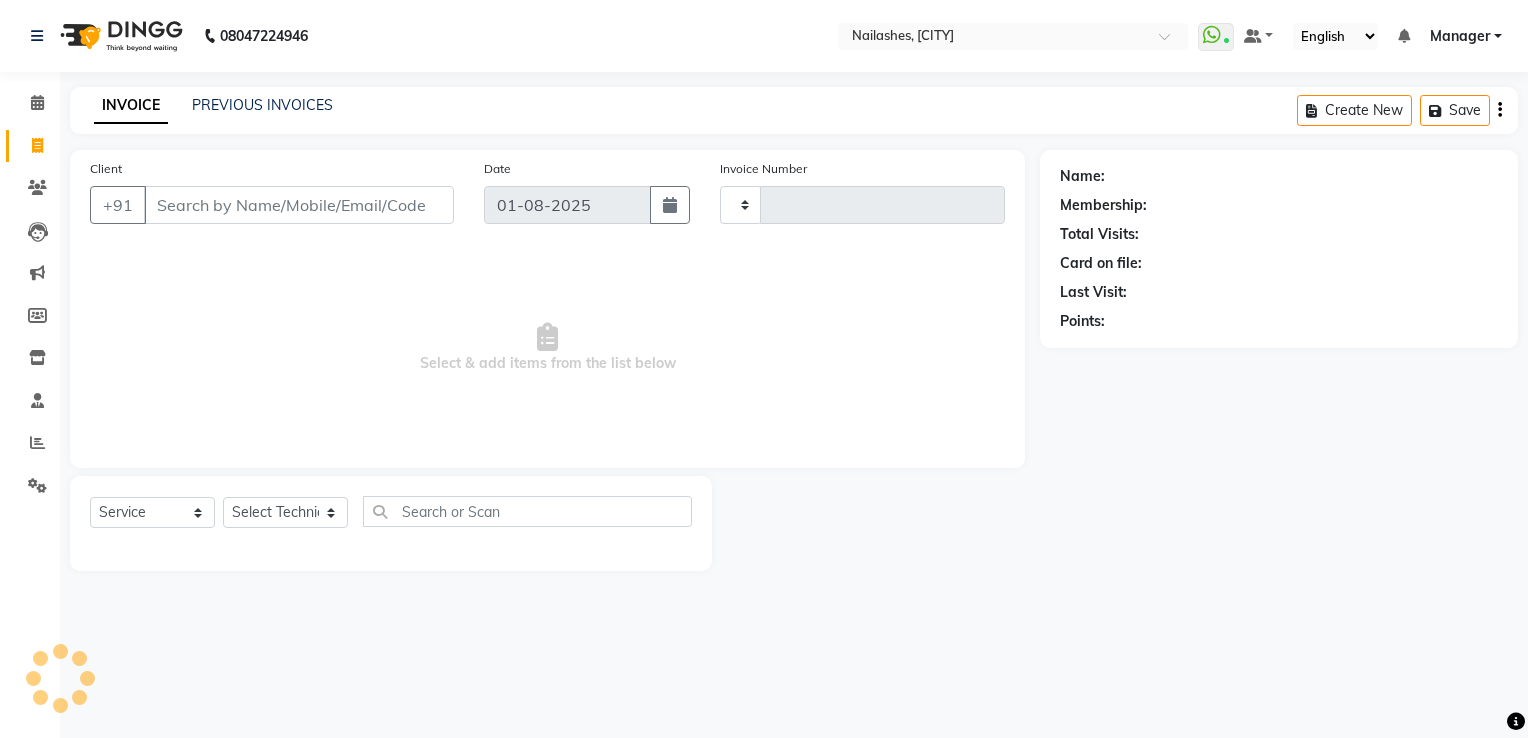 type on "1414" 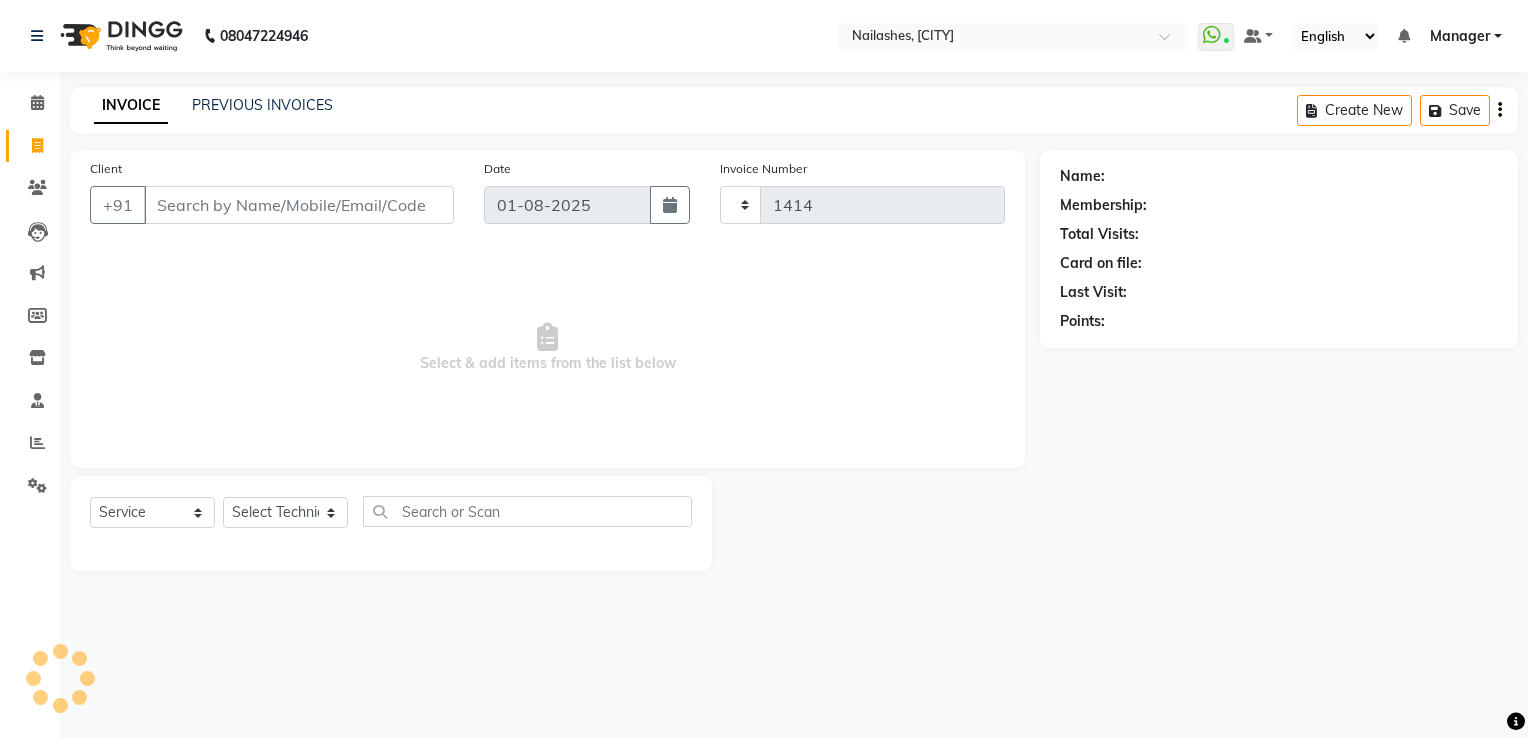 select on "6579" 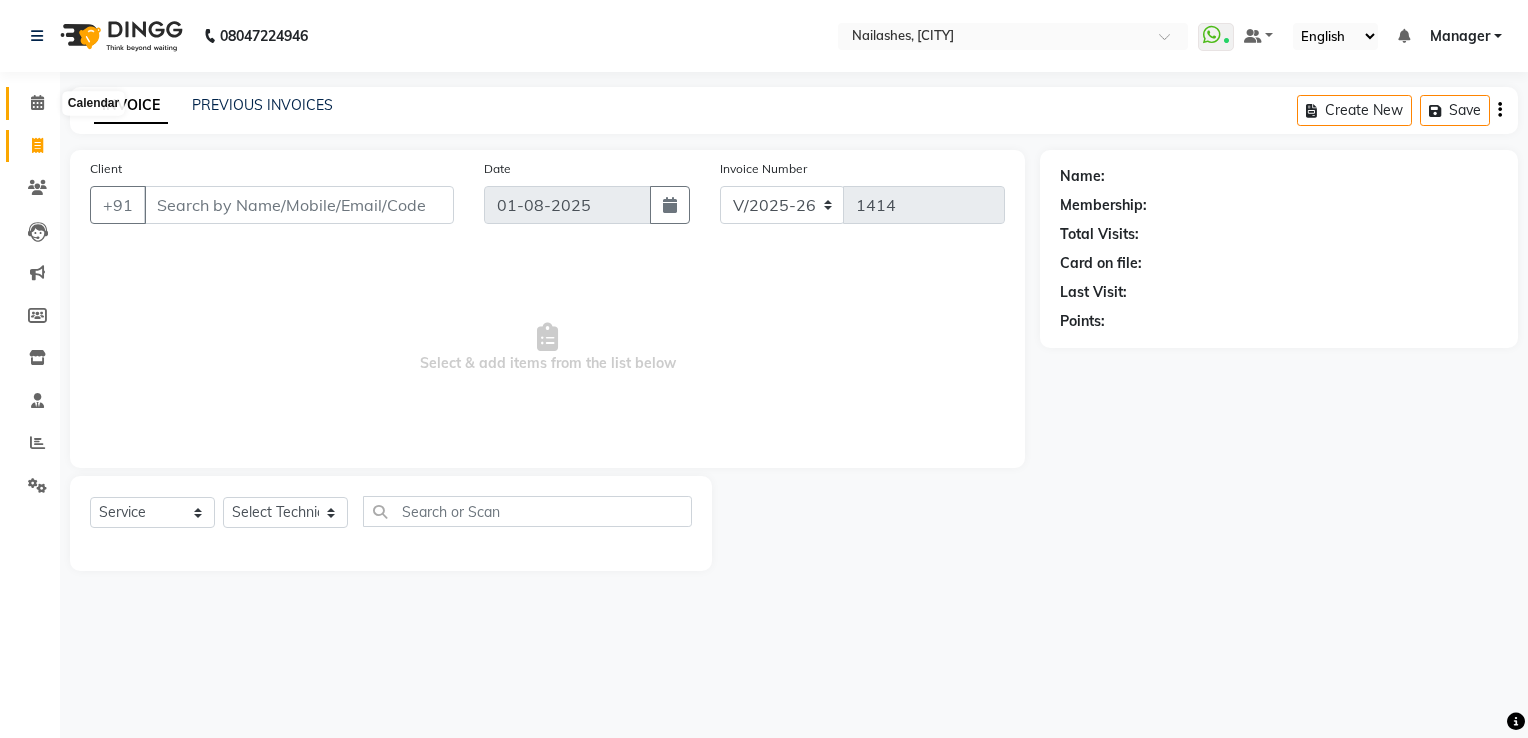 click 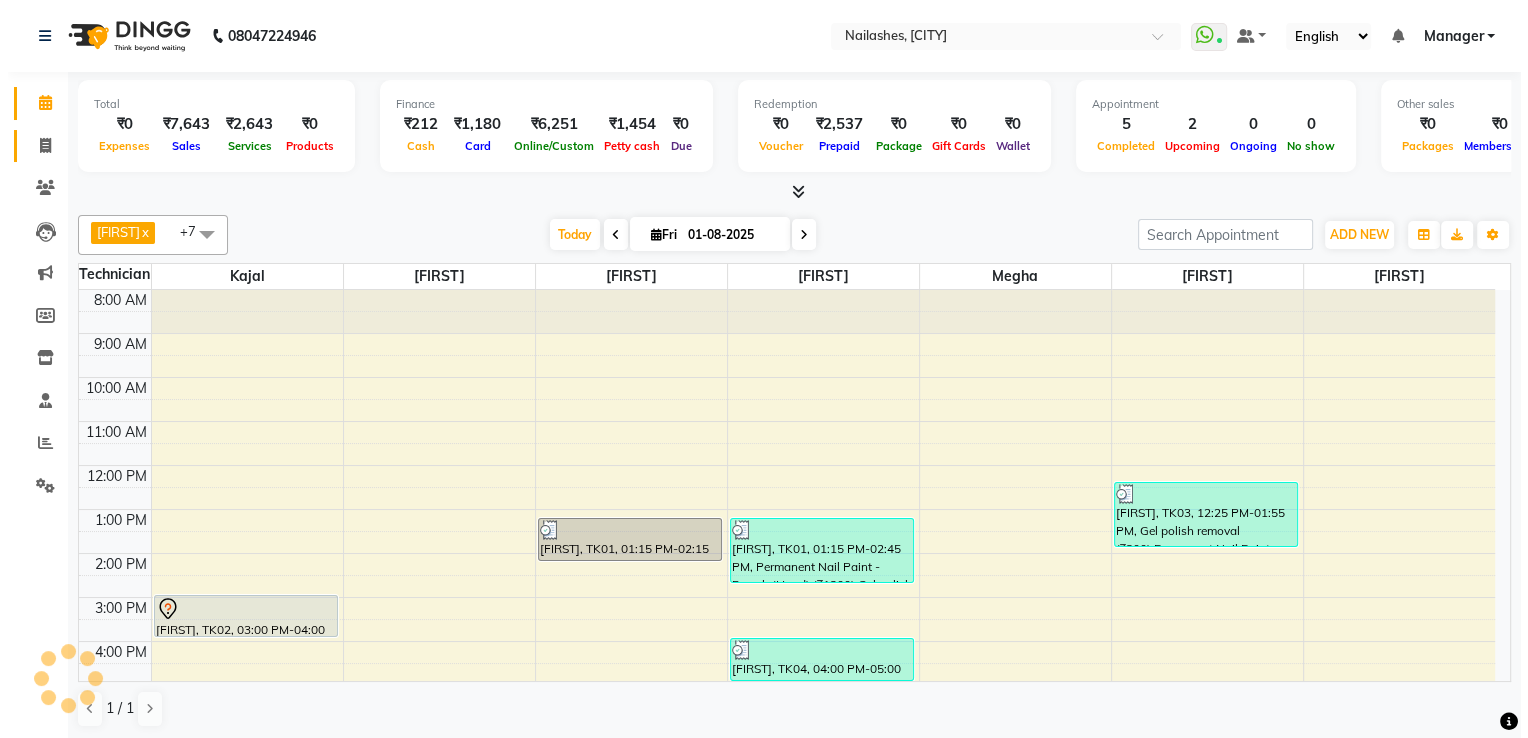 scroll, scrollTop: 175, scrollLeft: 0, axis: vertical 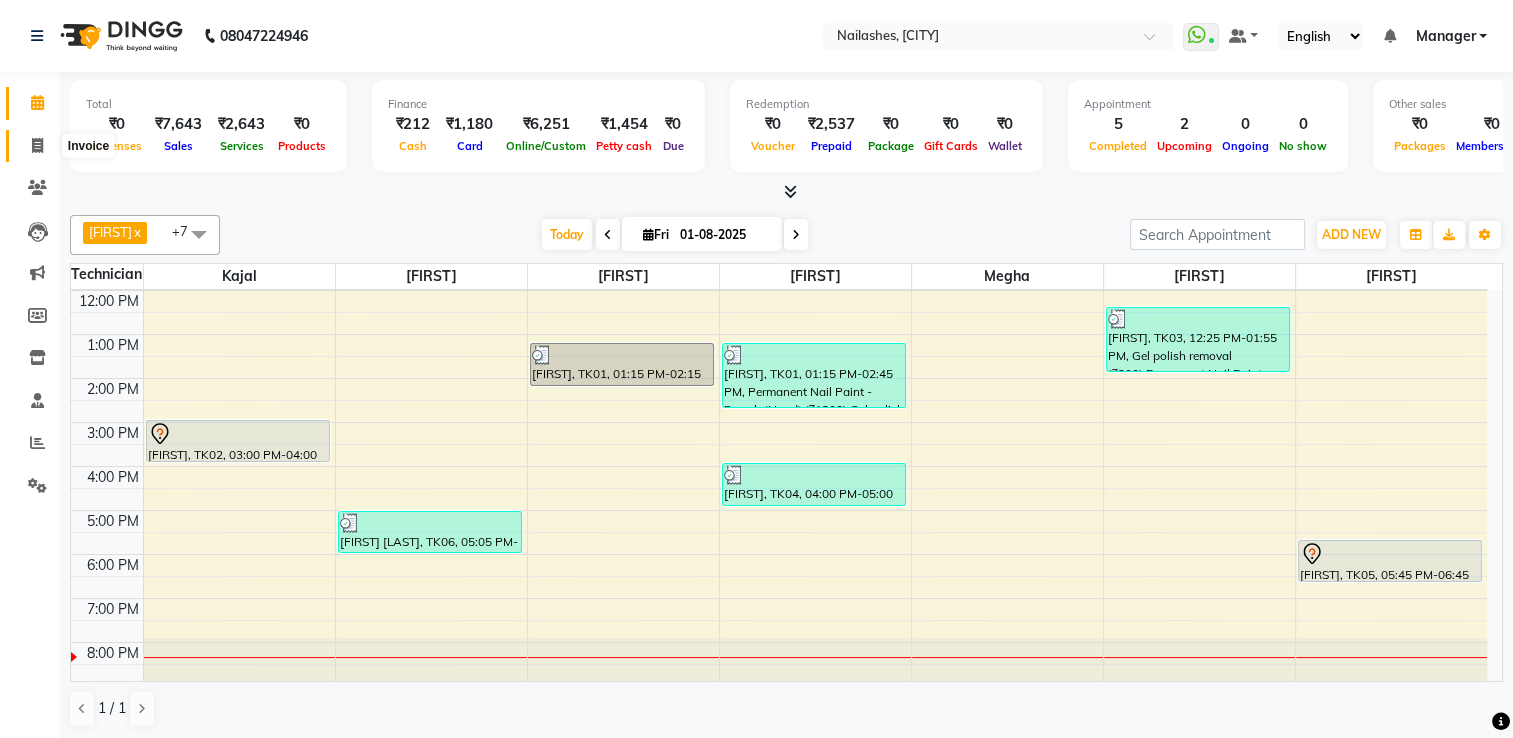 click 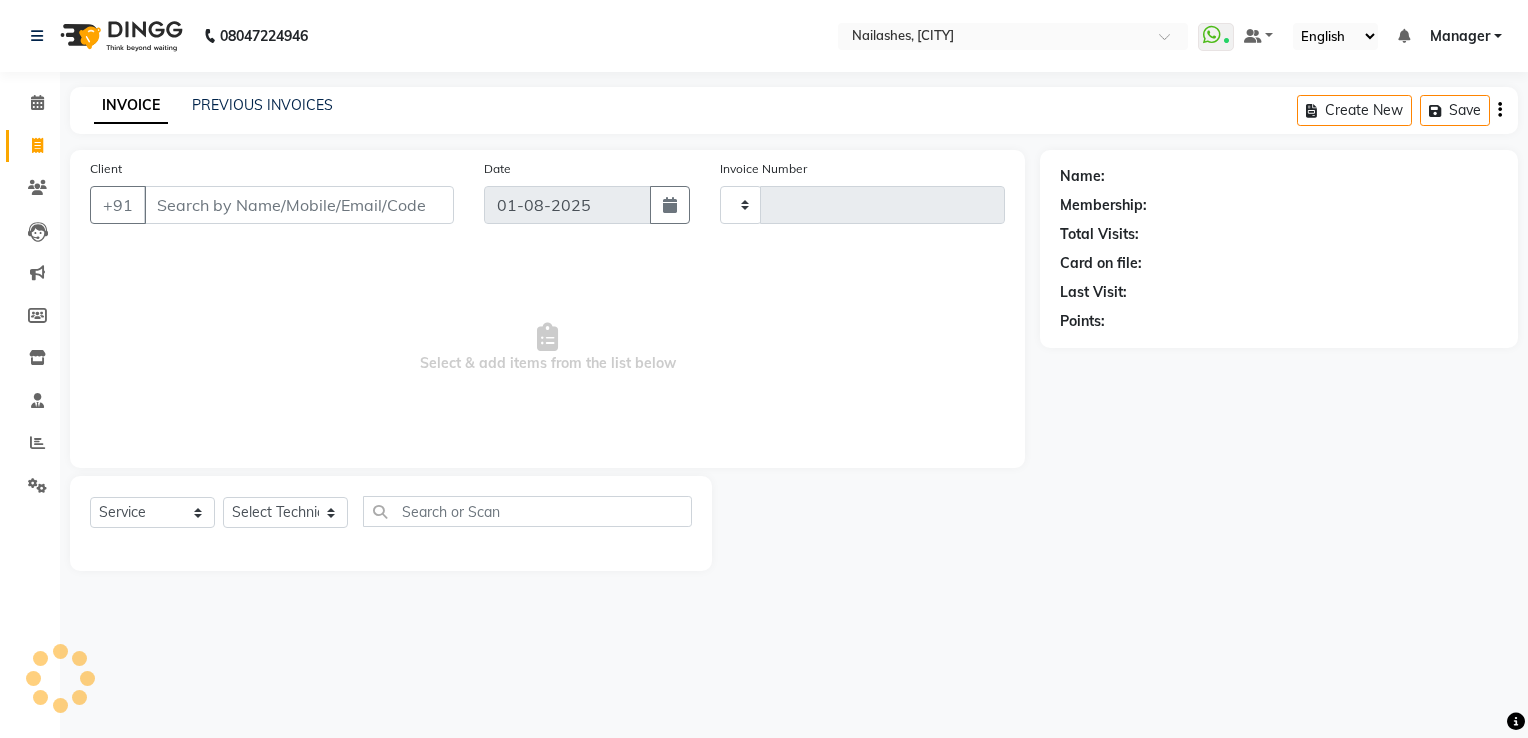 type on "1414" 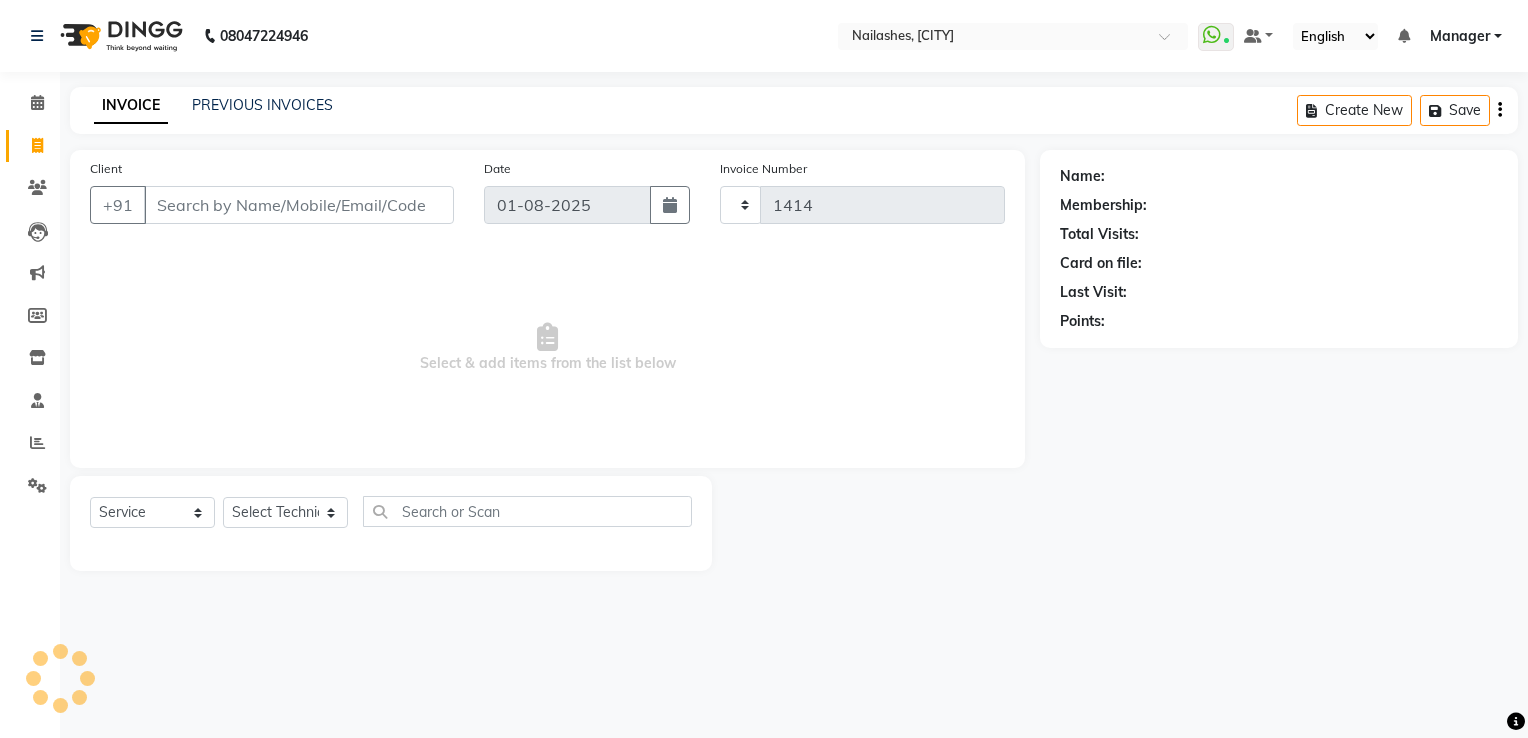 select on "6579" 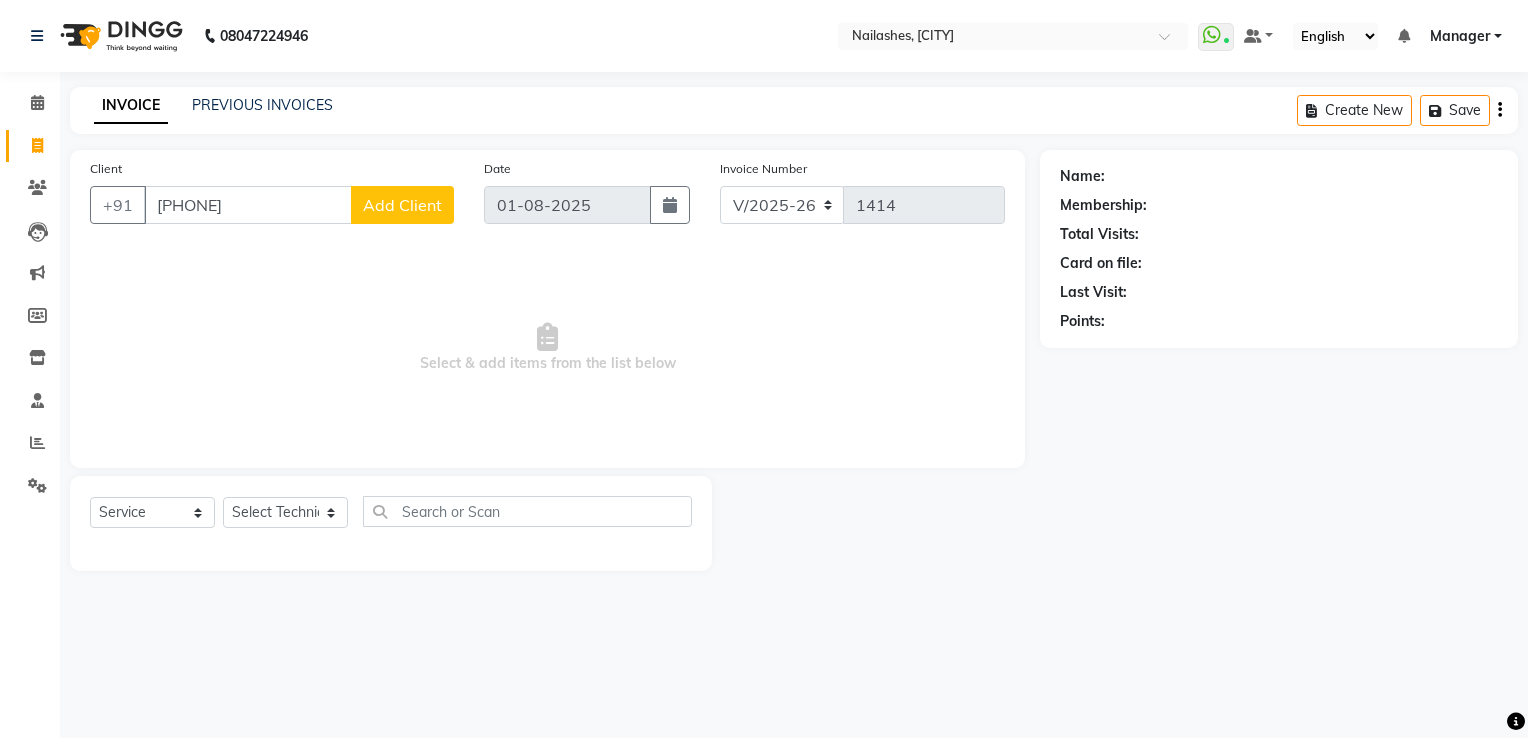 type on "[PHONE]" 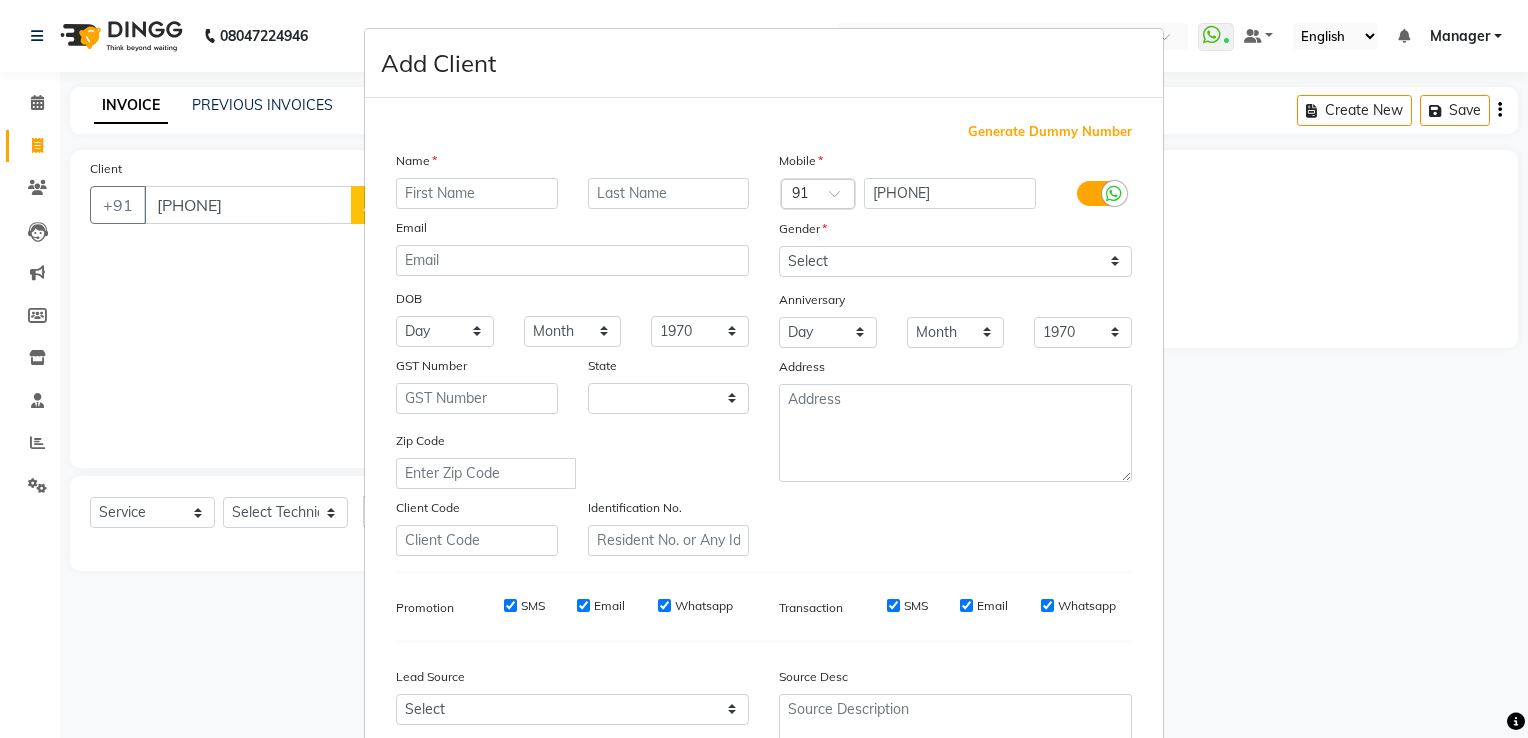 select on "21" 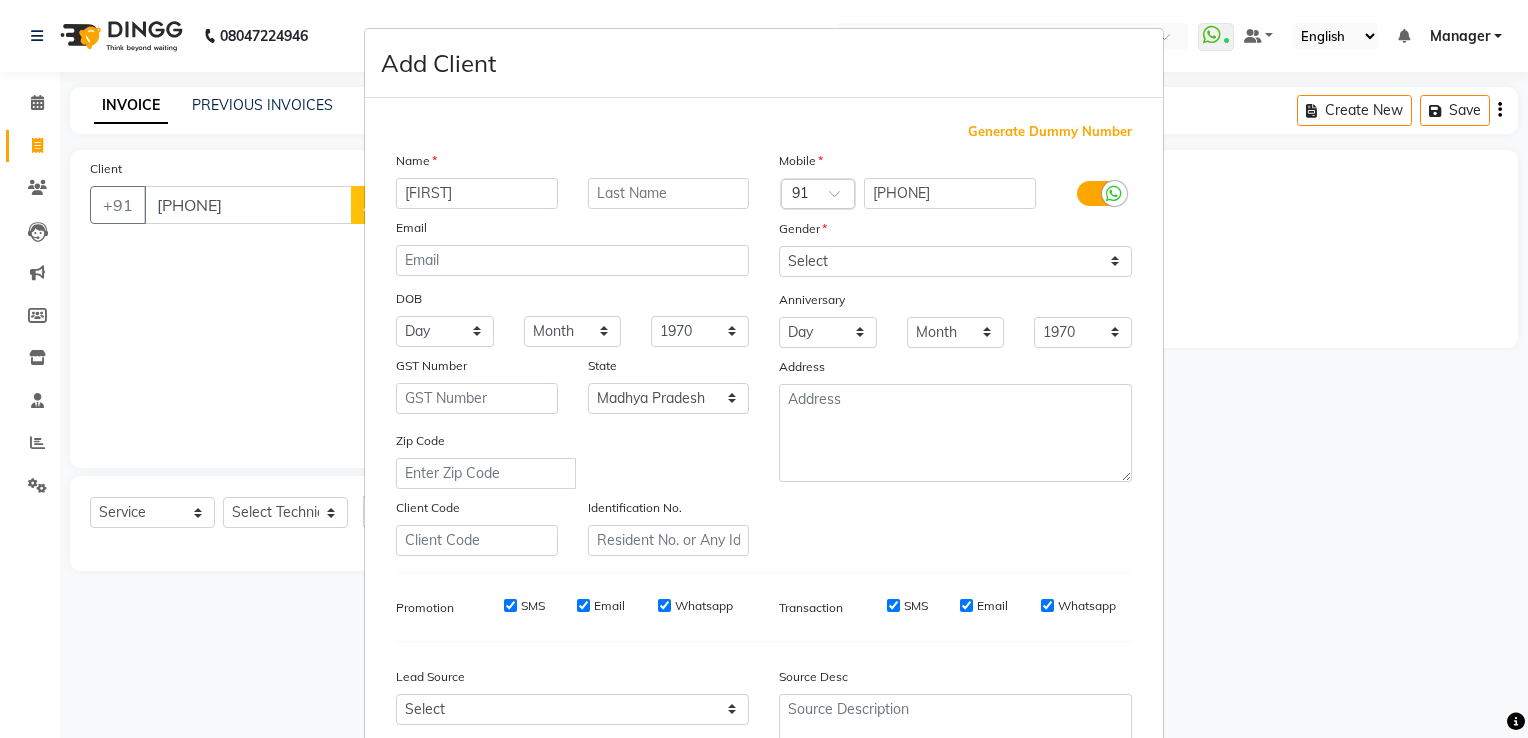 click on "[FIRST]" at bounding box center (477, 193) 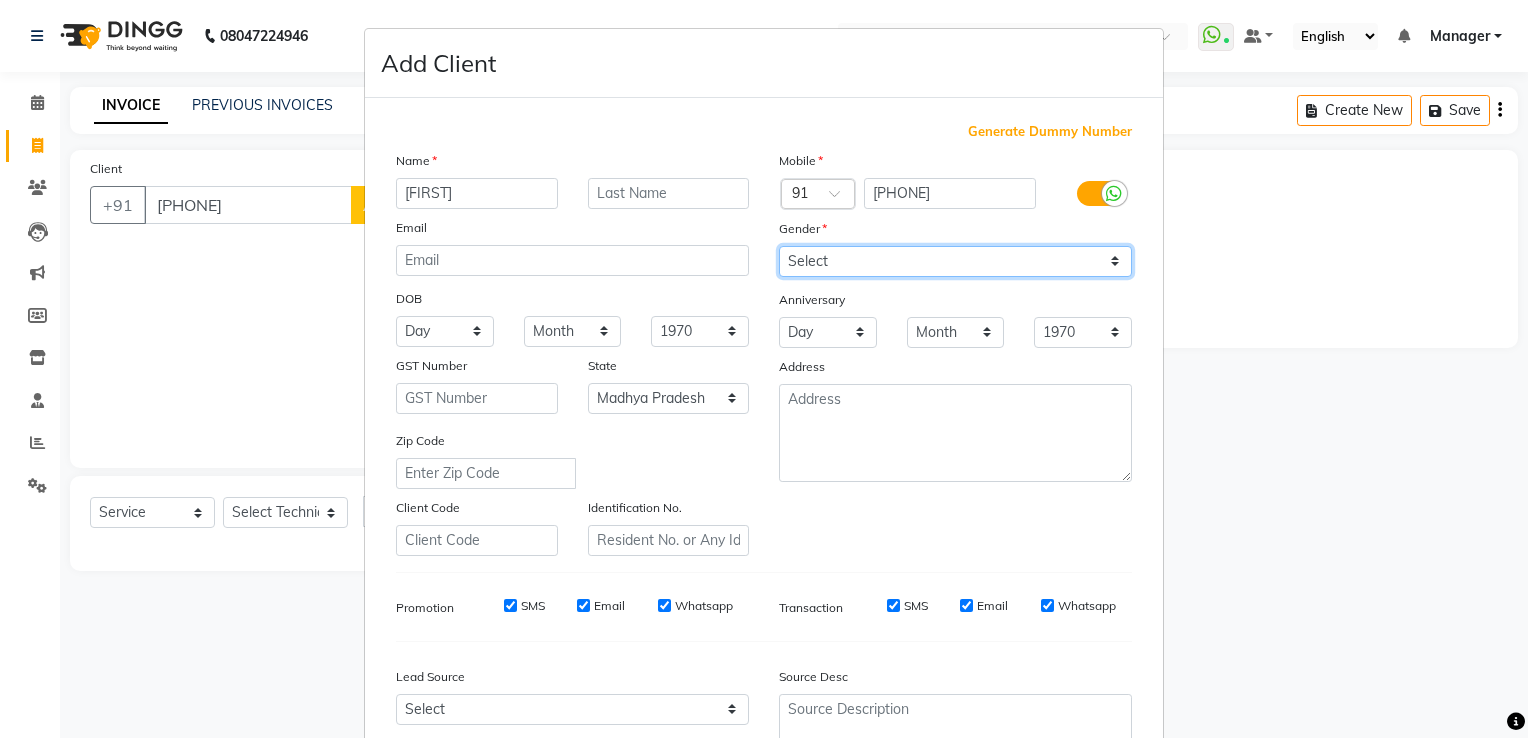 click on "Select Male Female Other Prefer Not To Say" at bounding box center [955, 261] 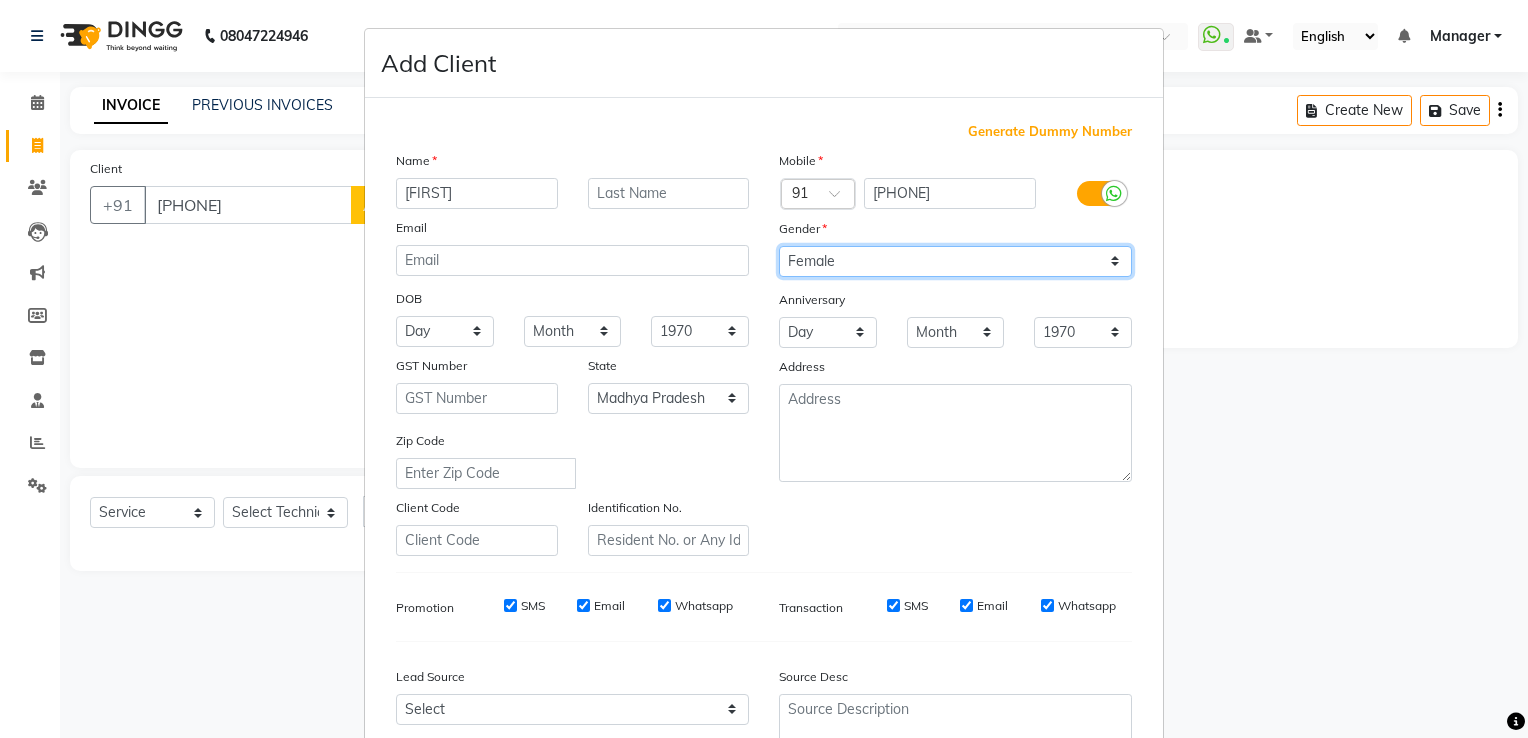 click on "Select Male Female Other Prefer Not To Say" at bounding box center (955, 261) 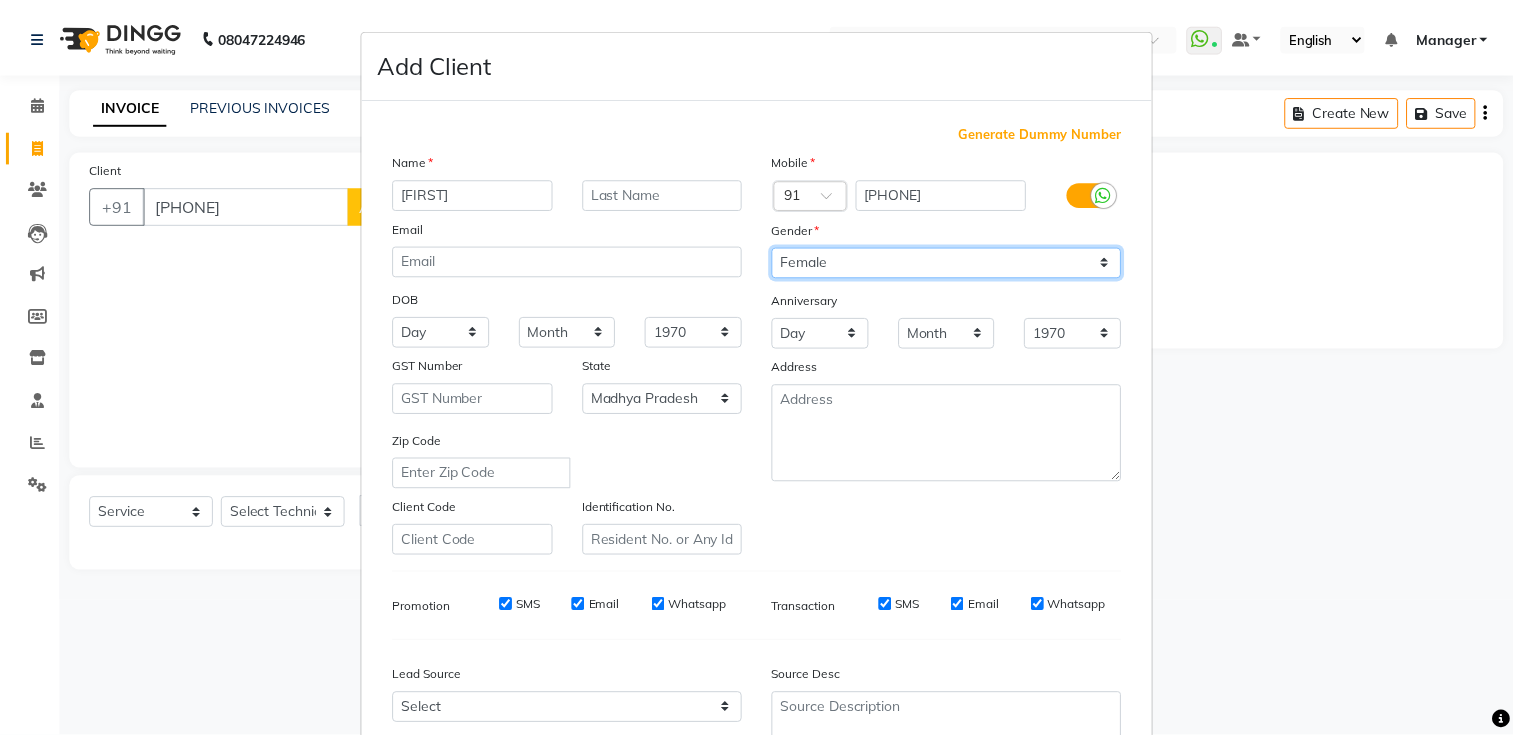 scroll, scrollTop: 194, scrollLeft: 0, axis: vertical 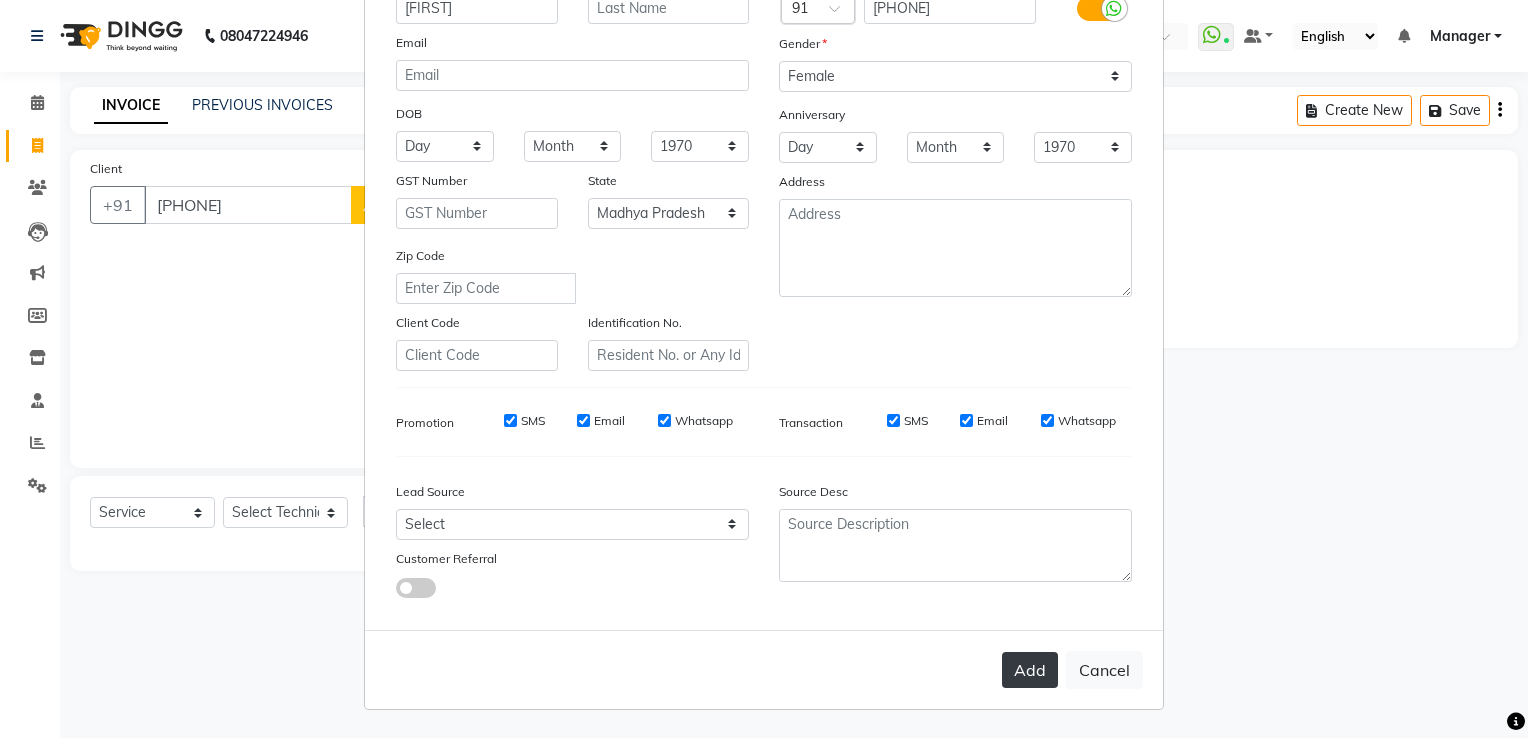 click on "Add" at bounding box center (1030, 670) 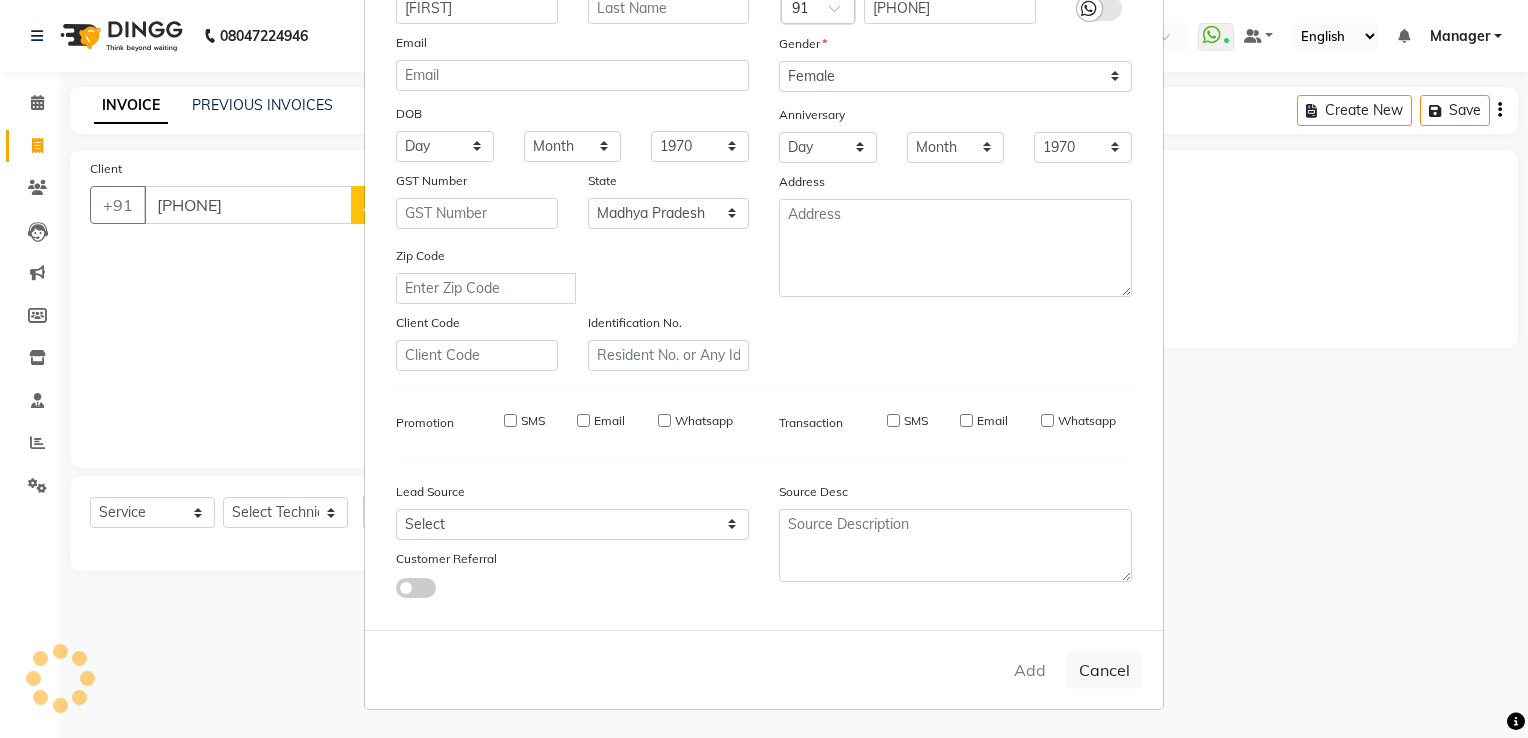 type on "89******42" 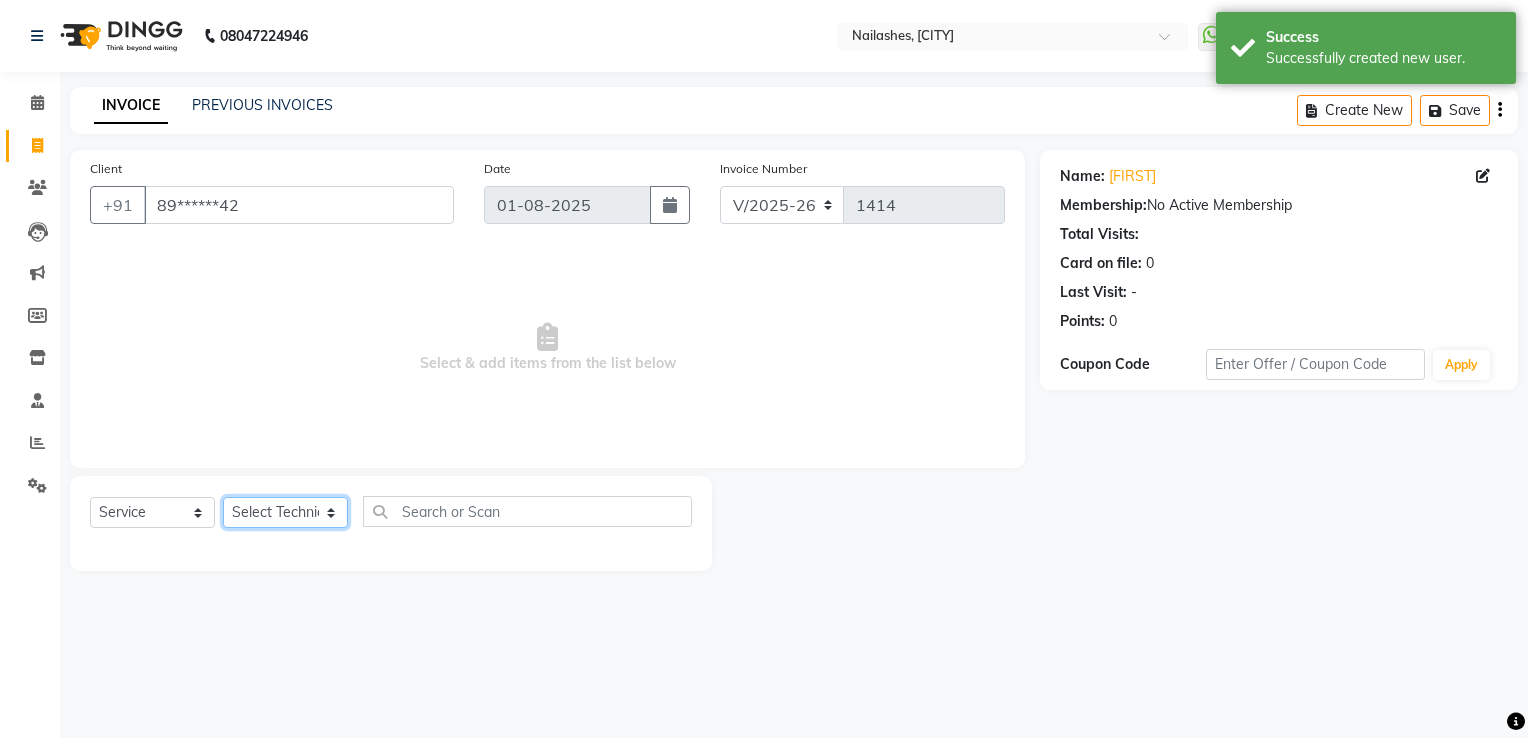 click on "Select Technician [FIRST] [FIRST] [FIRST] [FIRST] [FIRST] [FIRST] [FIRST] [FIRST] [FIRST] Manager [FIRST] [FIRST] Owner [FIRST] PARE [FIRST]" 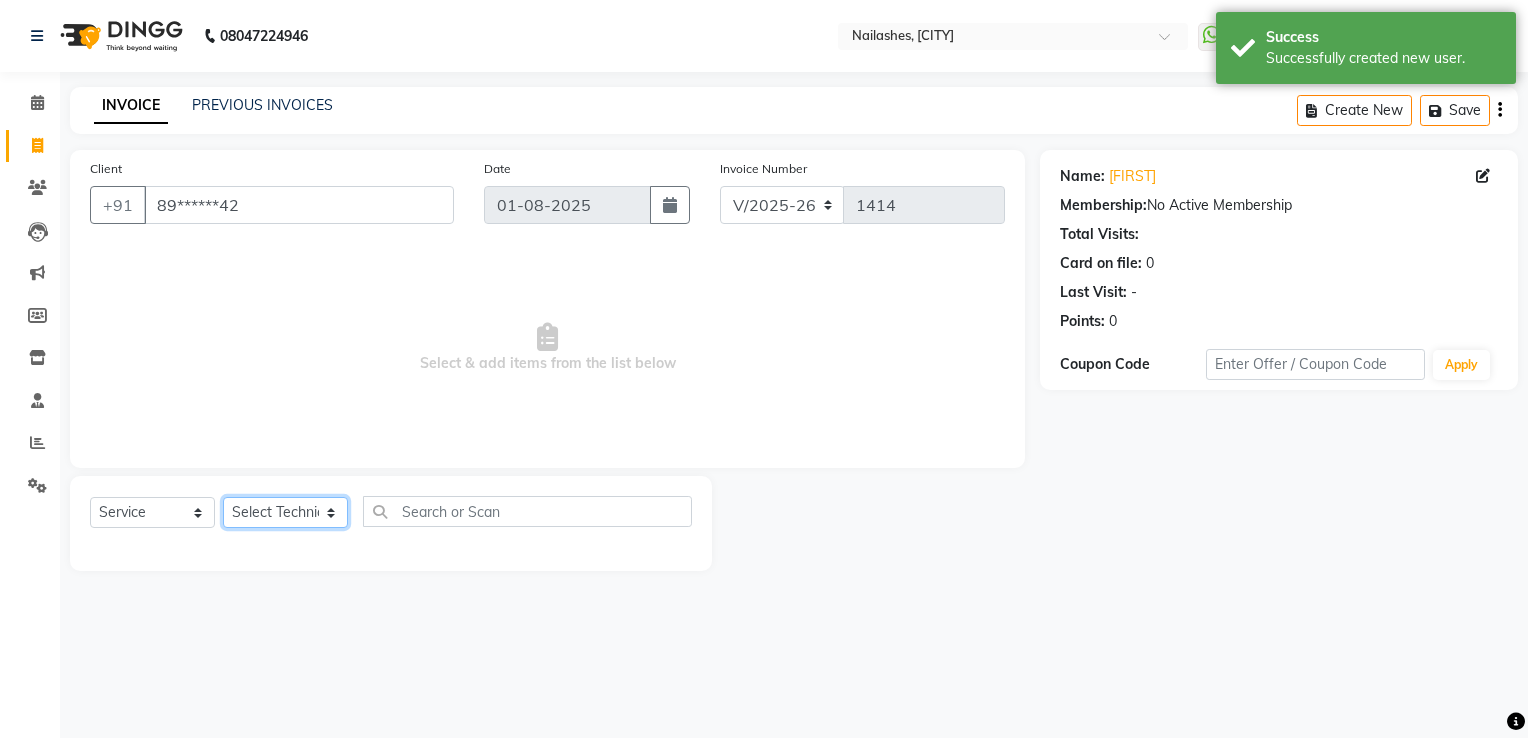 select on "68696" 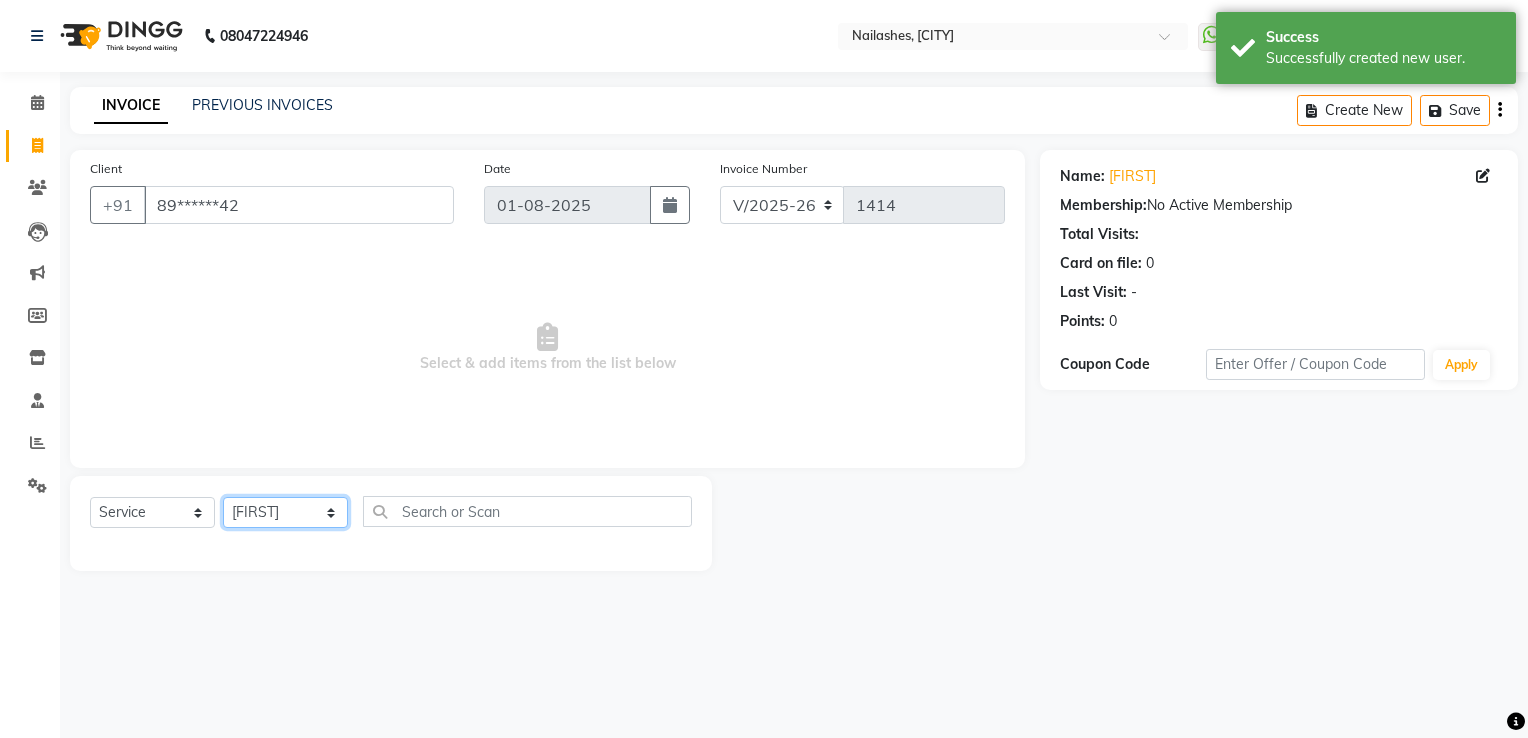 click on "Select Technician [FIRST] [FIRST] [FIRST] [FIRST] [FIRST] [FIRST] [FIRST] [FIRST] [FIRST] Manager [FIRST] [FIRST] Owner [FIRST] PARE [FIRST]" 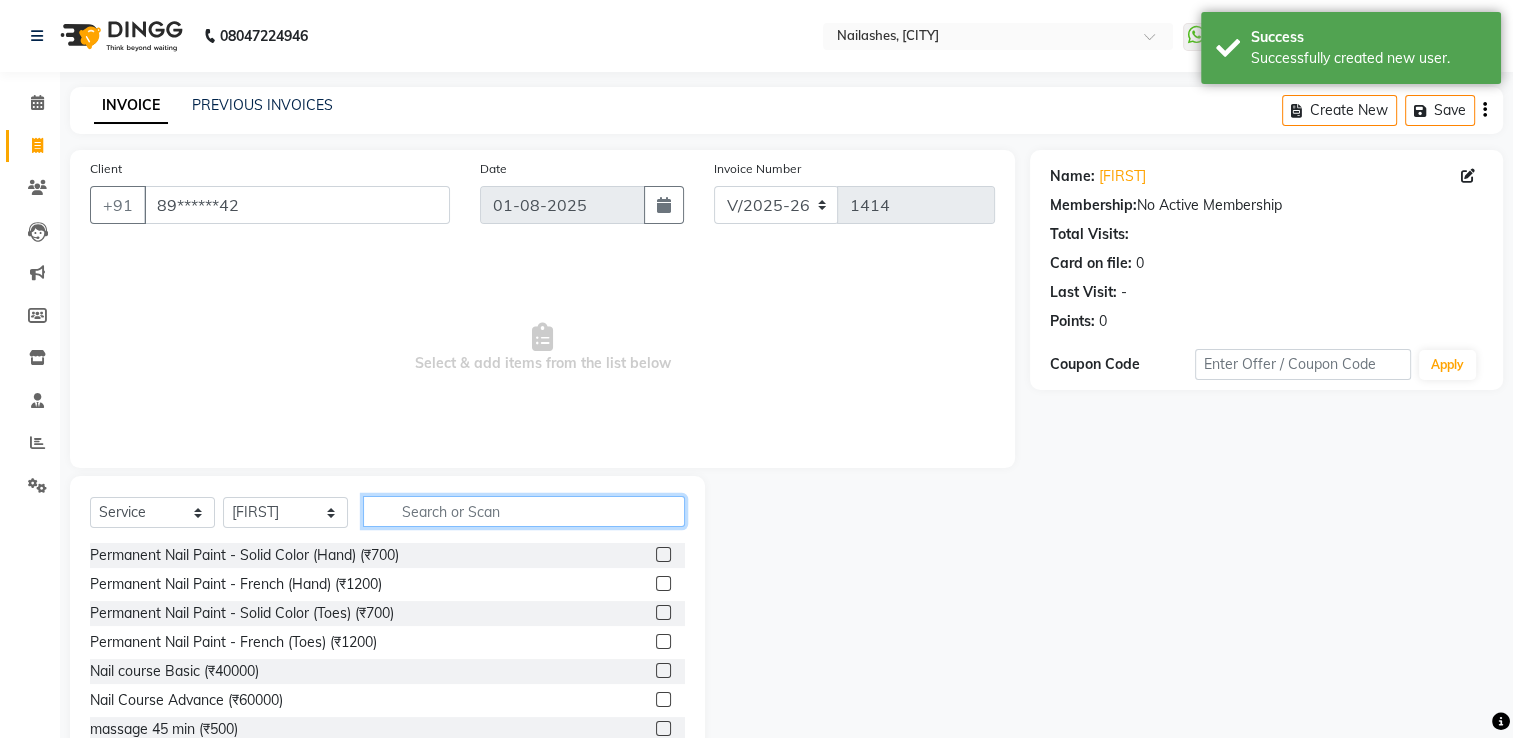 click 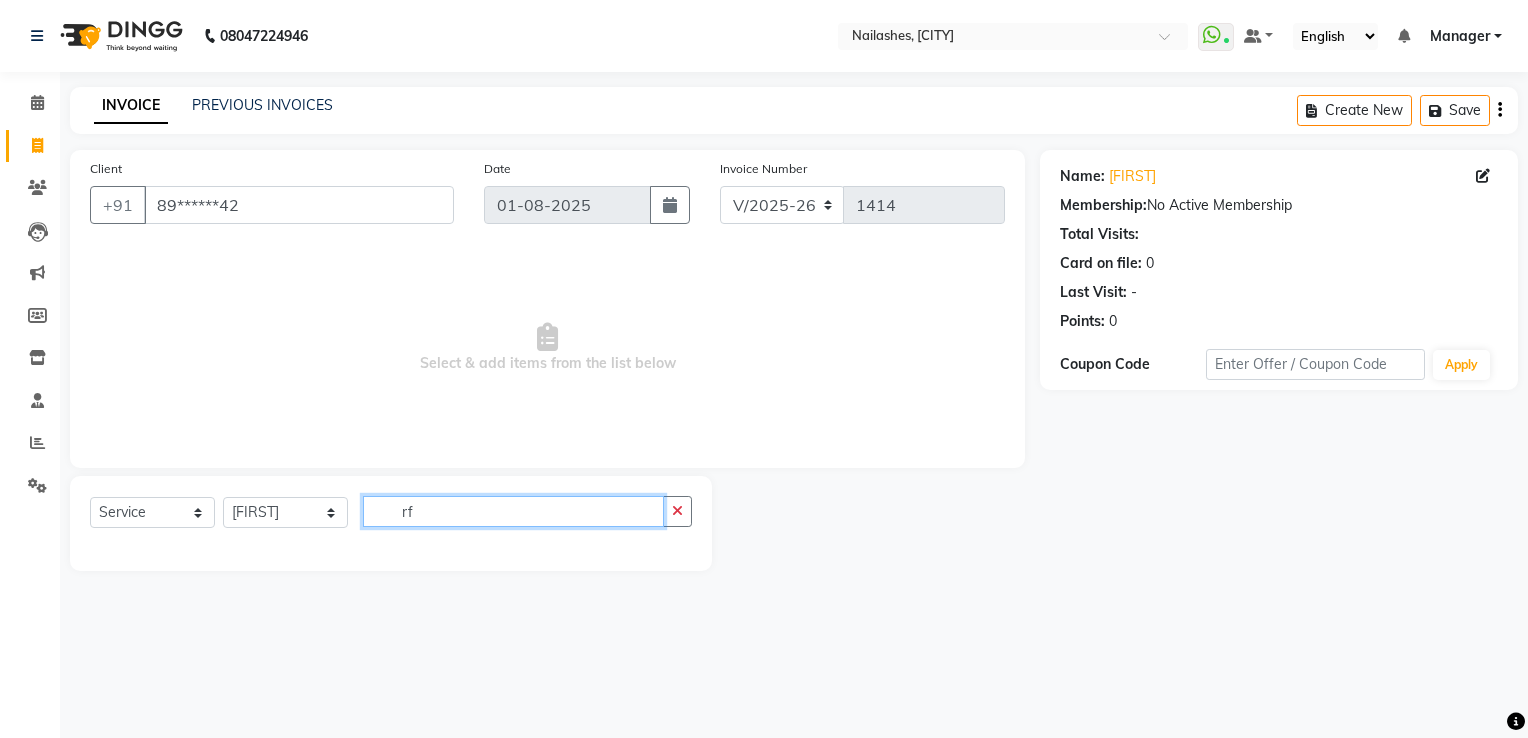 type on "r" 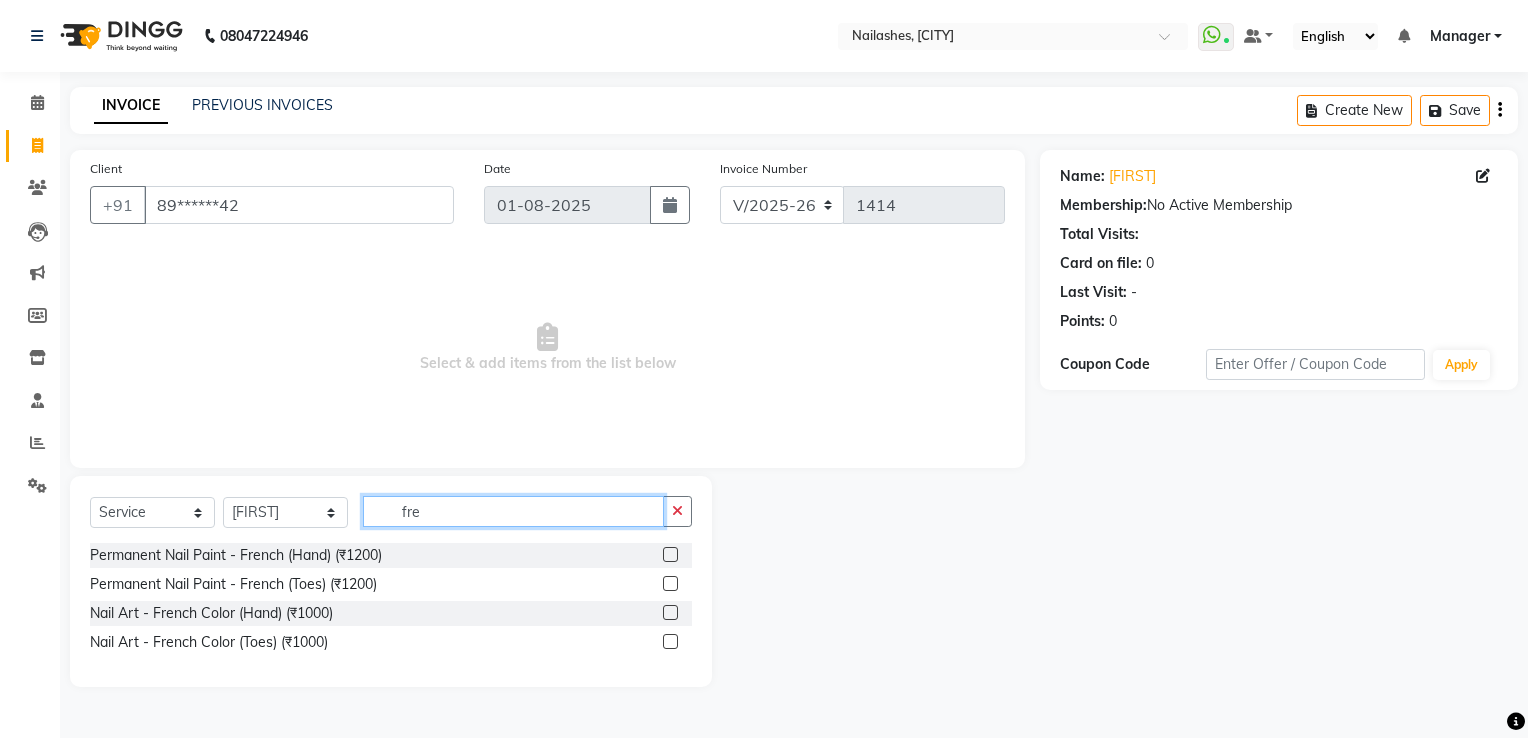 type on "fre" 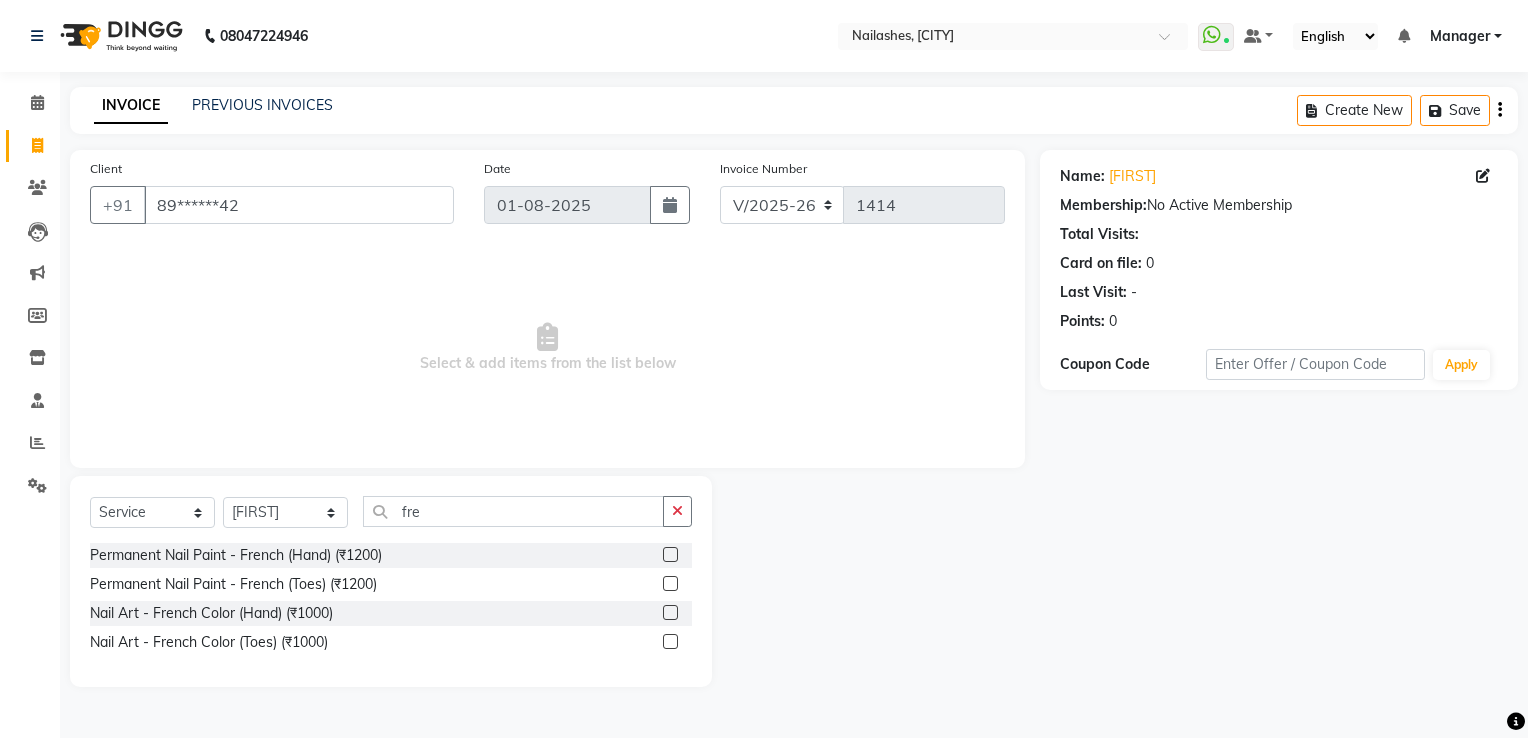 click 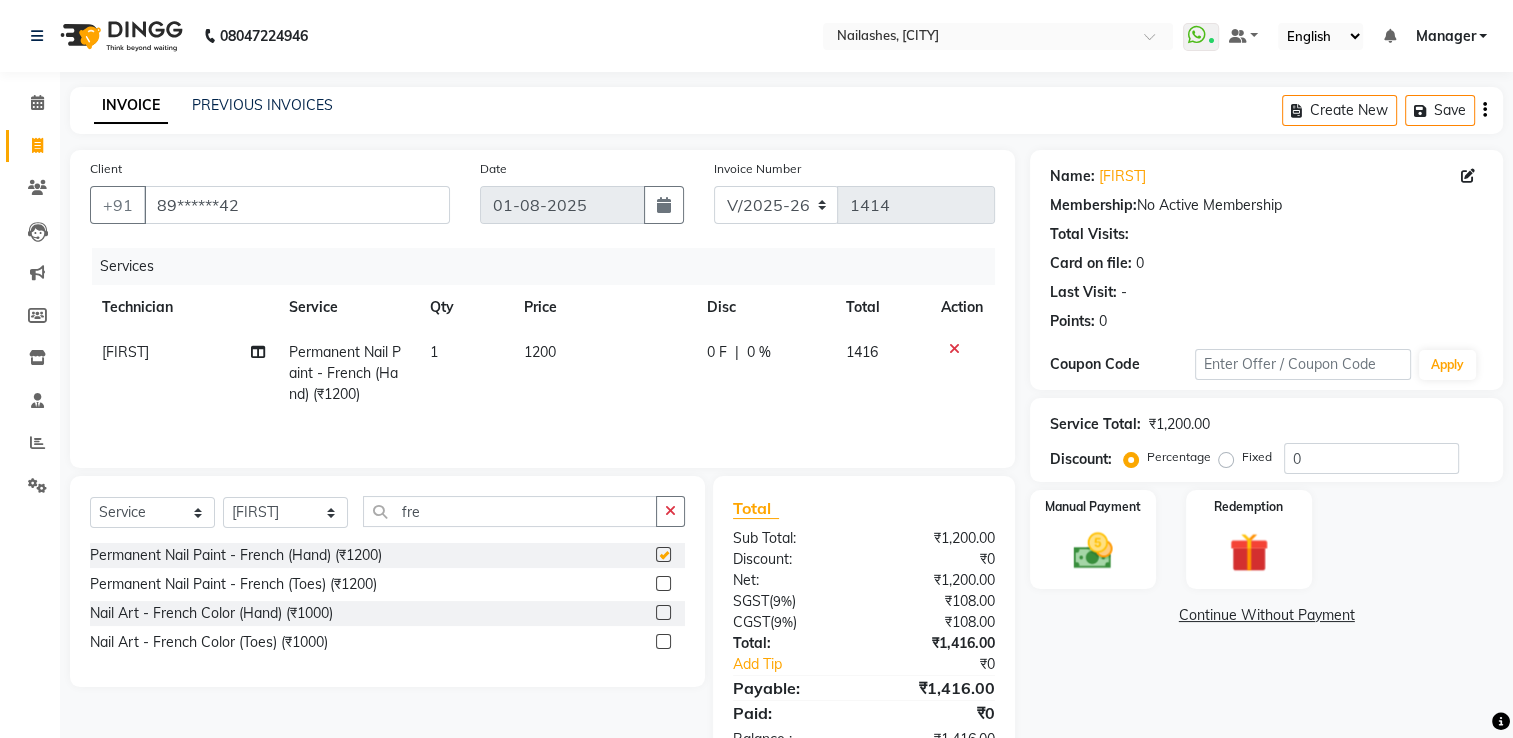 checkbox on "false" 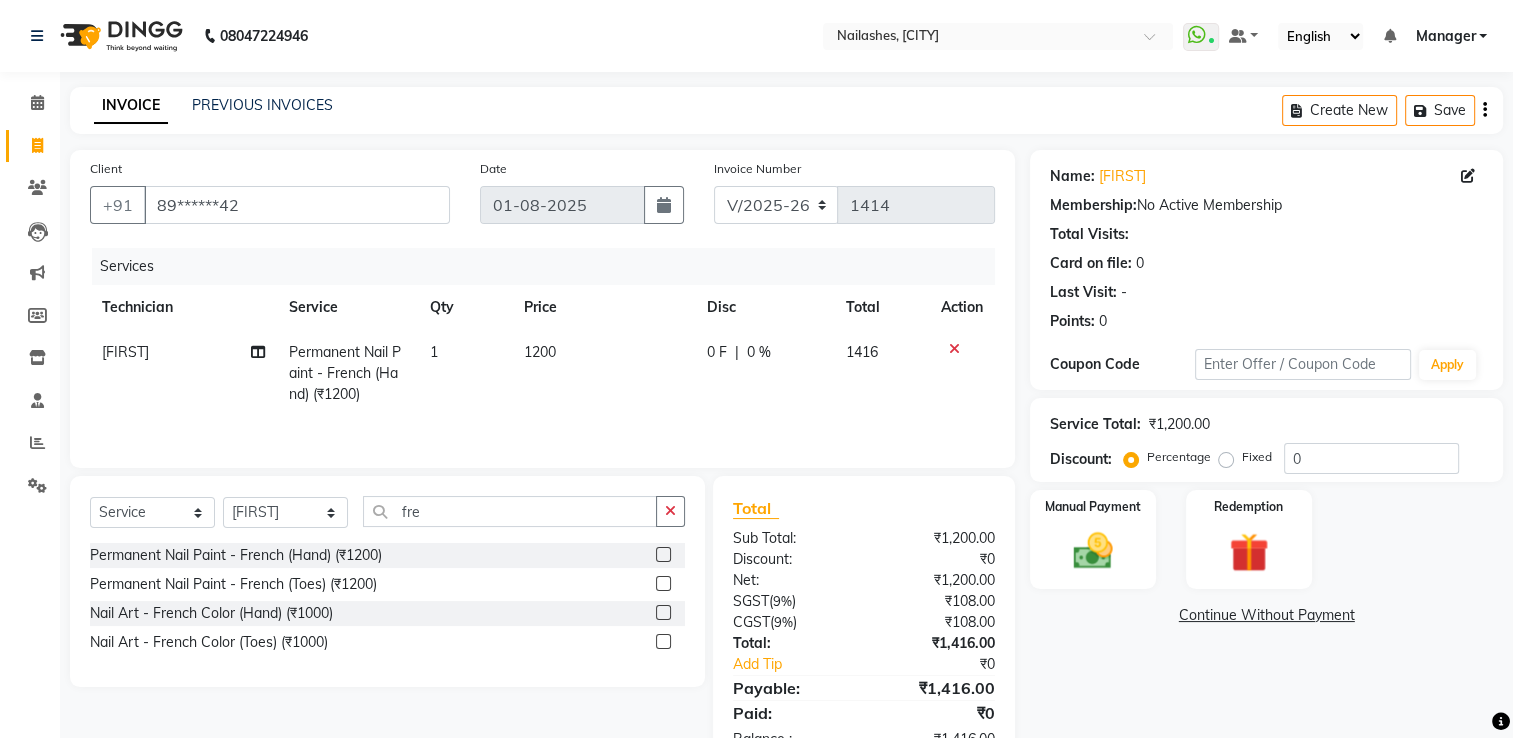 click on "1200" 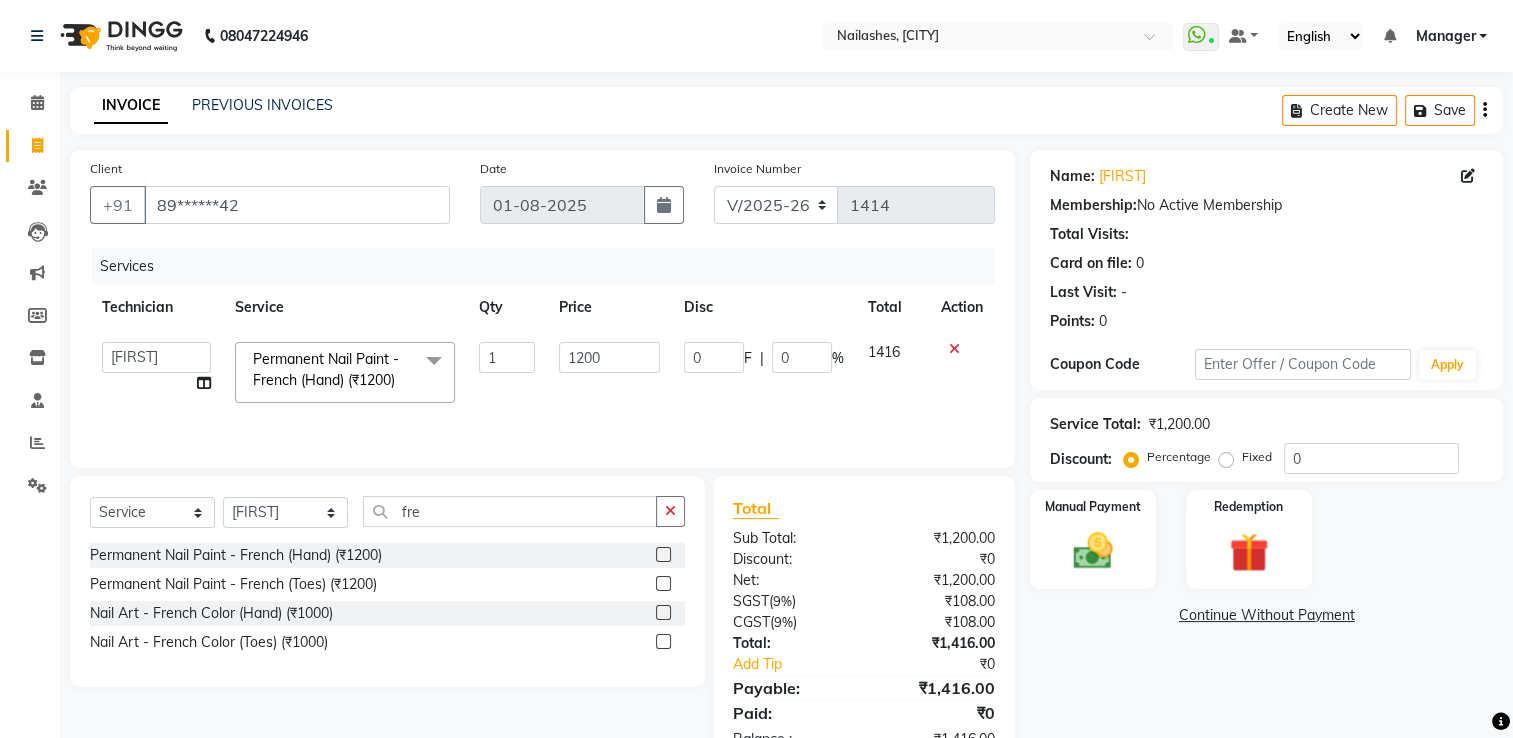 click on "1200" 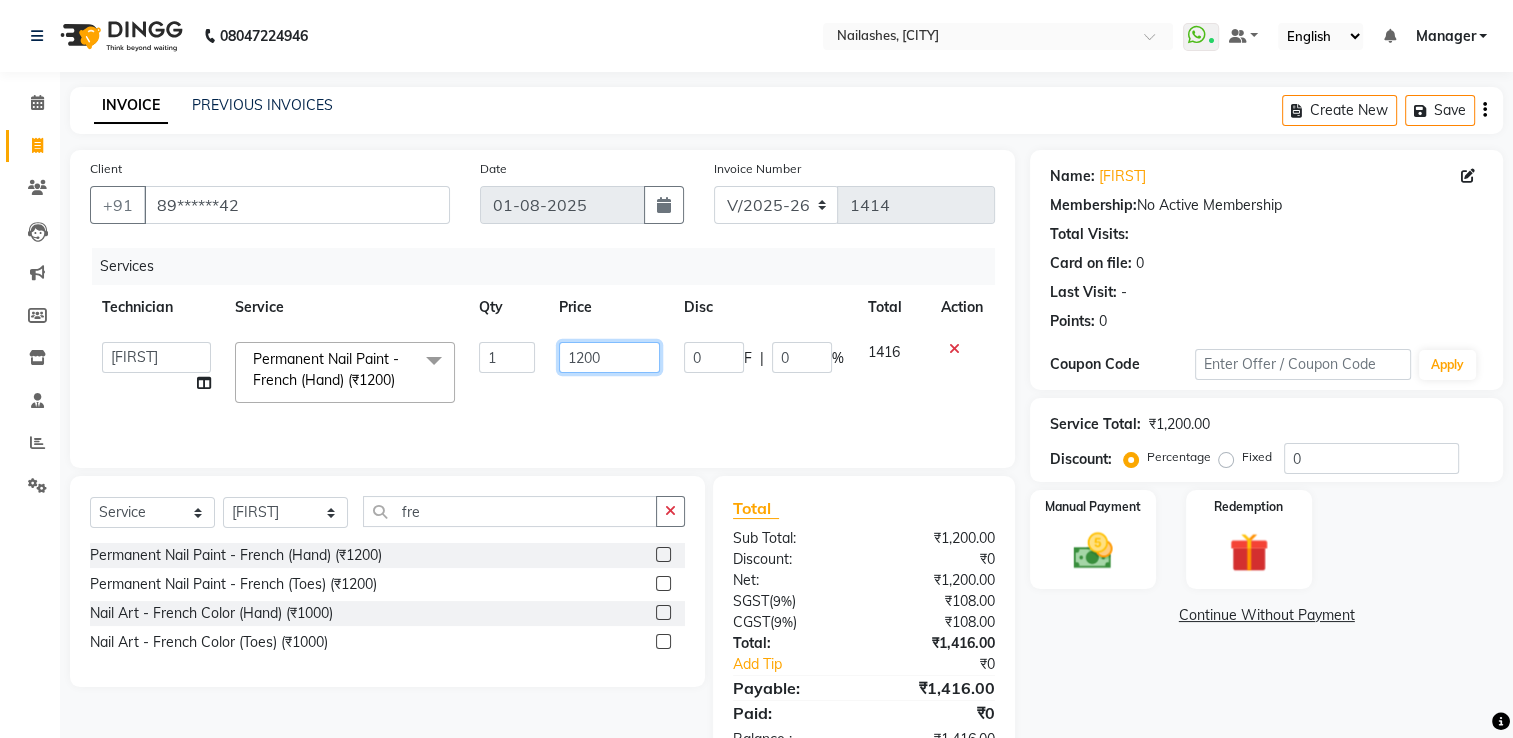 click on "1200" 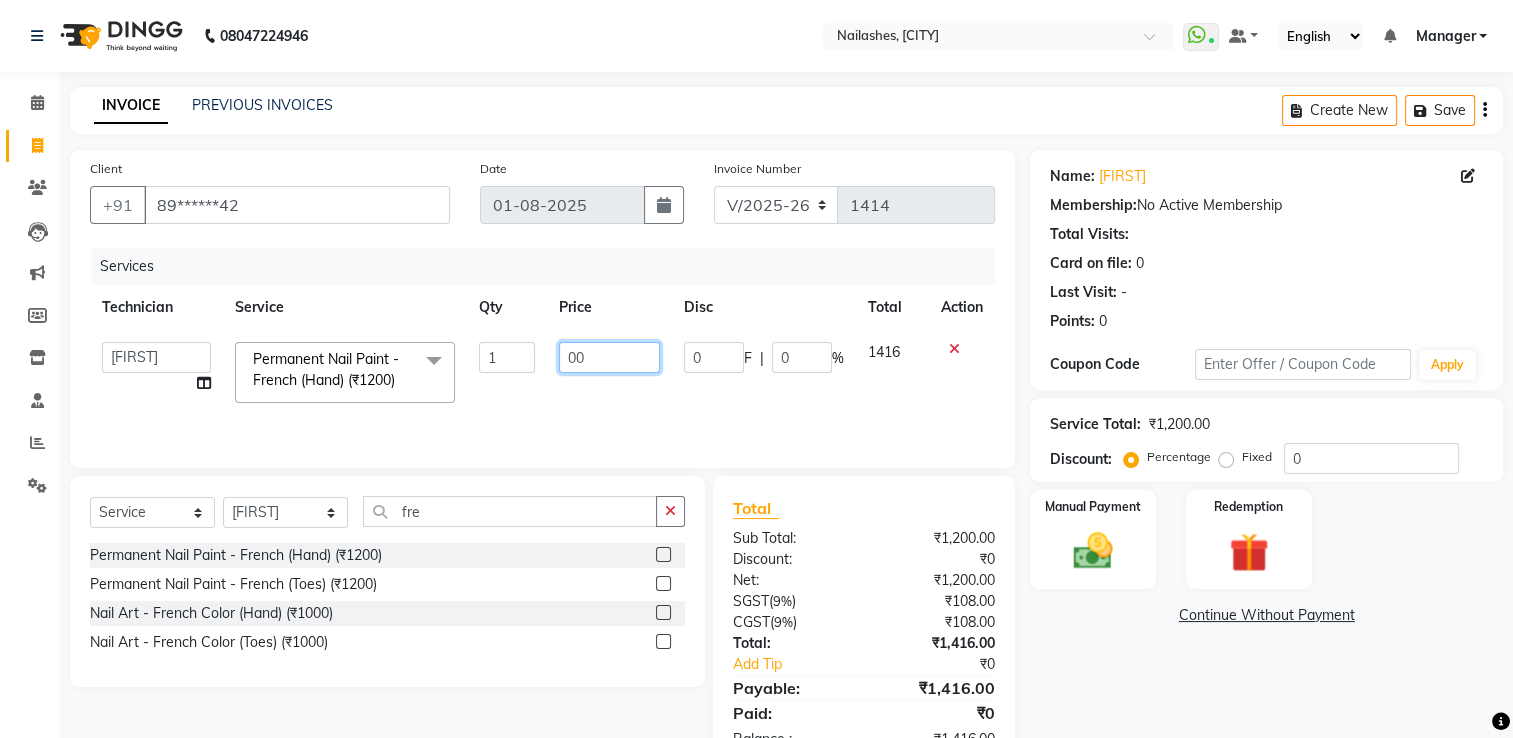 type on "500" 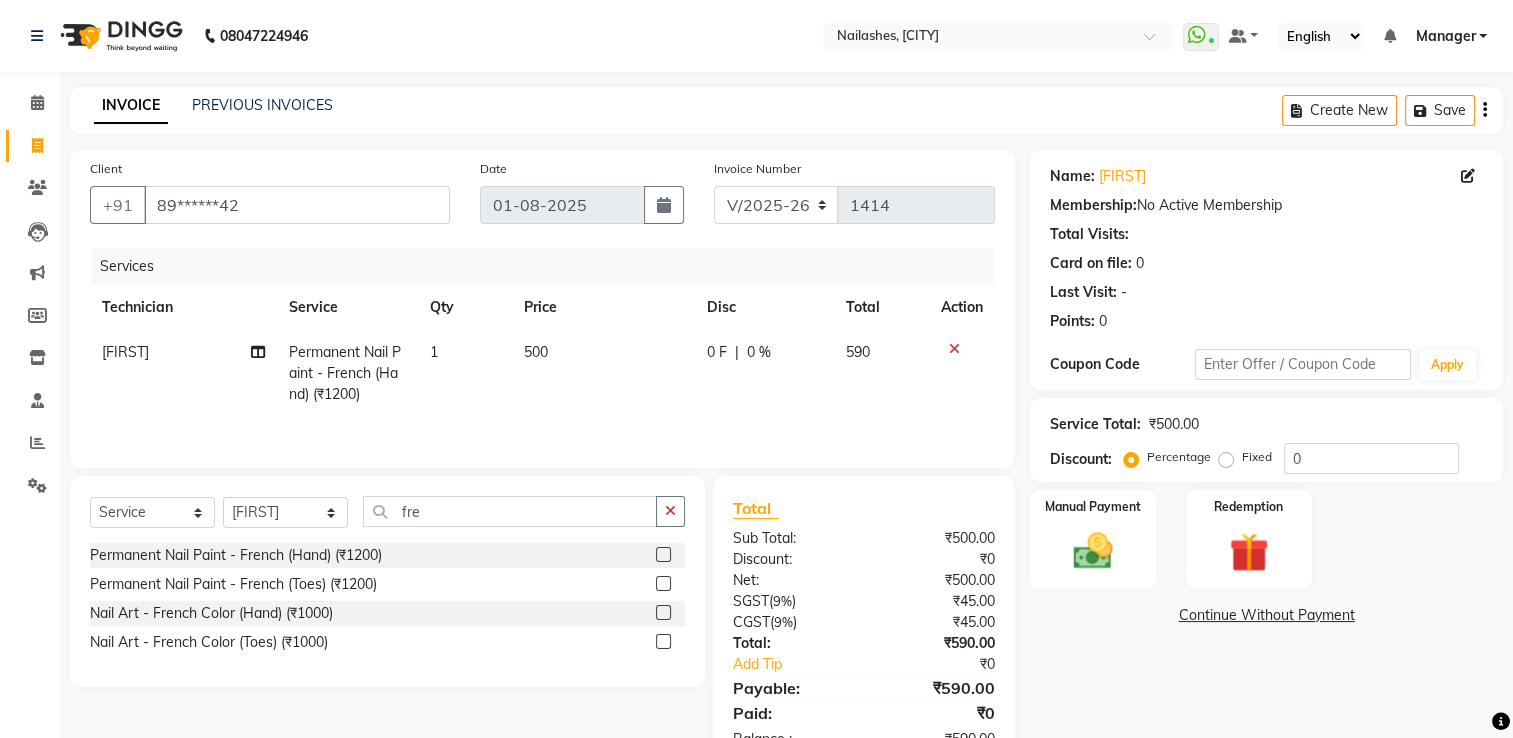 click on "500" 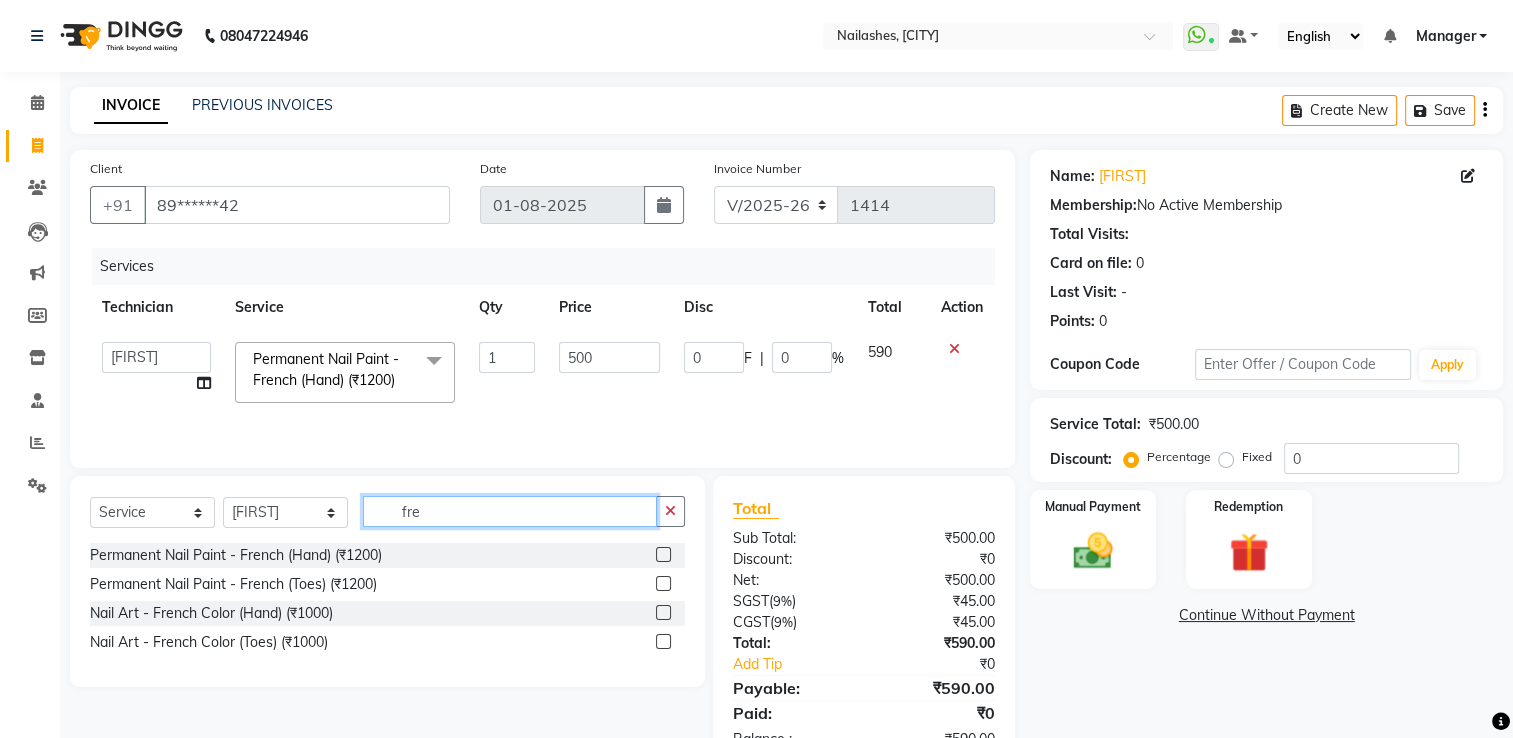 click on "fre" 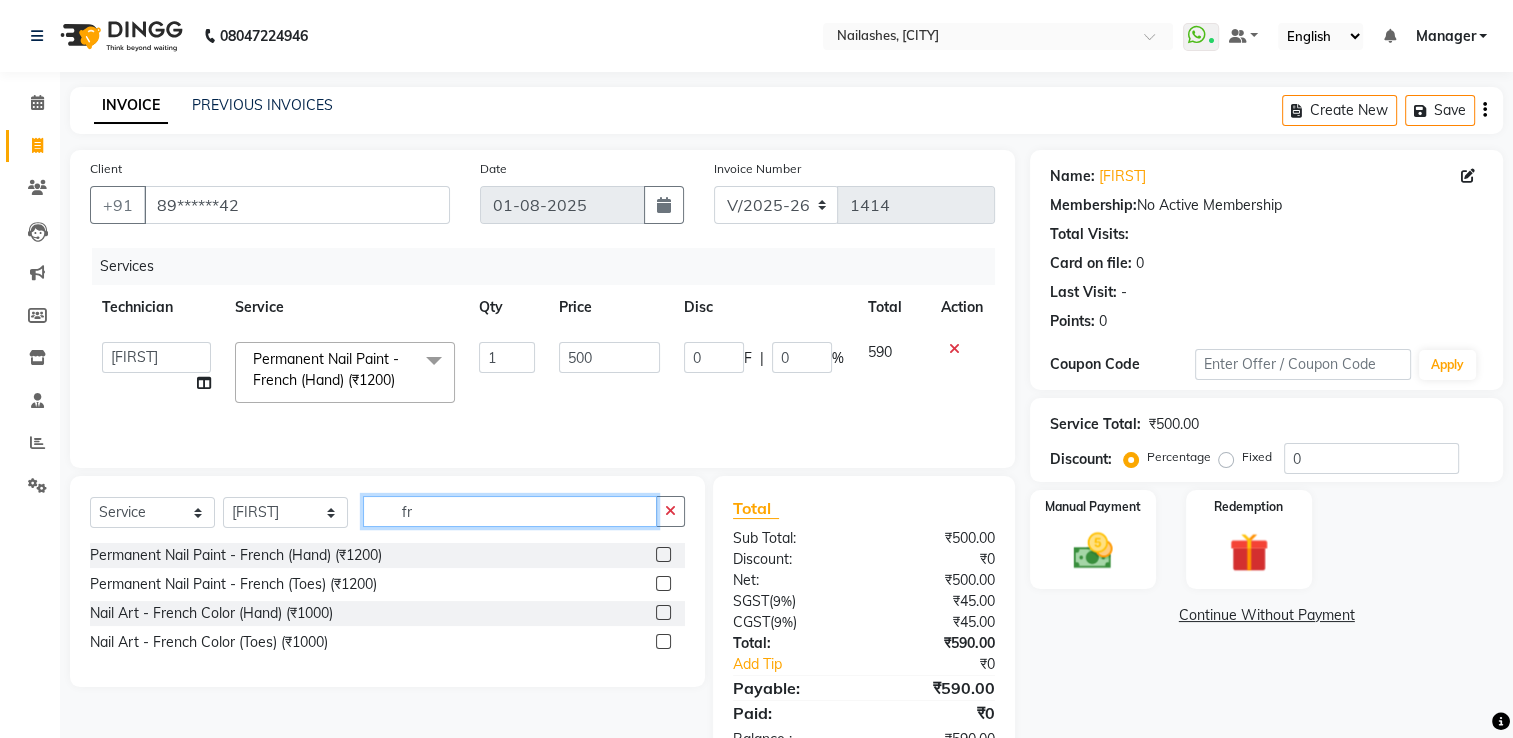 type on "f" 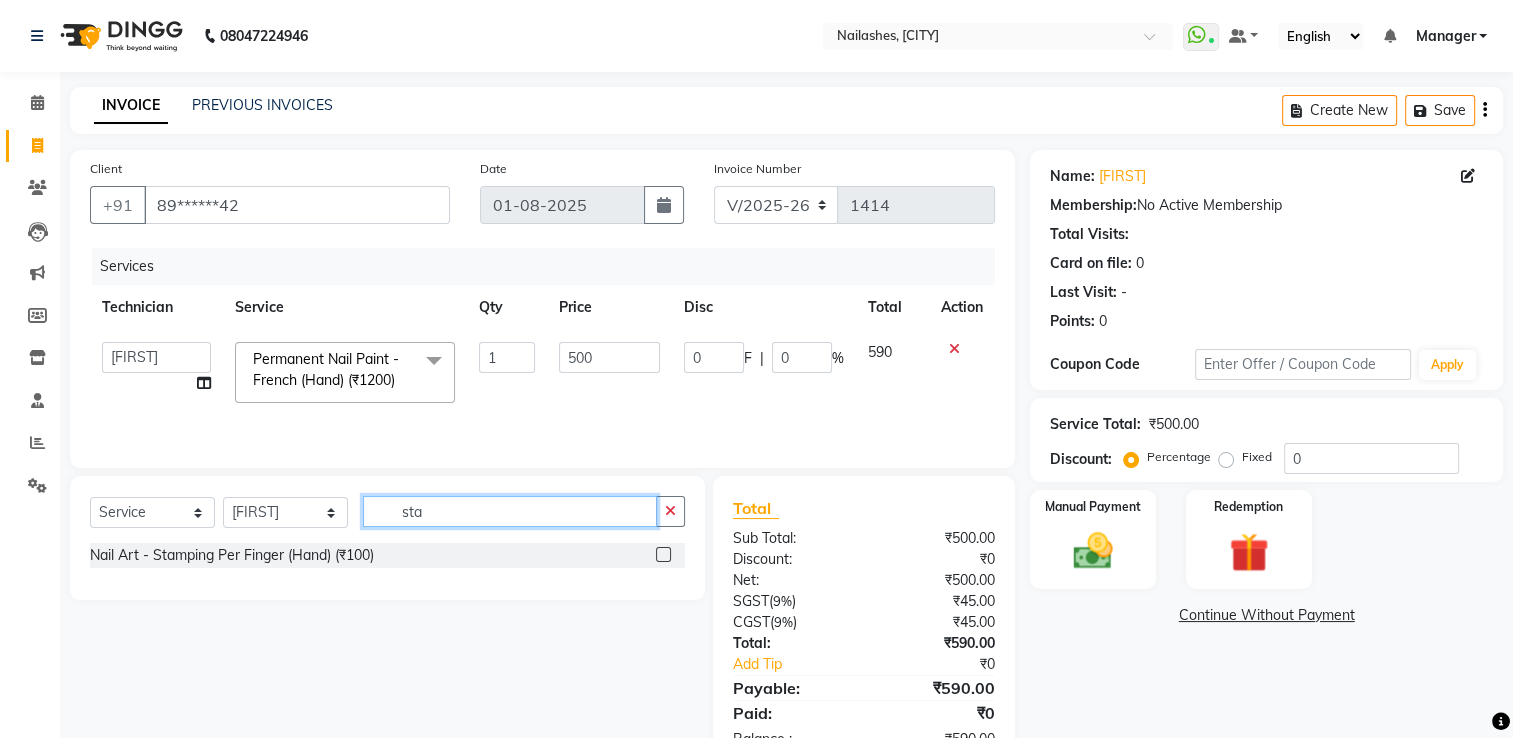 type on "sta" 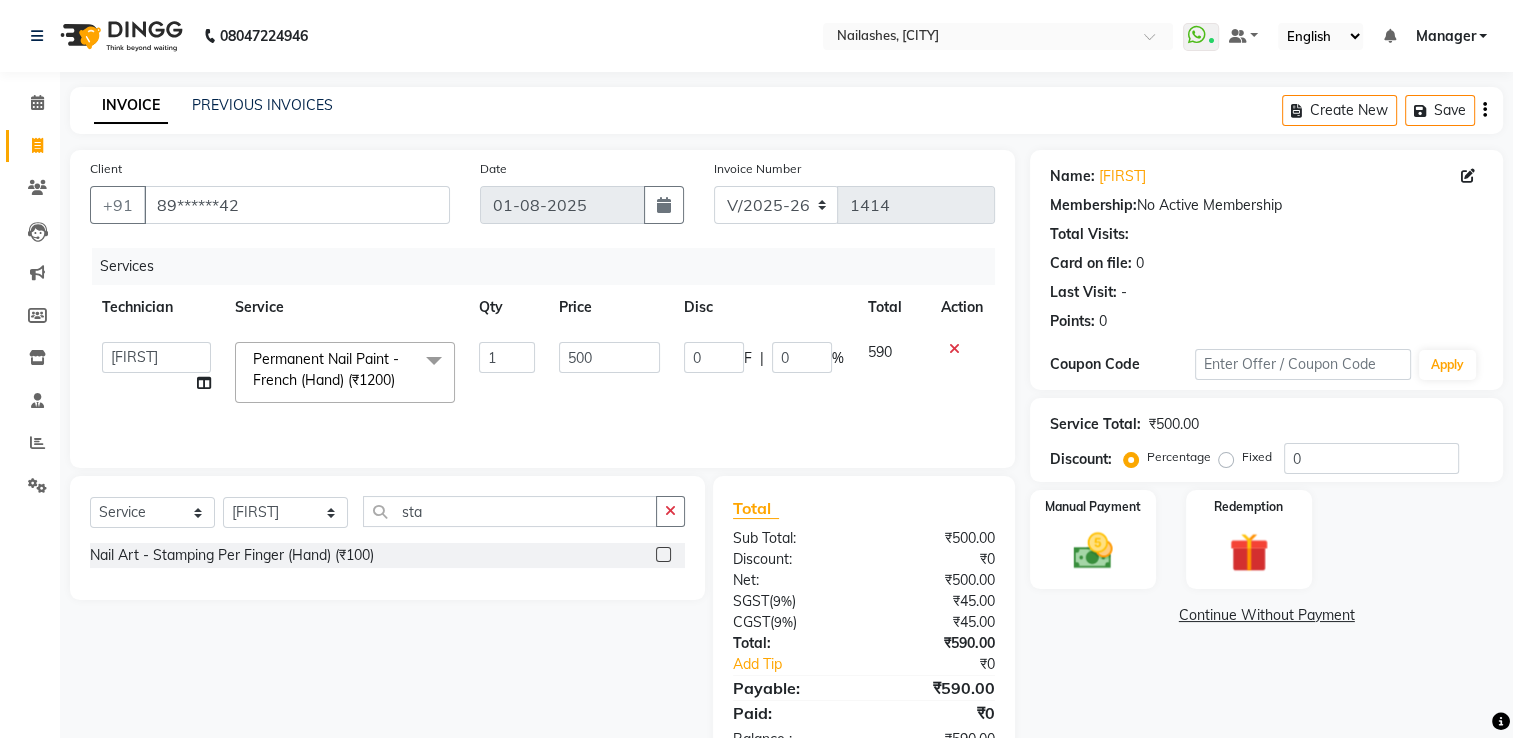 click 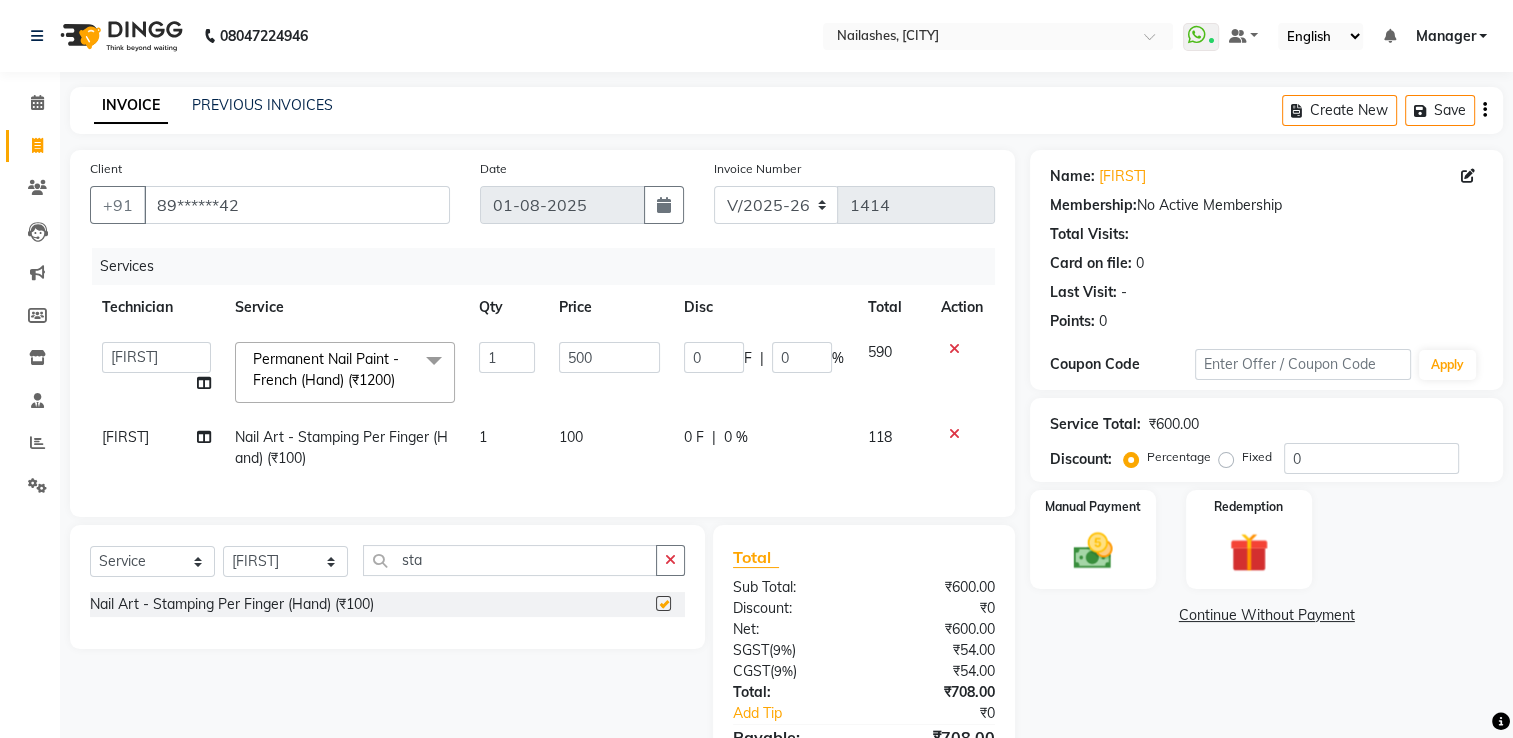 checkbox on "false" 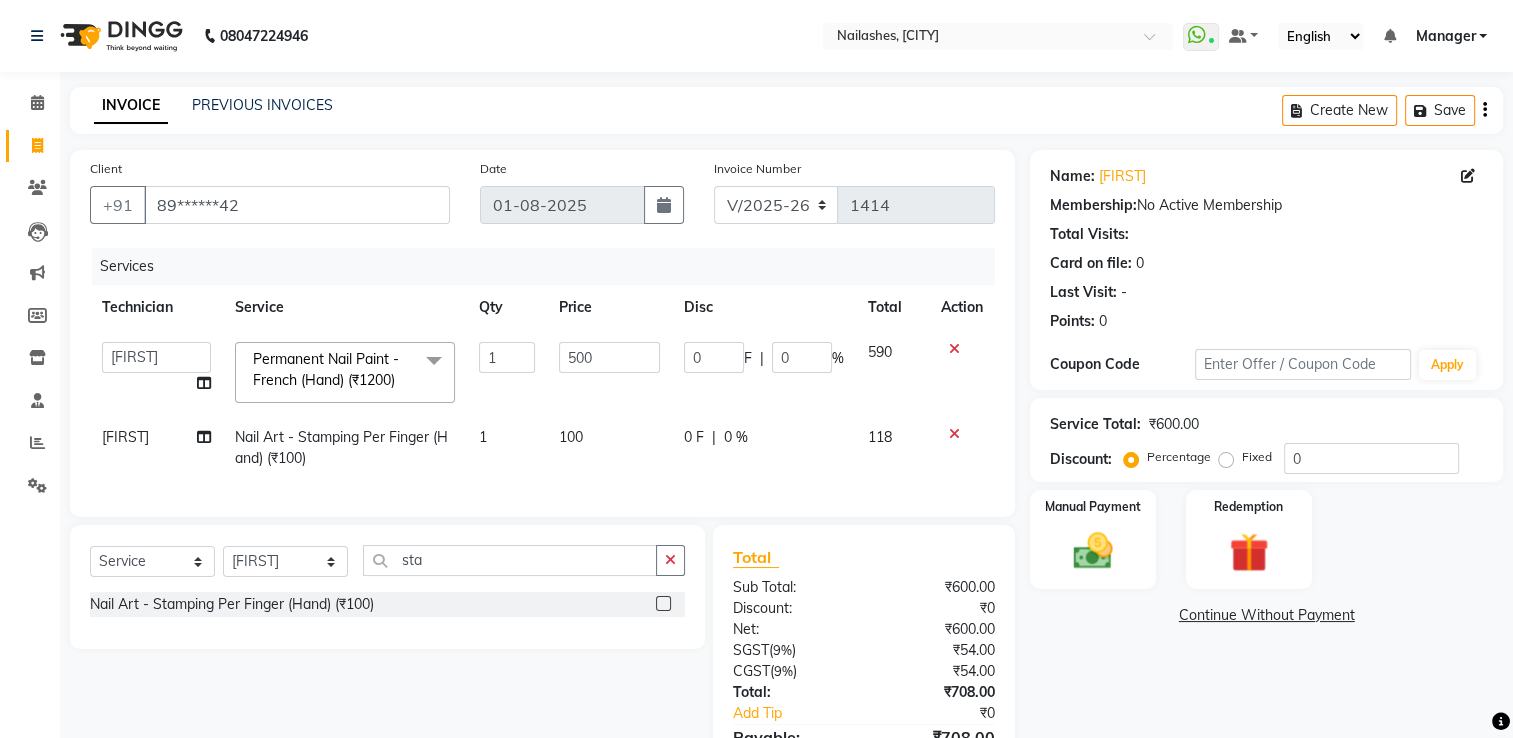click on "1" 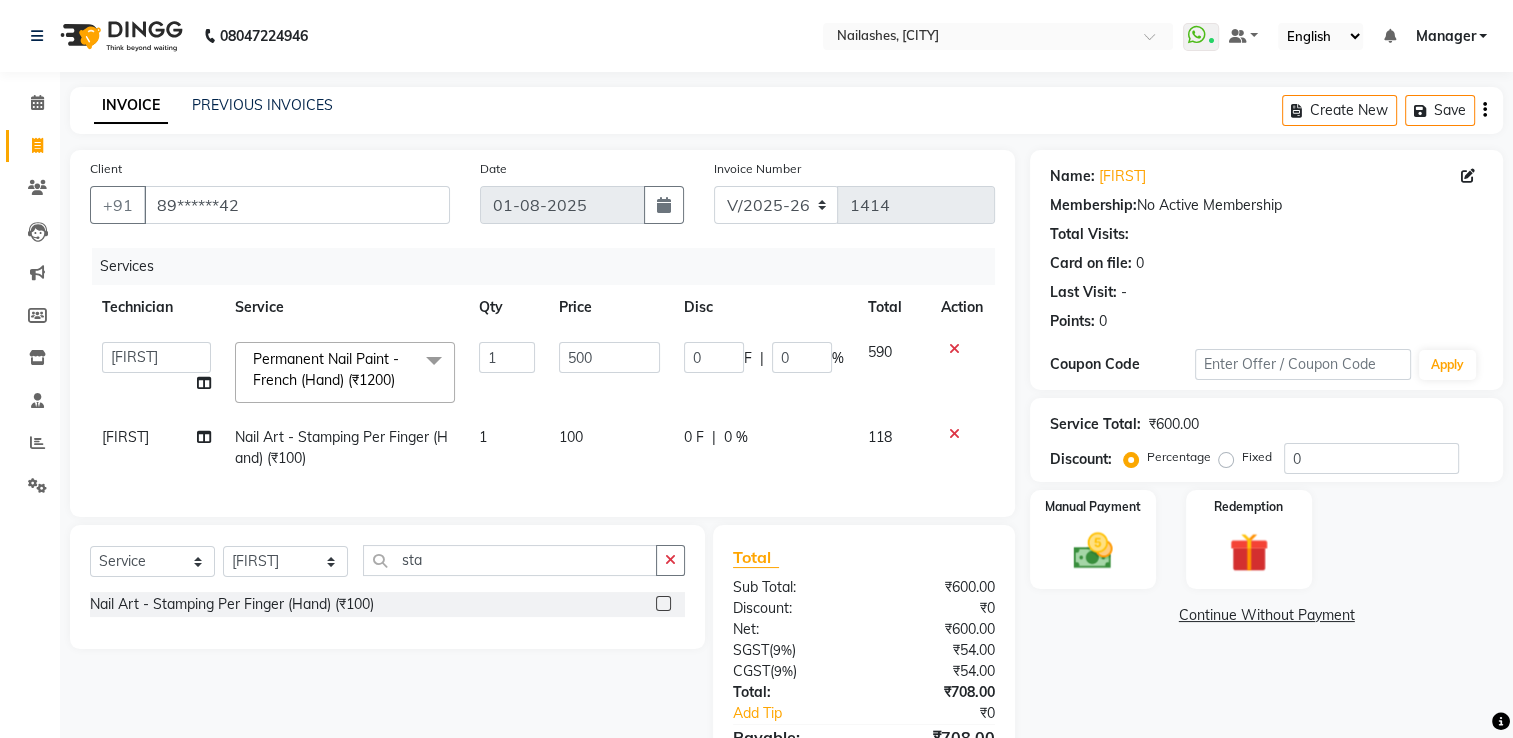 select on "68696" 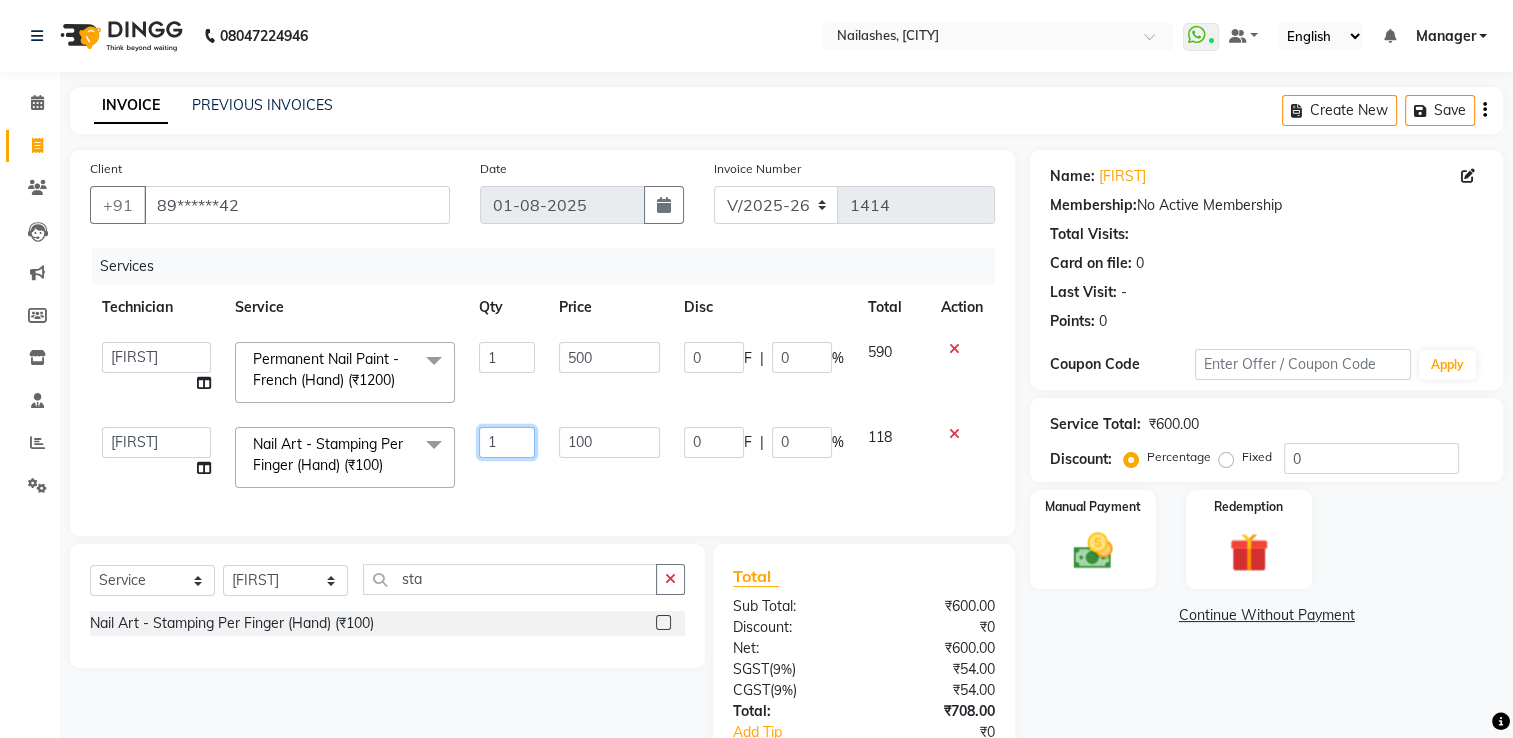 click on "1" 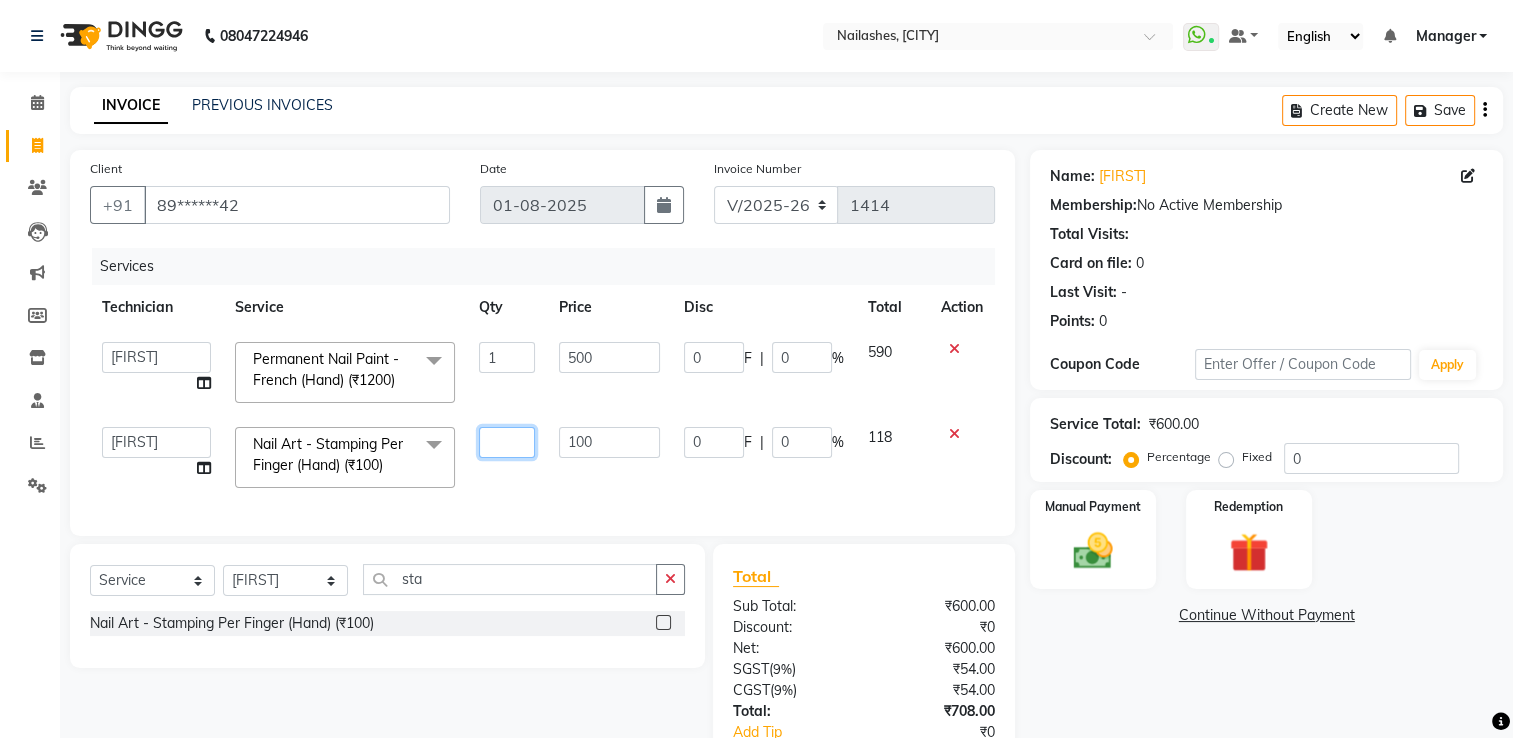 type on "5" 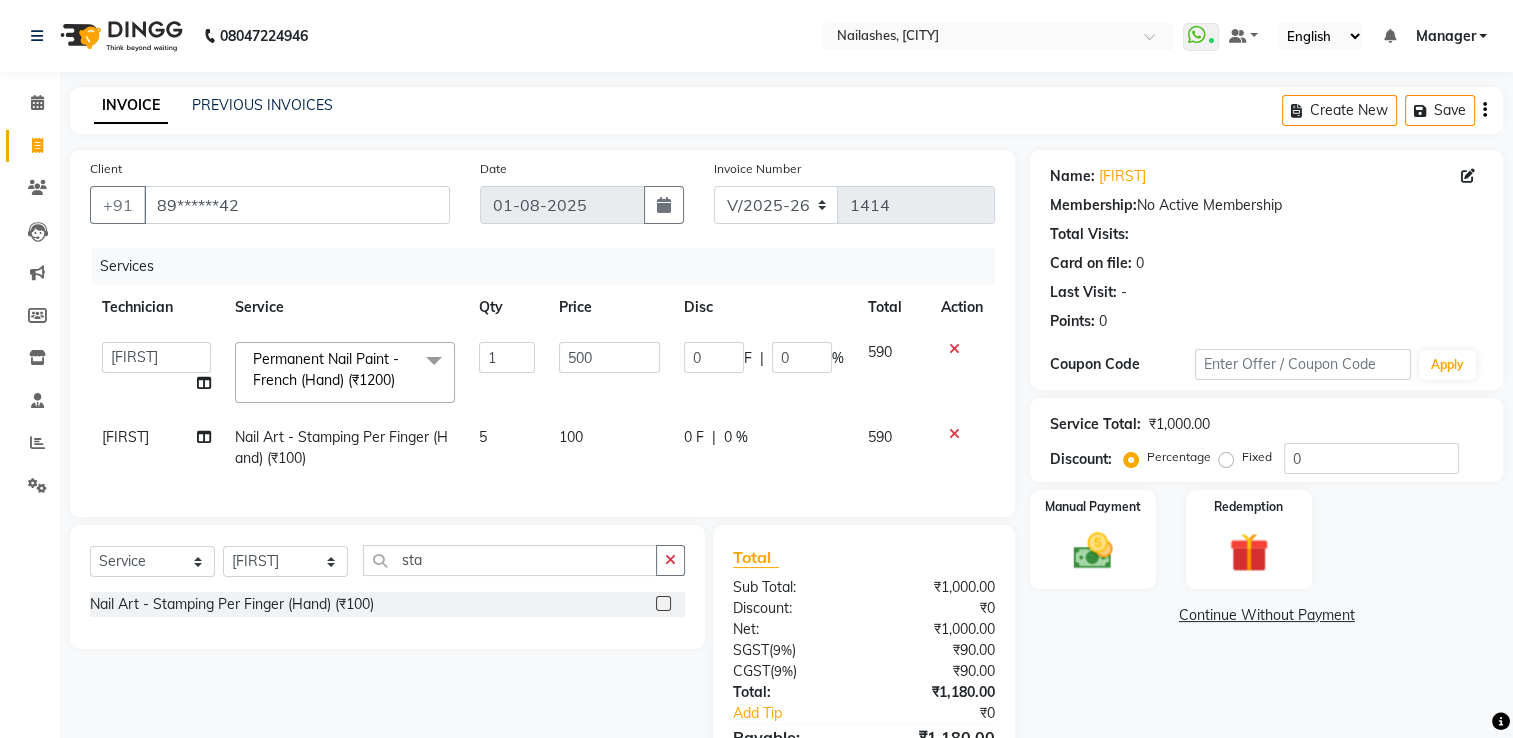 click on "Services Technician Service Qty Price Disc Total Action  [FIRST]   [FIRST] [FIRST]   [FIRST]   [FIRST]   [FIRST]   [FIRST]   [FIRST]   [FIRST]   Manager   [FIRST]   [FIRST]   Owner   [FIRST]   PARE   [FIRST]  Permanent Nail Paint - French (Hand) (₹1200)  x Permanent Nail Paint - Solid Color (Toes) (₹700) Permanent Nail Paint - French (Hand) (₹1200) Permanent Nail Paint - Solid Color (Toes) (₹700) Permanent Nail Paint - French (Toes) (₹1200) Nail course Basic (₹40000) Nail Course Advance (₹60000) massage 45 min (₹500) massage 15 min (₹300) massage 30 min (₹400) HAIR EXTENSIONS REMOVAL (₹50) SINGLE  HAND  NAIL PAINT (₹400) SINGLE HAND NAIL EXTENSIONS ACRYLIC (₹500) SINGLE HAND NAIL EXTENSIONS GEL (₹600) SINGLE HAND EXTENSIONS REMOVAL (₹250) SINGLE HAND GEL POLISH REMOVAL (₹250) HEAD MASSAGE WITH WASH (₹900) NAILEXTENSINS POLISH (₹1356) HAIR FALL TREATMENT (₹1500) DANDRUFF TREATMENT (₹1500) HAIR SPA (₹1250) HAIR WASH BLOWDRY (₹850) HYDRA FACIAL (₹5500) D TAN HANDS (₹500) 1 500 0" 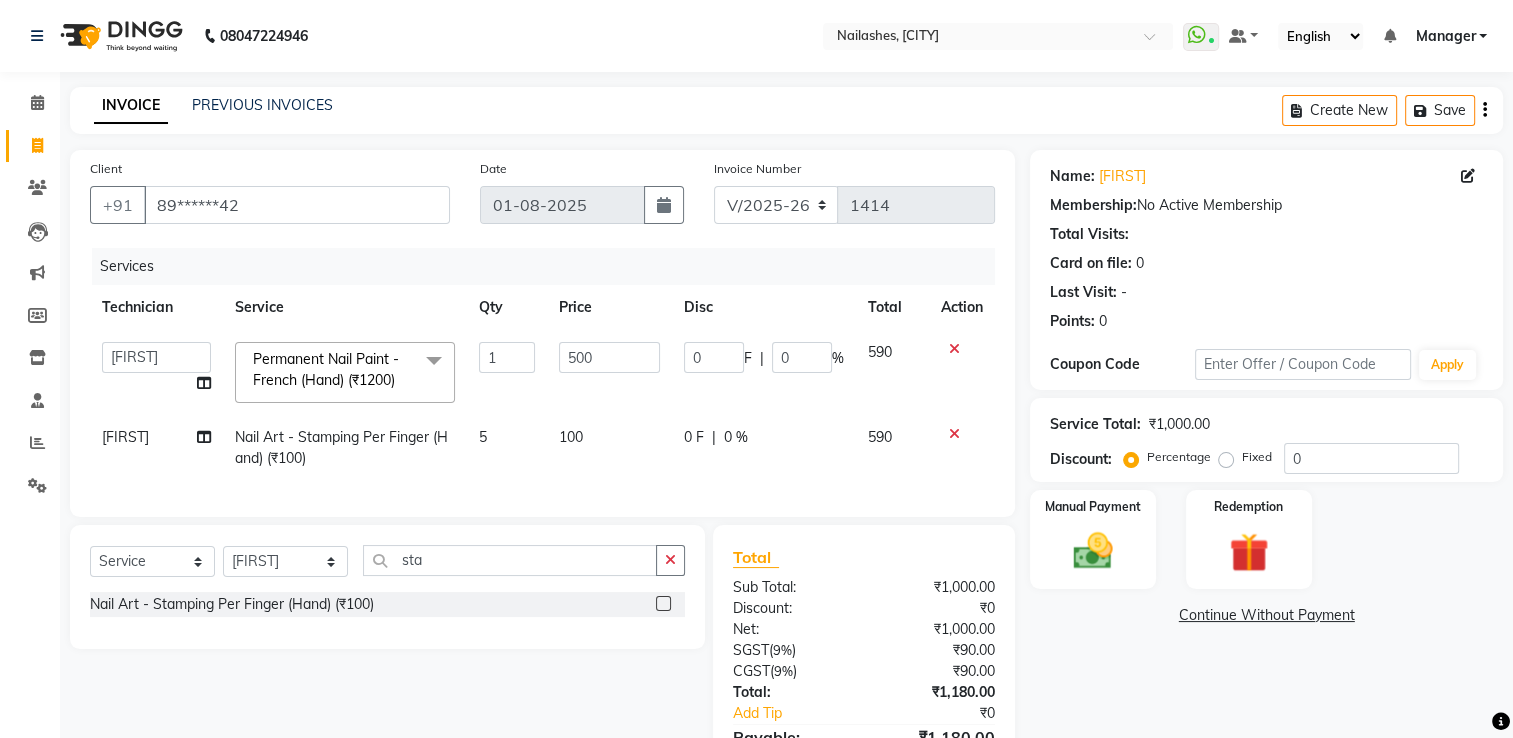scroll, scrollTop: 125, scrollLeft: 0, axis: vertical 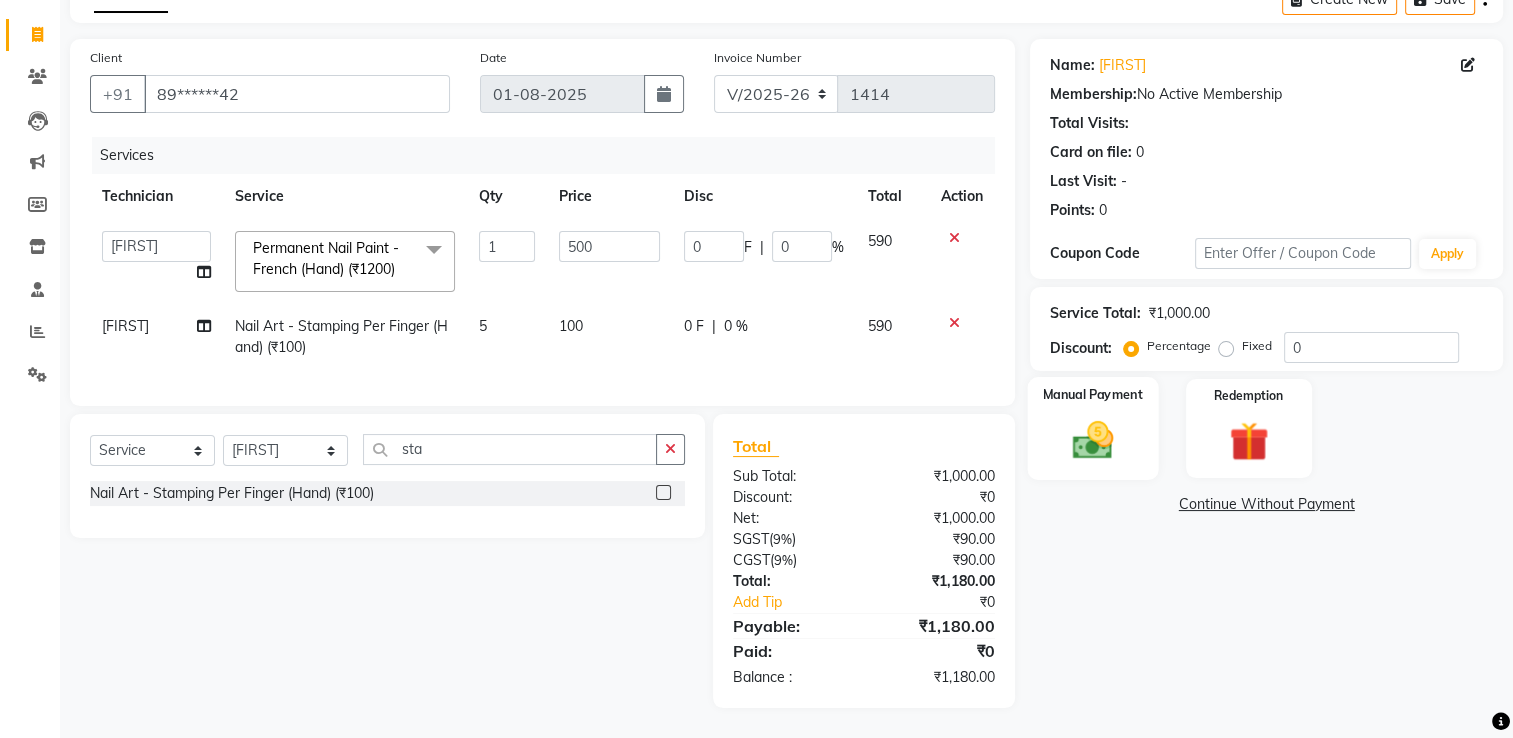 click 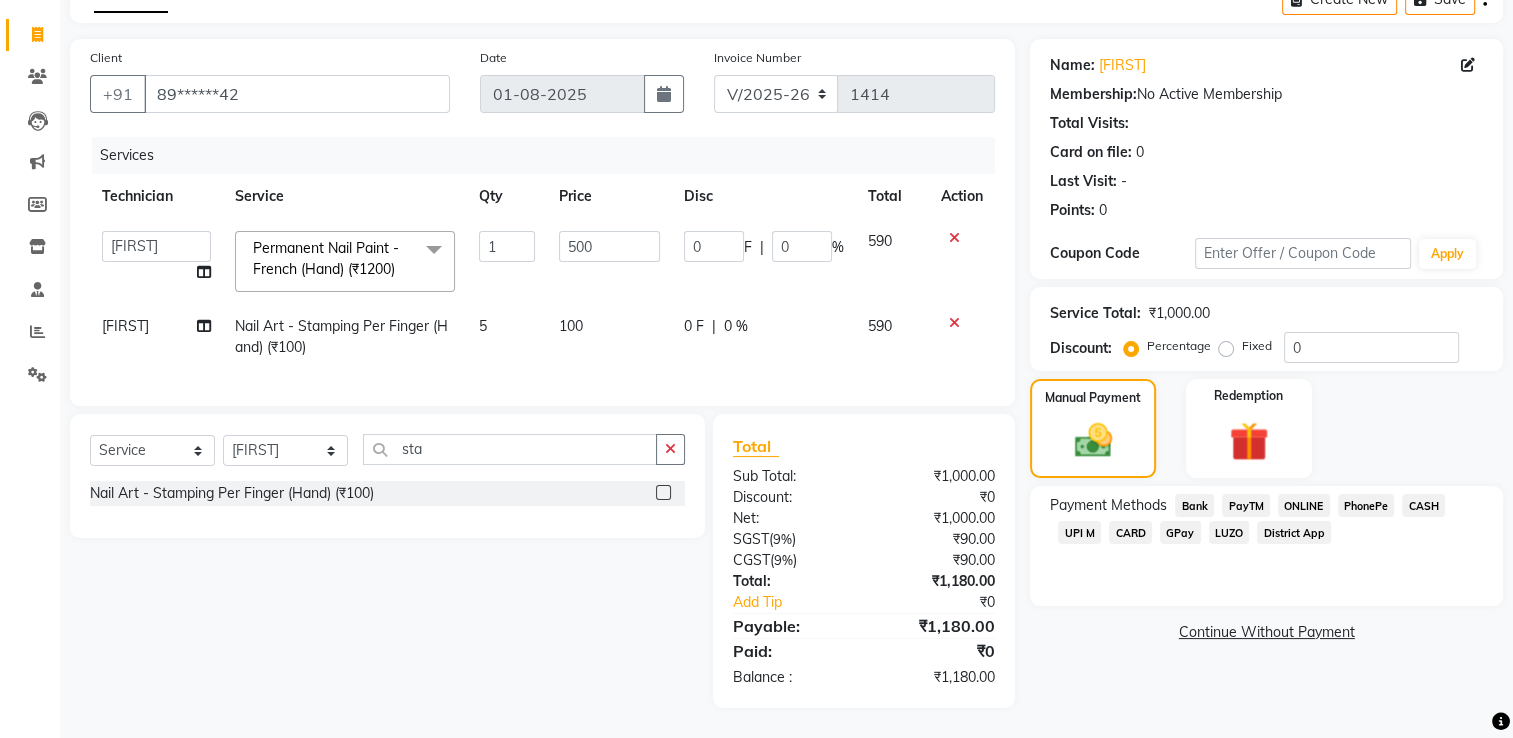 click on "UPI M" 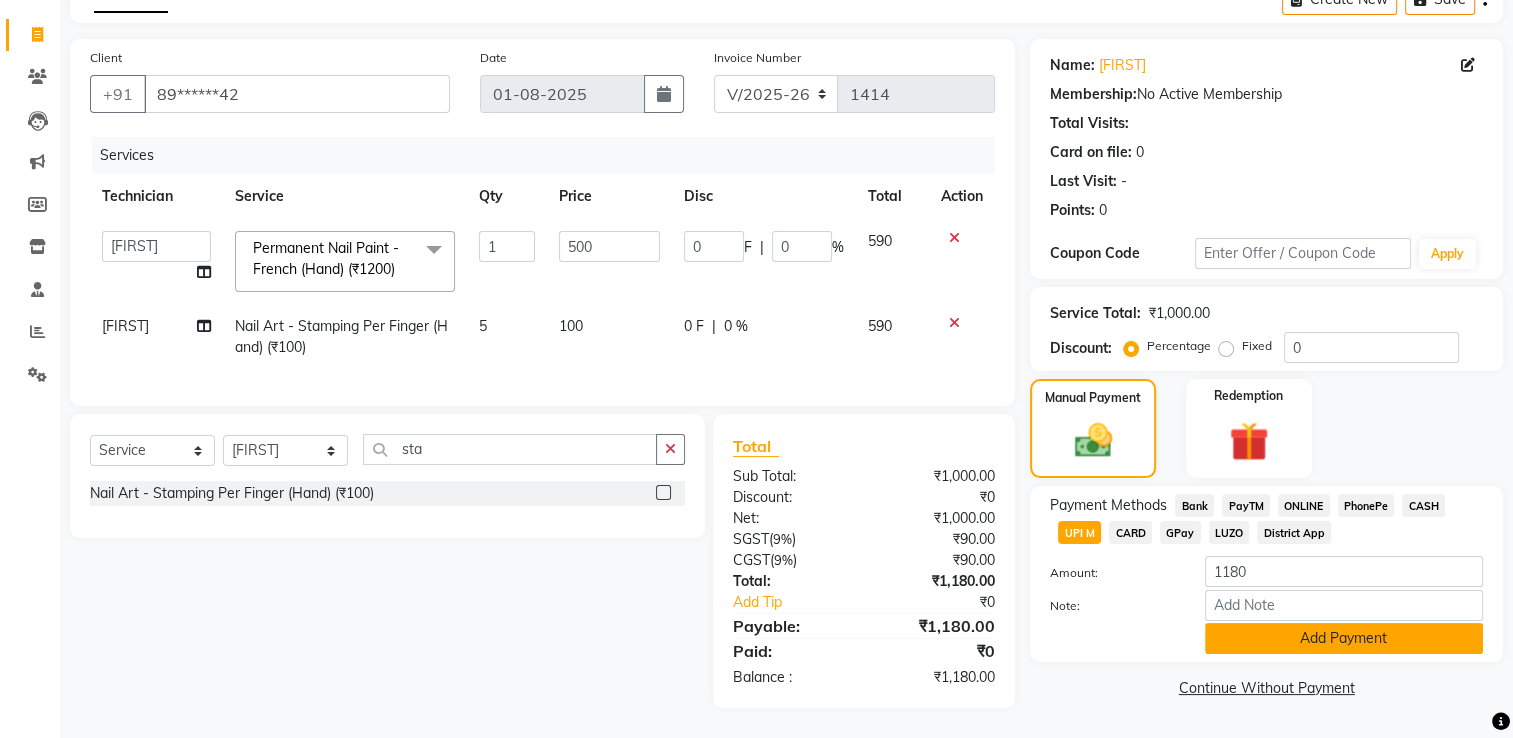 click on "Add Payment" 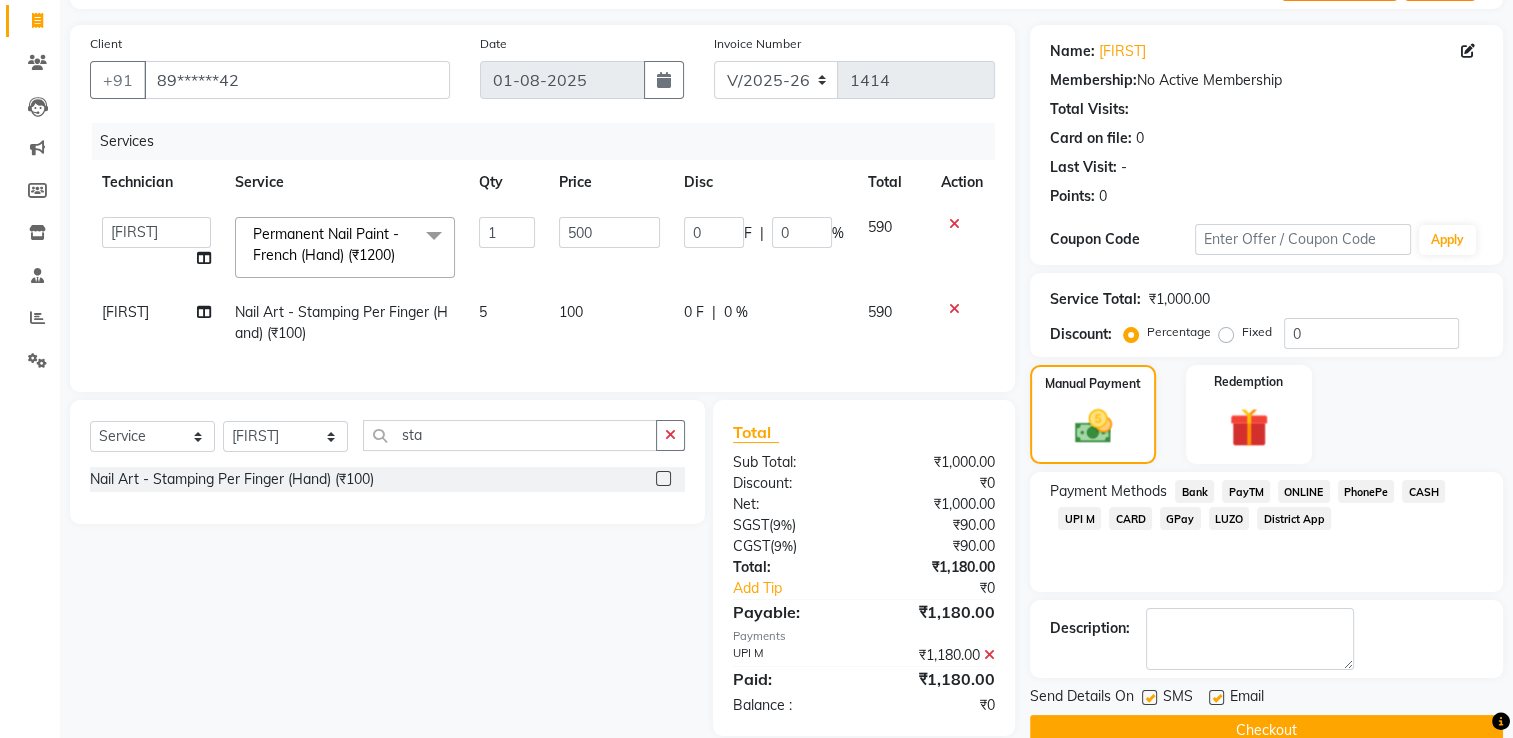 click on "Checkout" 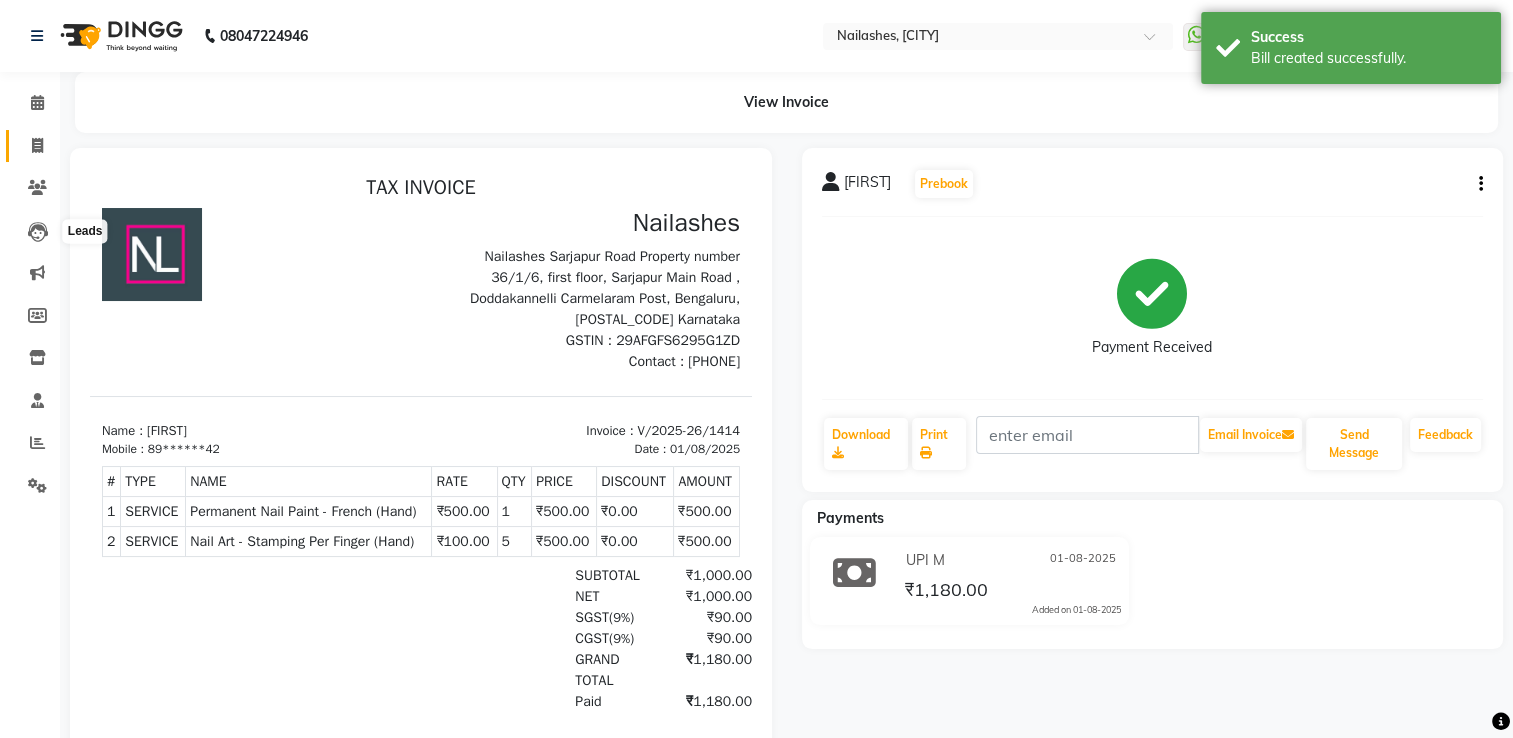 scroll, scrollTop: 0, scrollLeft: 0, axis: both 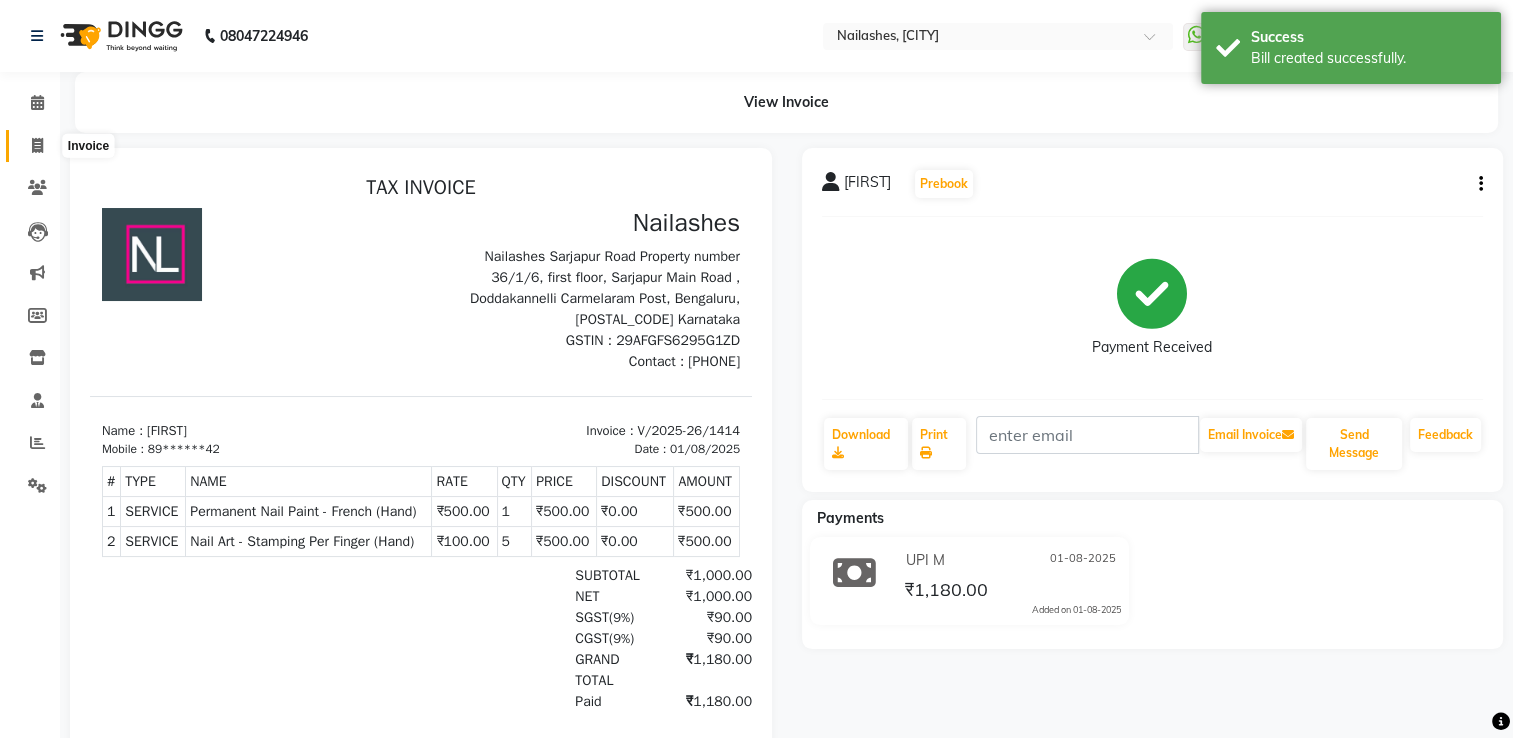 click 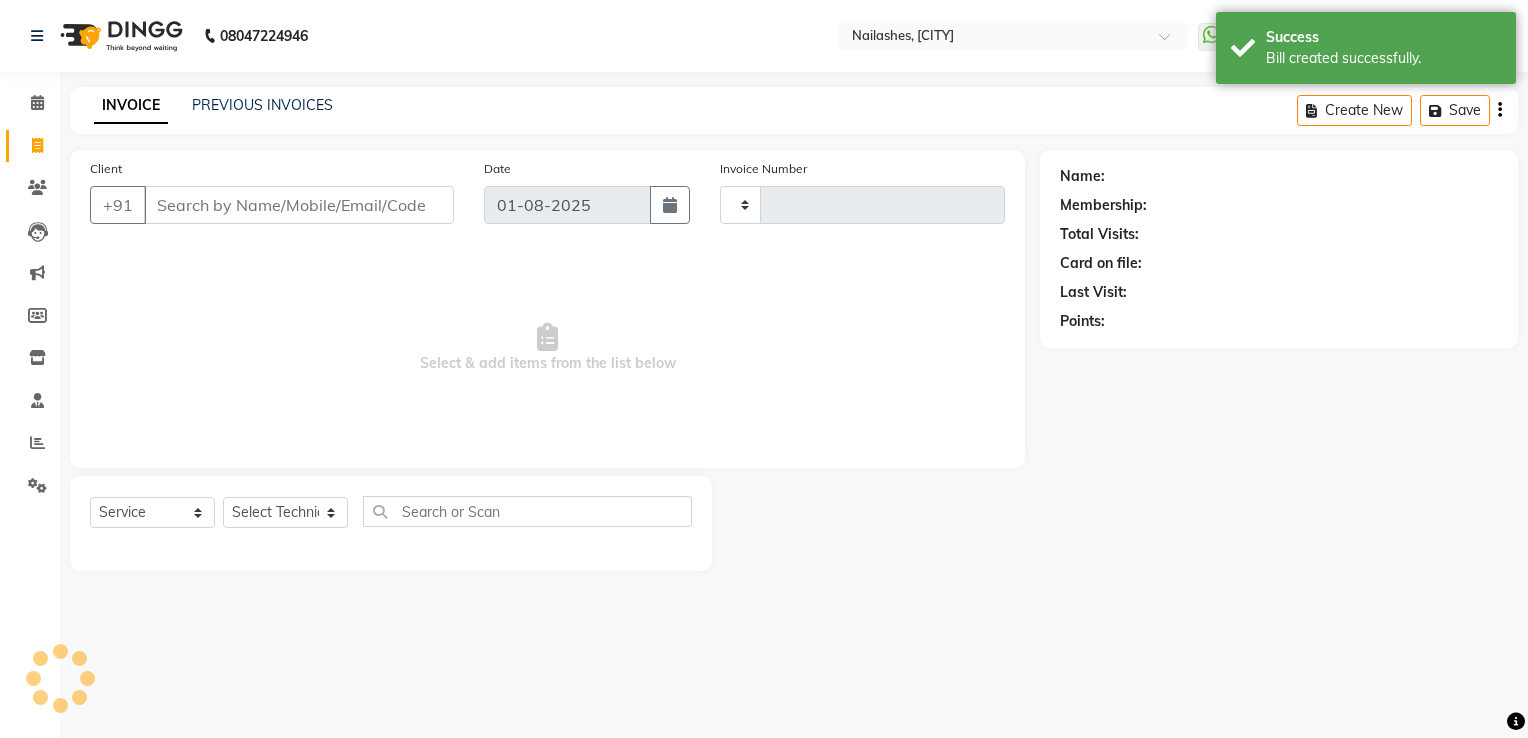 type on "1415" 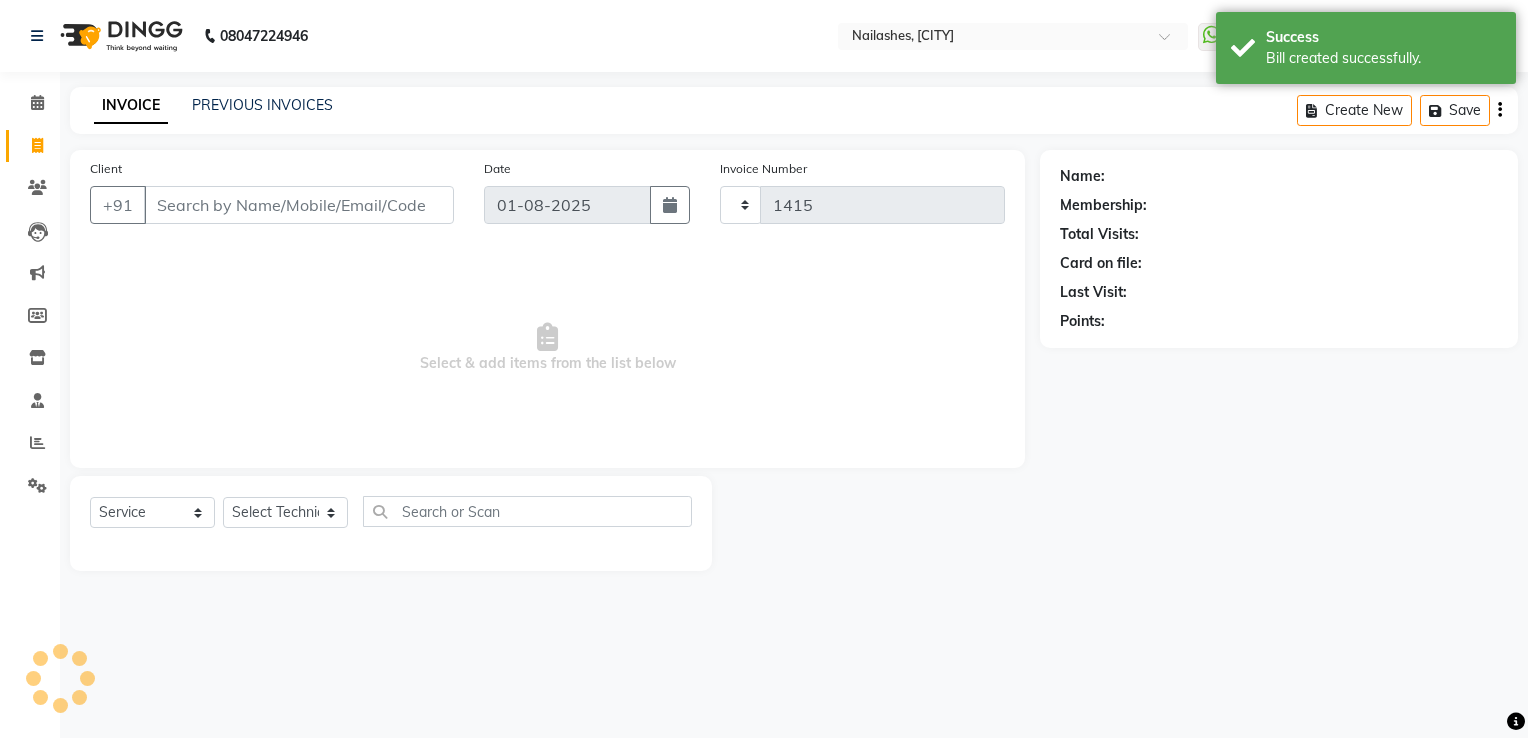 select on "6579" 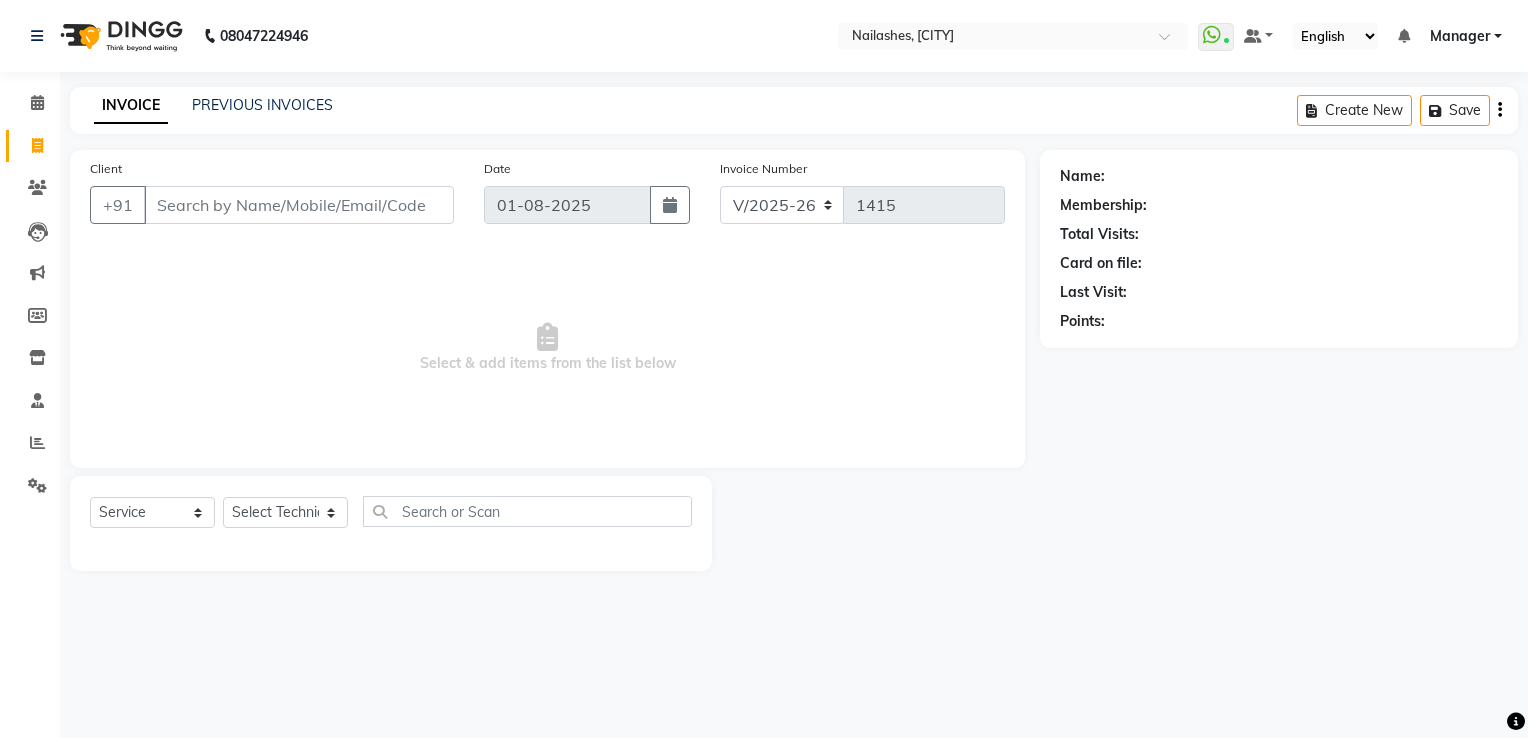 click on "Client" at bounding box center [299, 205] 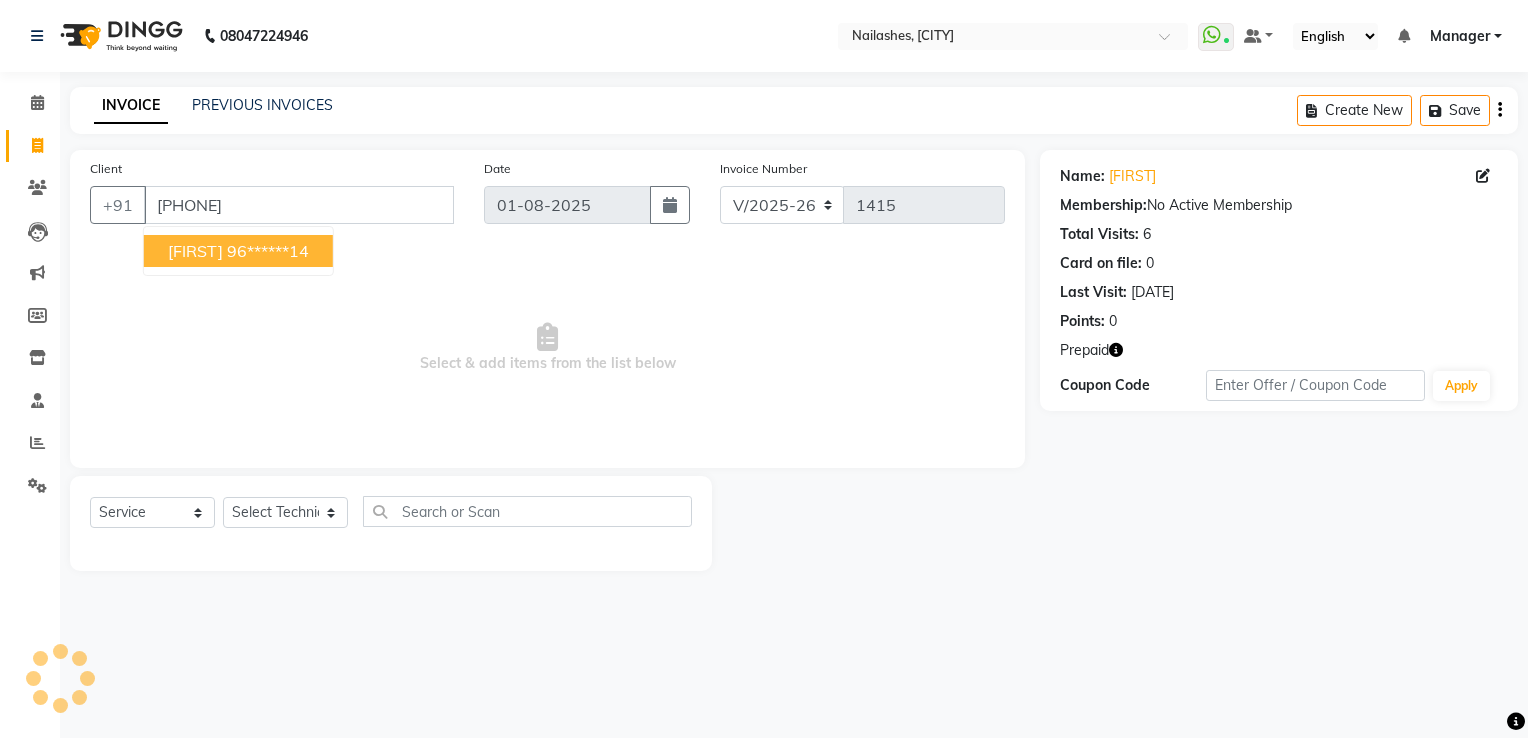 click on "[FIRST]" at bounding box center [195, 251] 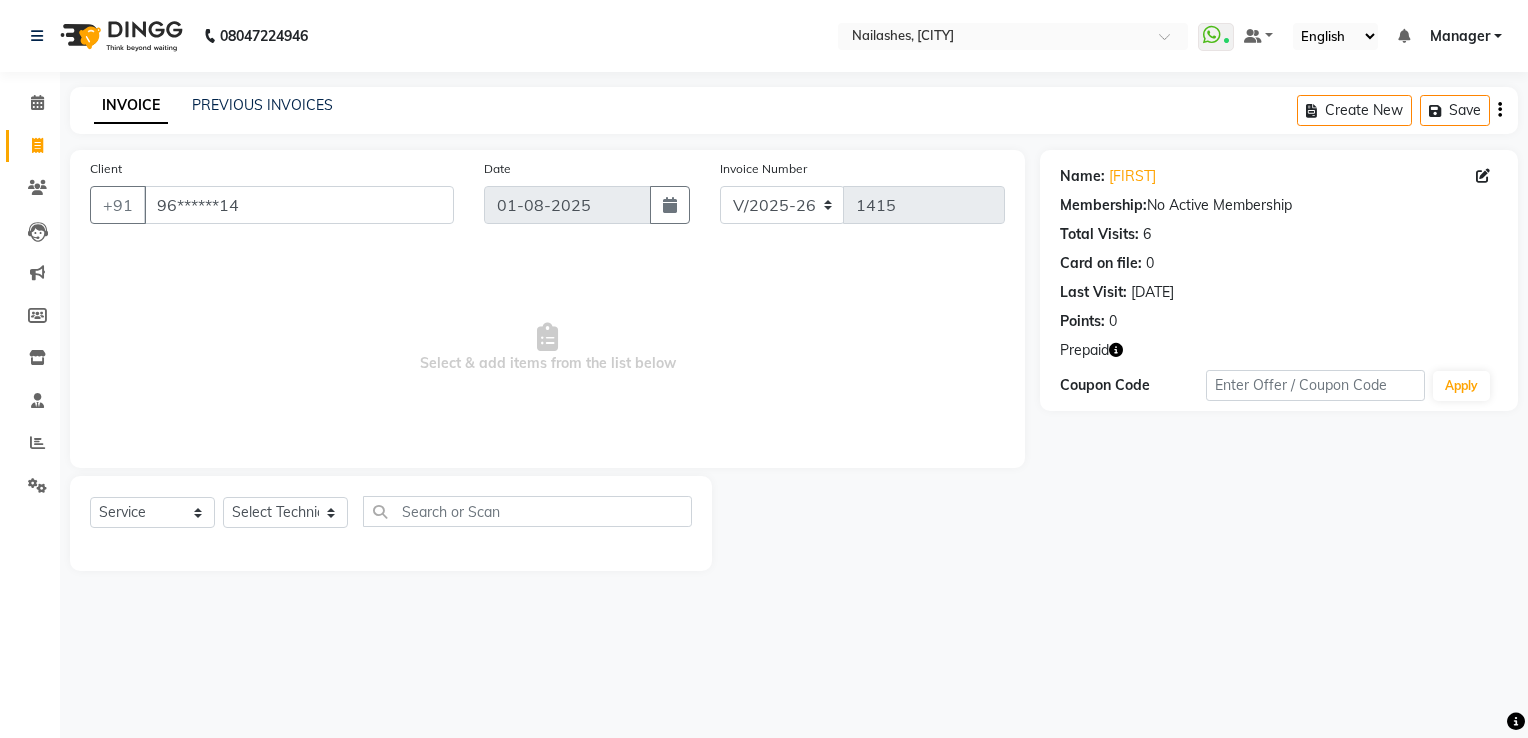 click 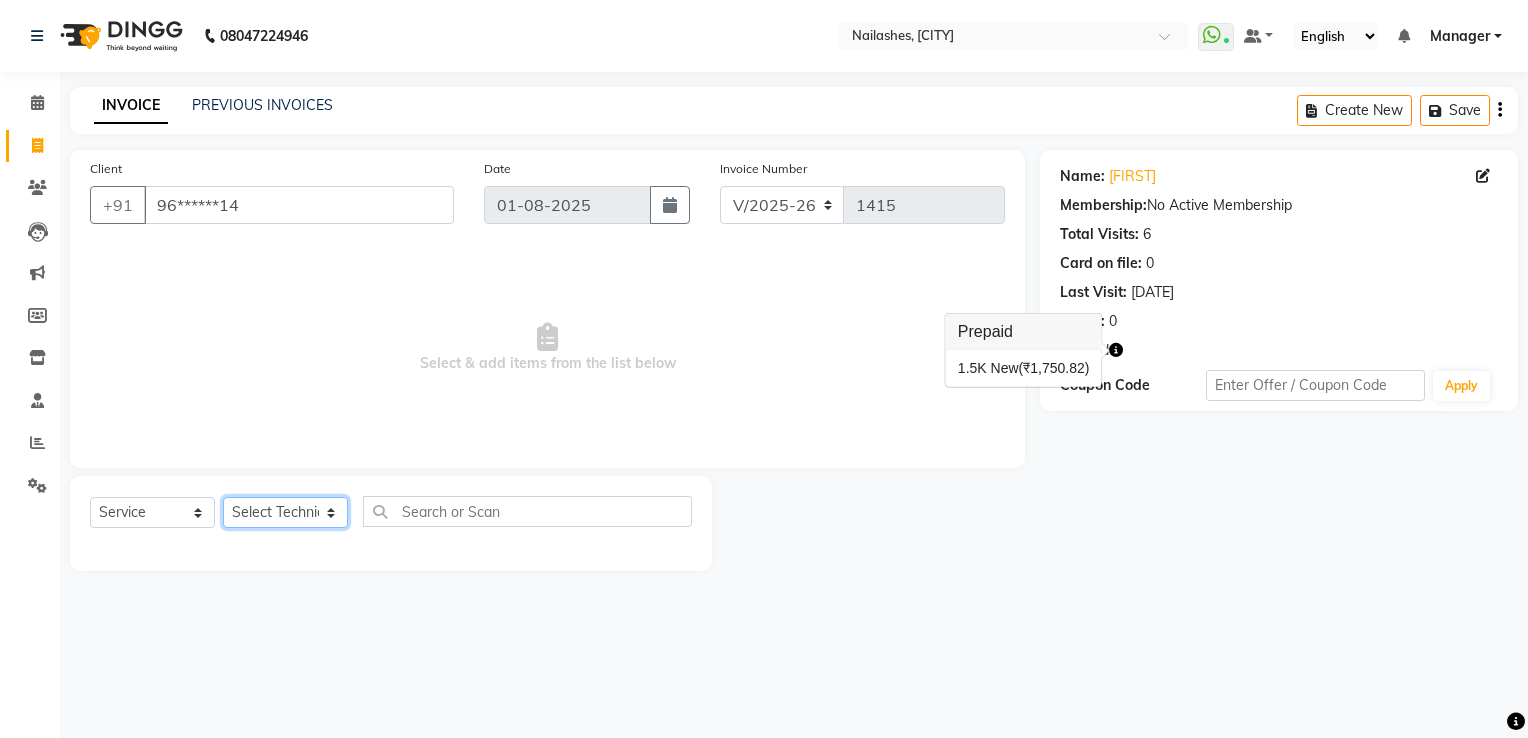 click on "Select Technician [FIRST] [FIRST] [FIRST] [FIRST] [FIRST] [FIRST] [FIRST] [FIRST] [FIRST] Manager [FIRST] [FIRST] Owner [FIRST] PARE [FIRST]" 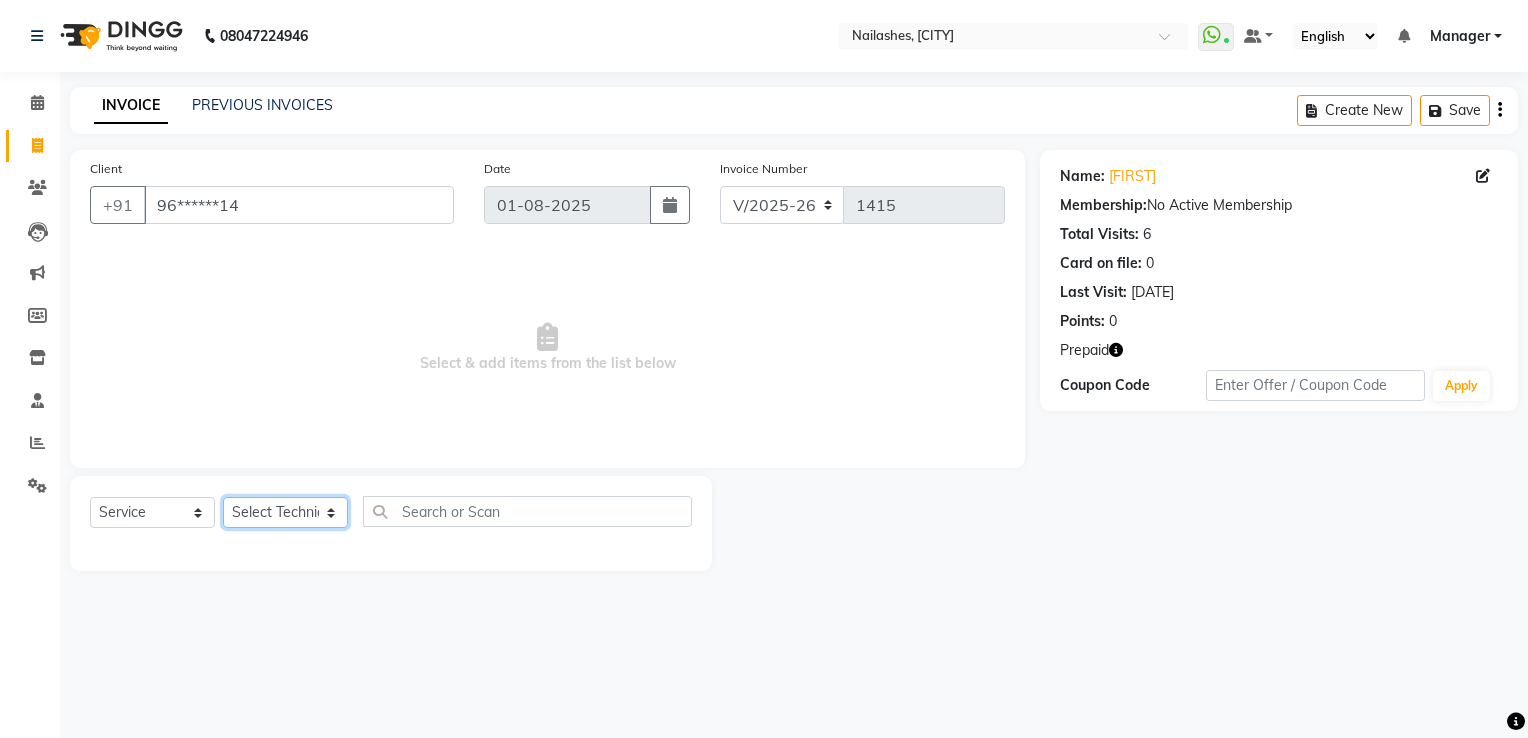 select on "84916" 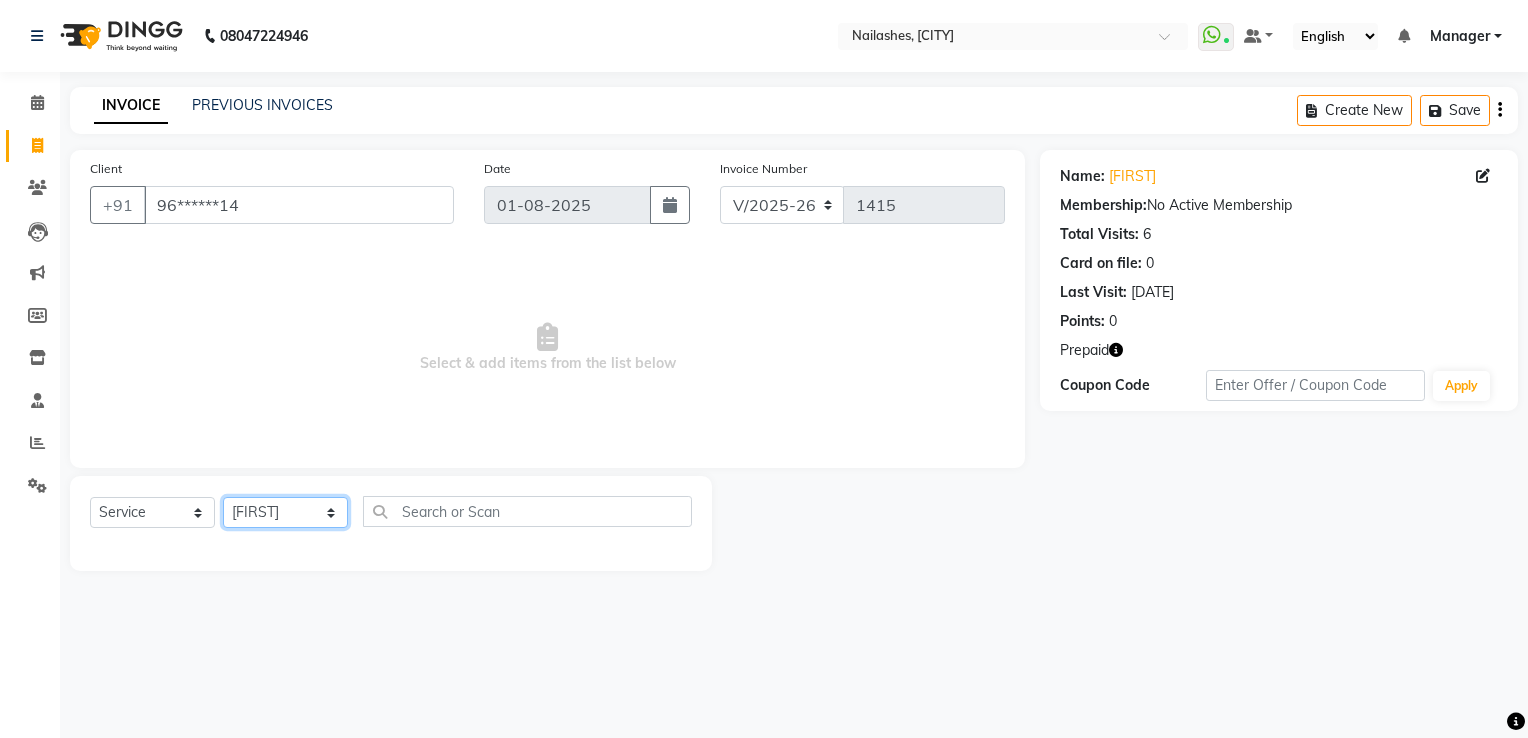 click on "Select Technician [FIRST] [FIRST] [FIRST] [FIRST] [FIRST] [FIRST] [FIRST] [FIRST] [FIRST] Manager [FIRST] [FIRST] Owner [FIRST] PARE [FIRST]" 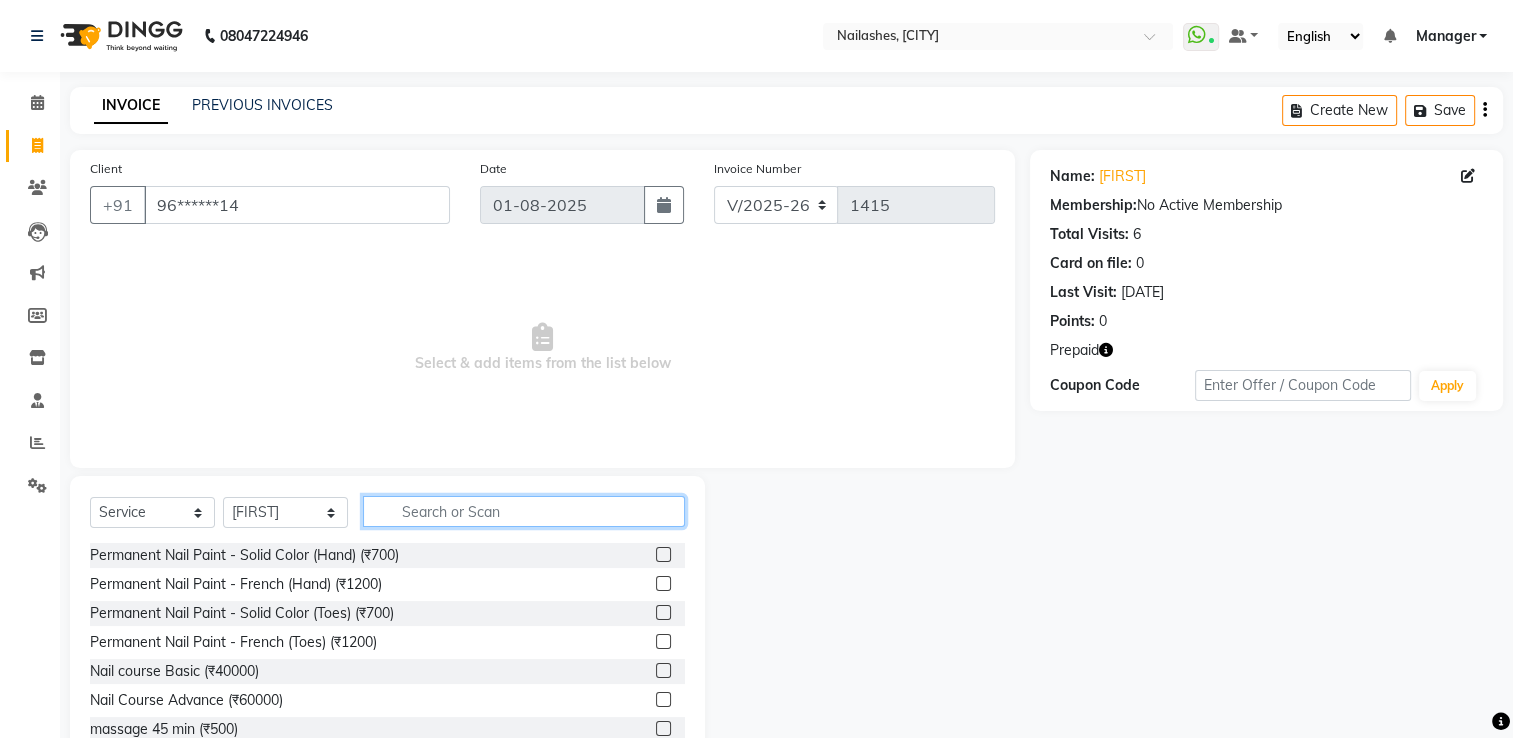 click 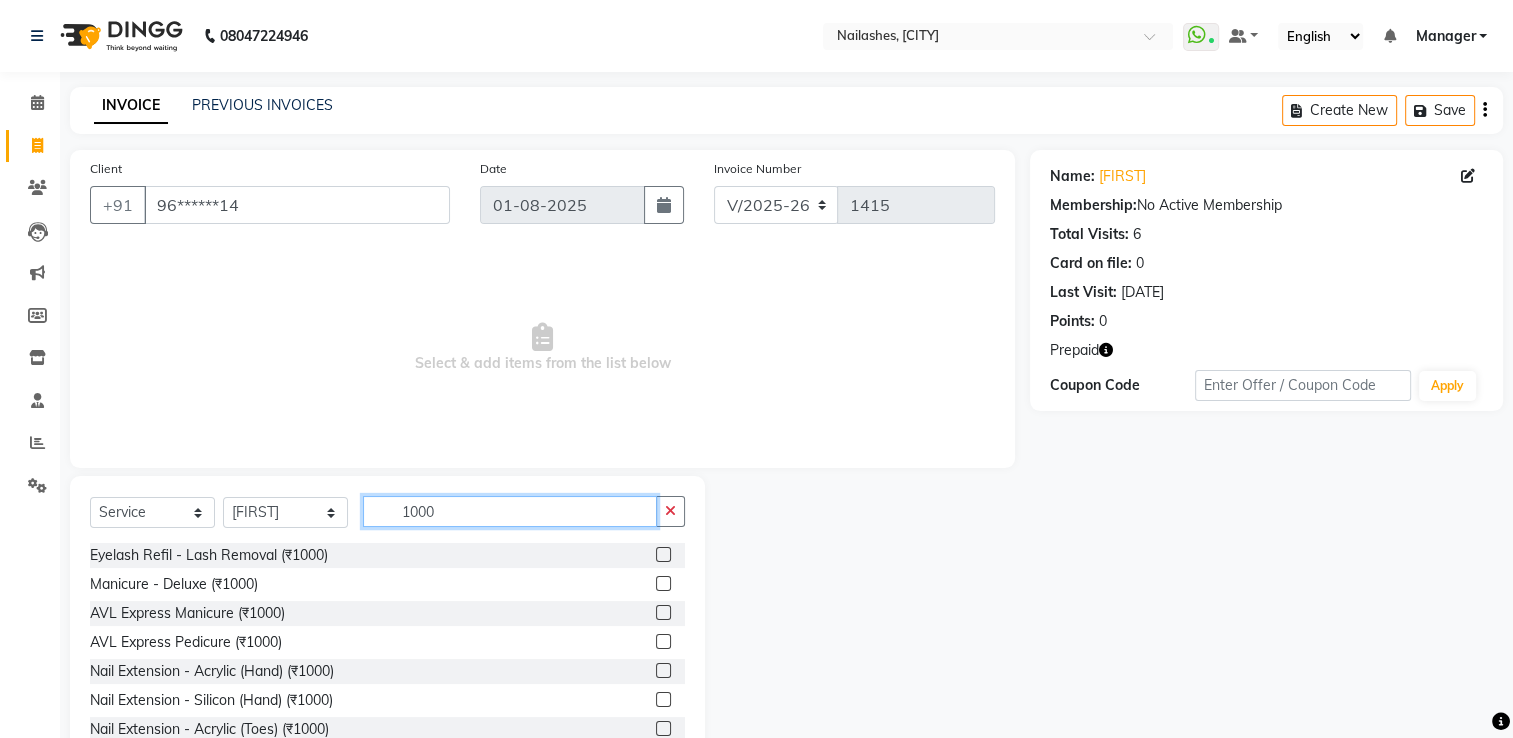 type on "1000" 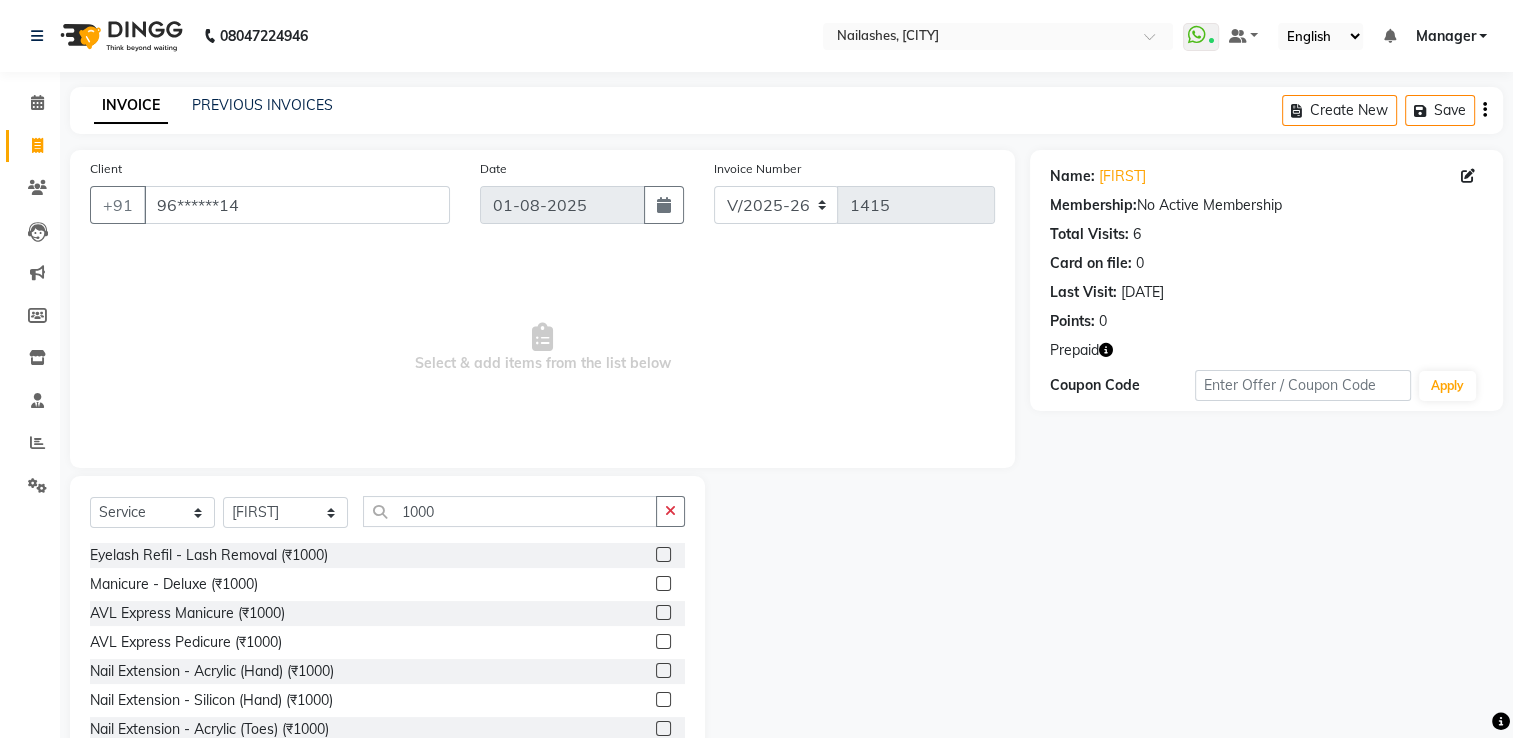 click 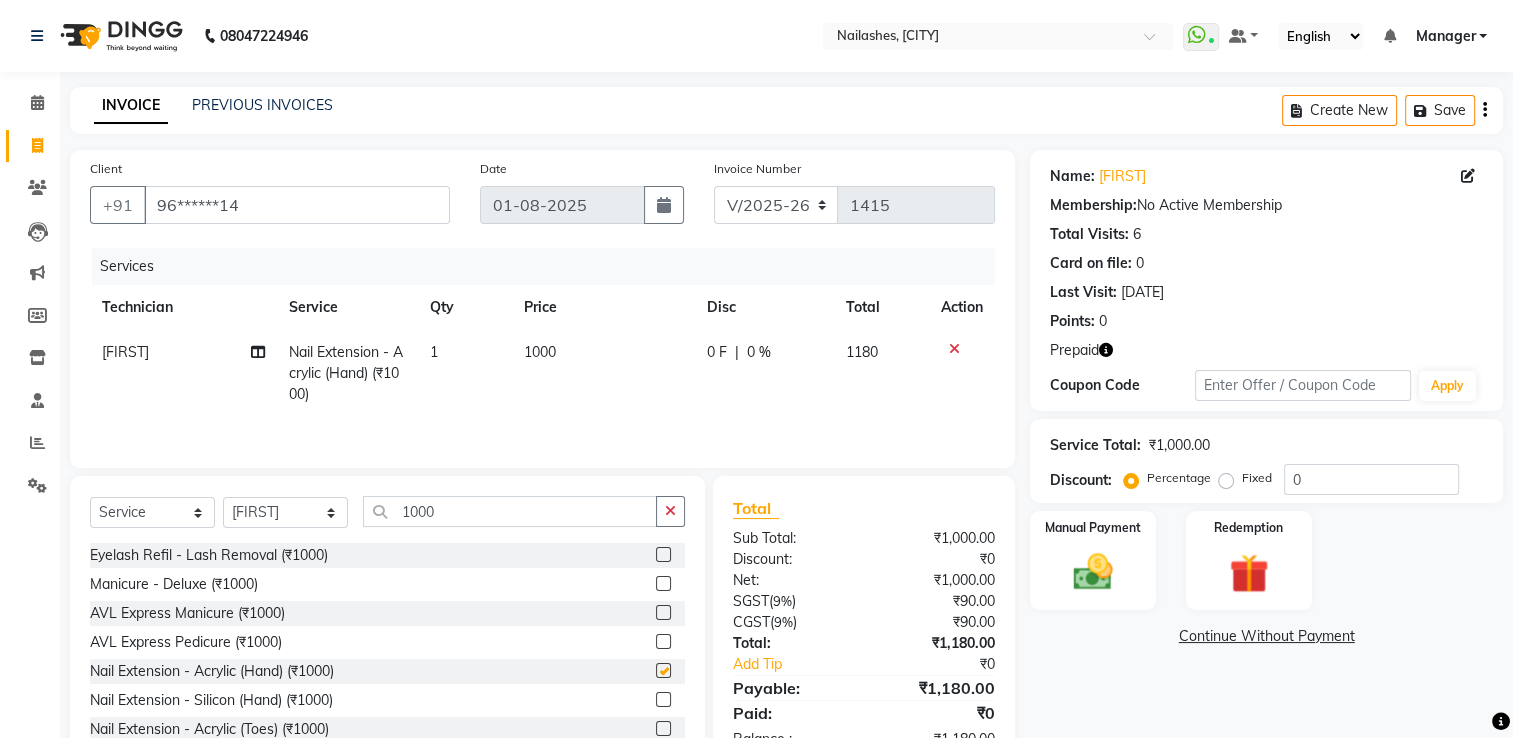 checkbox on "false" 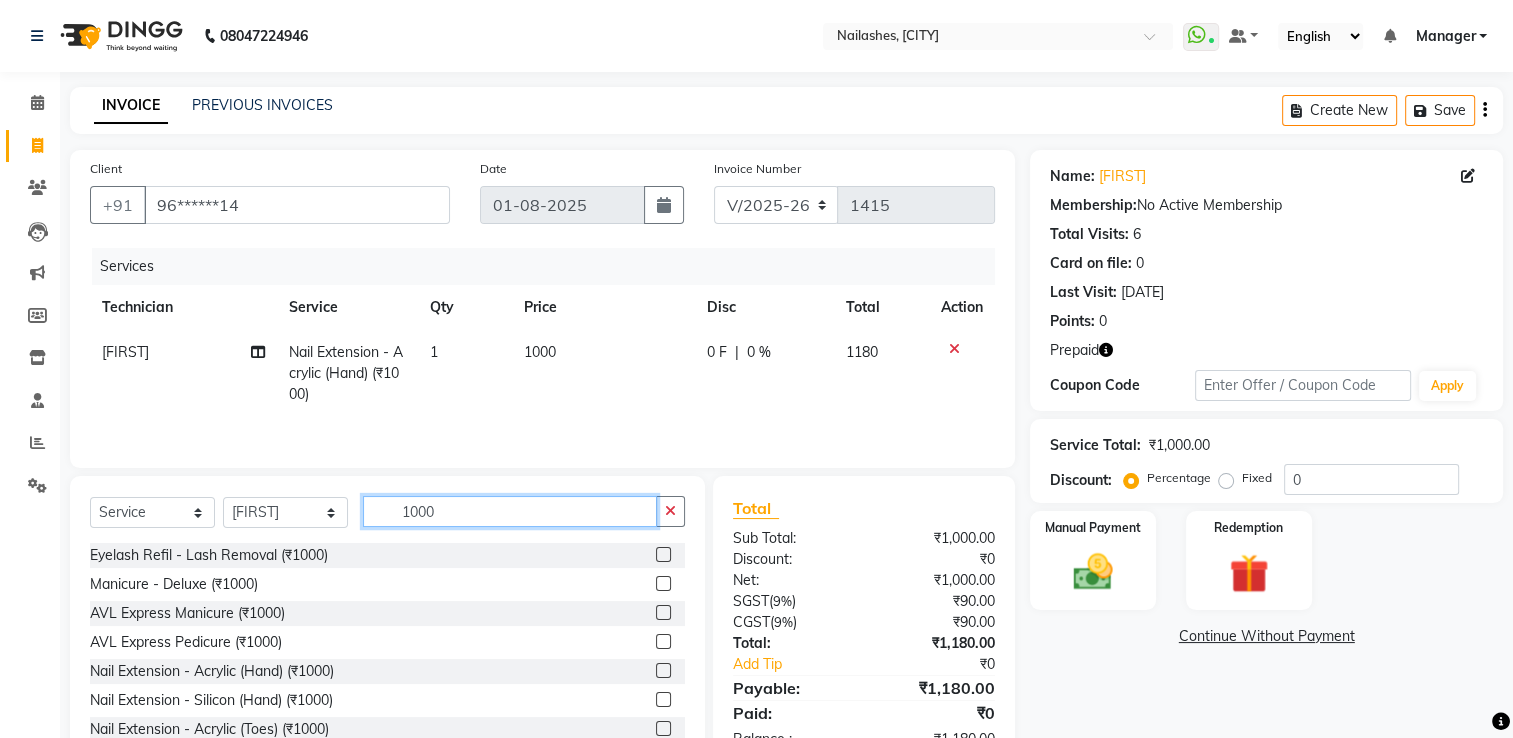 click on "1000" 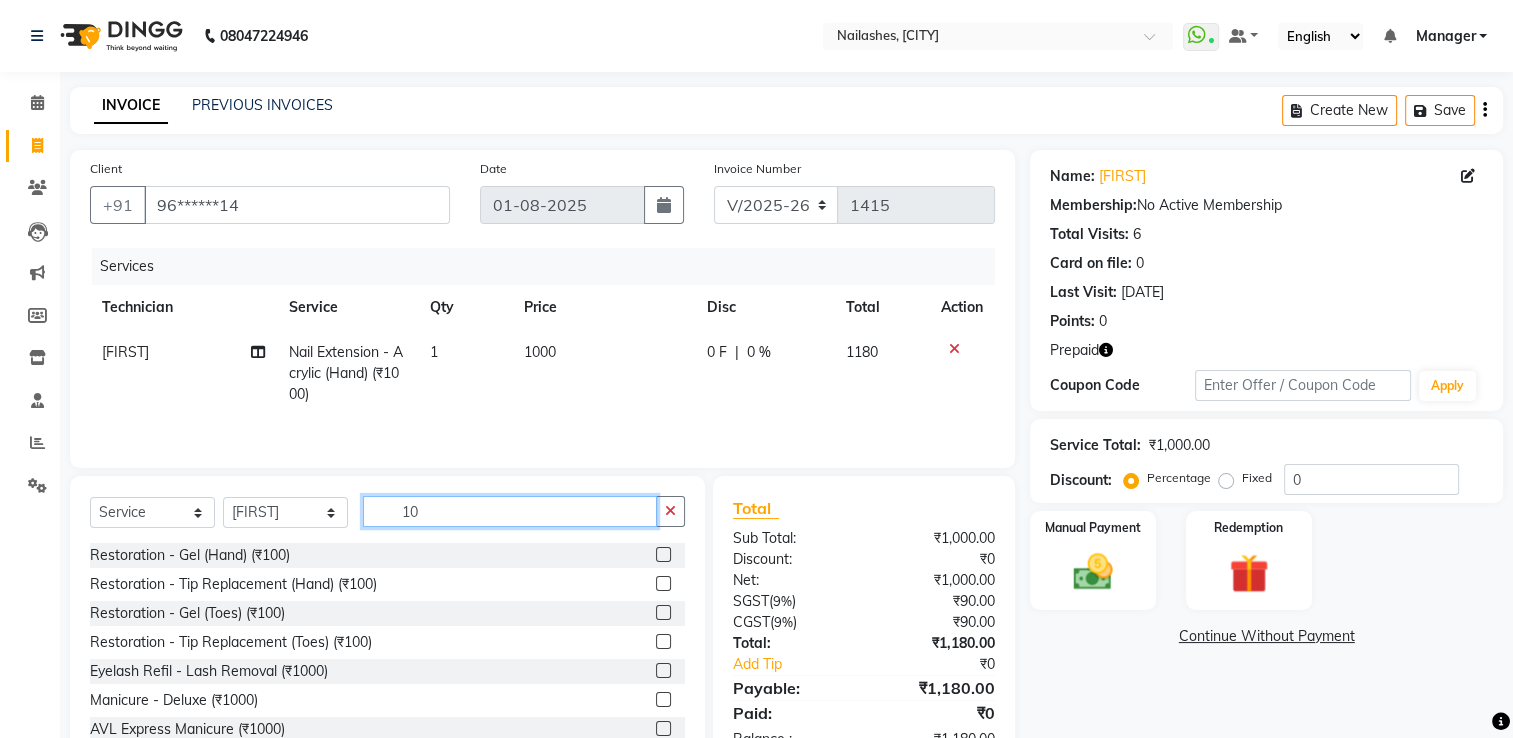 type on "1" 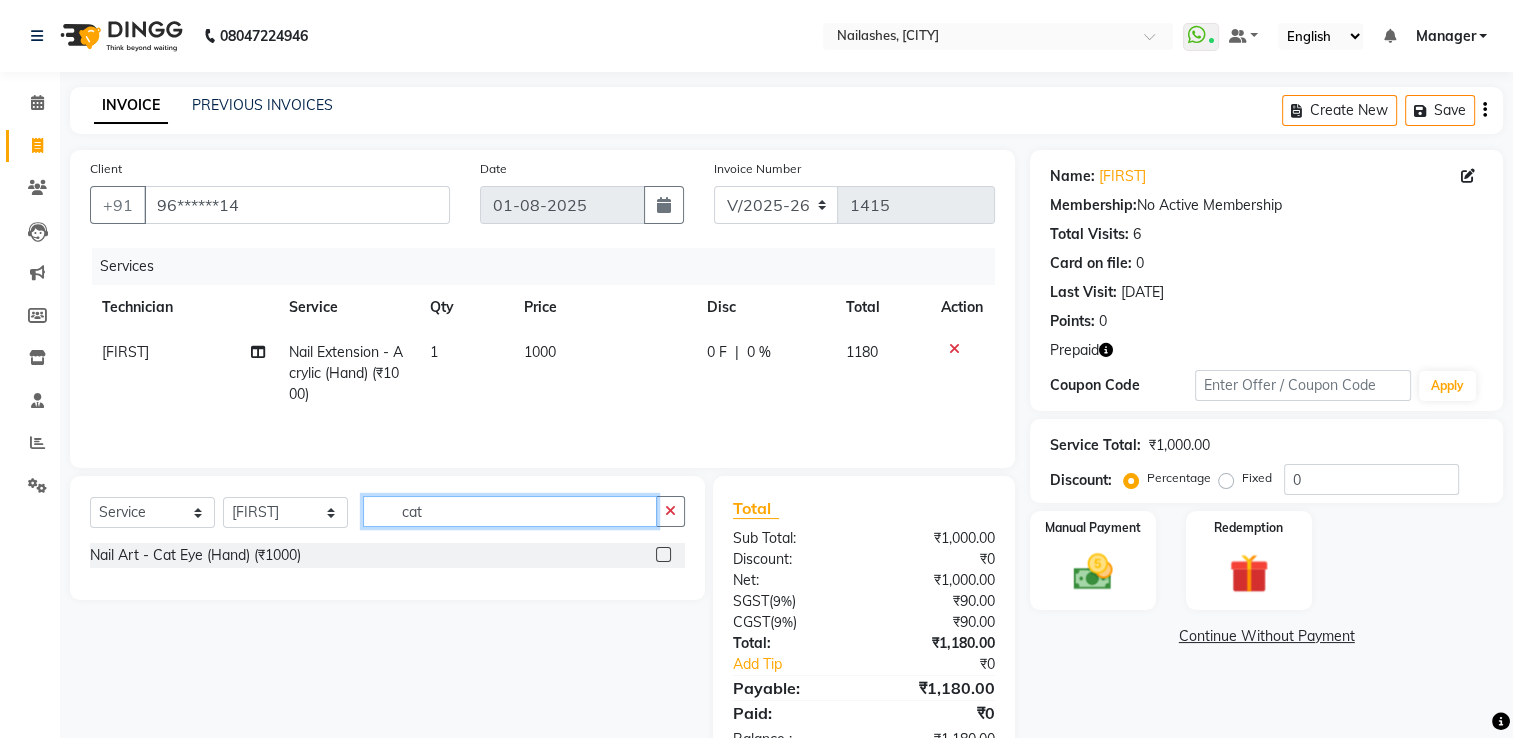type on "cat" 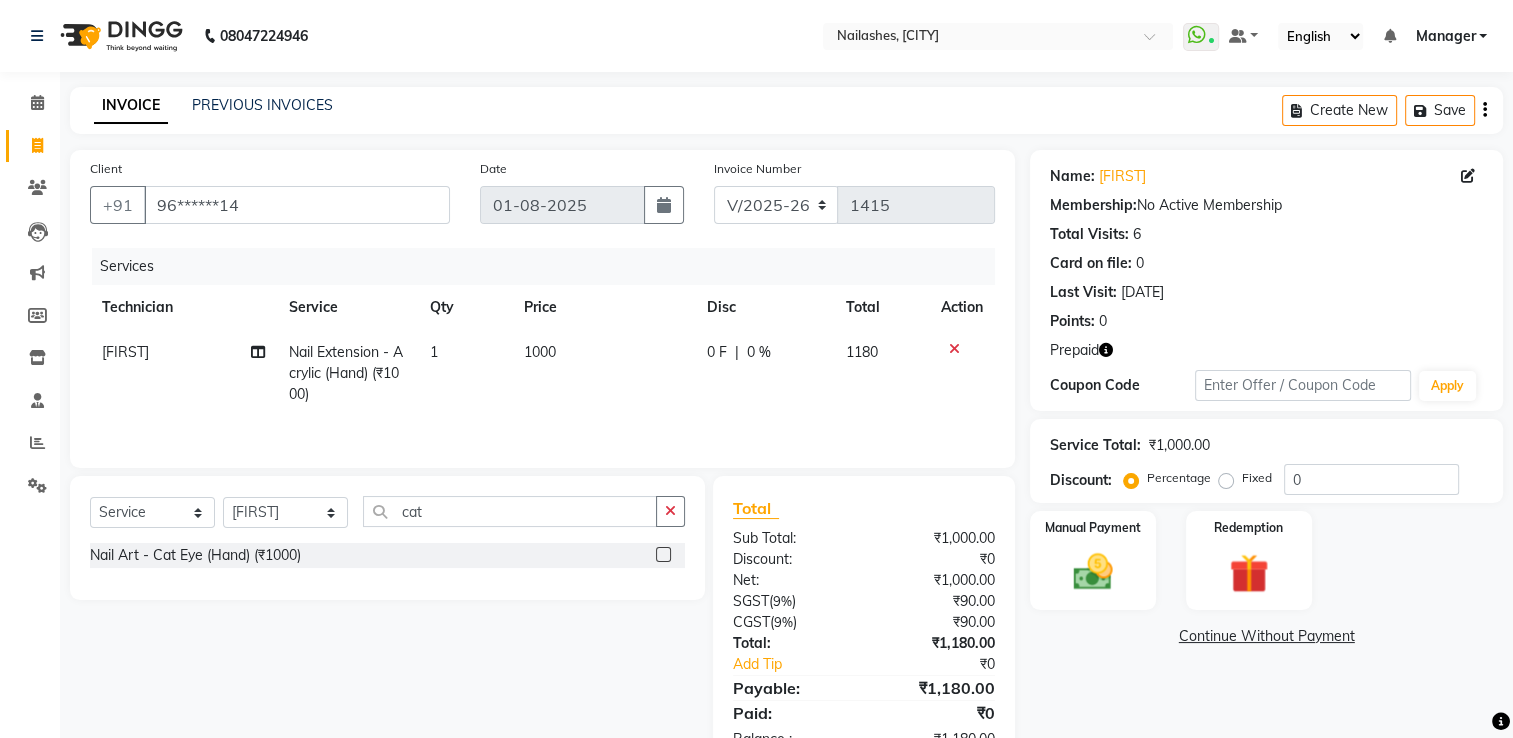 click 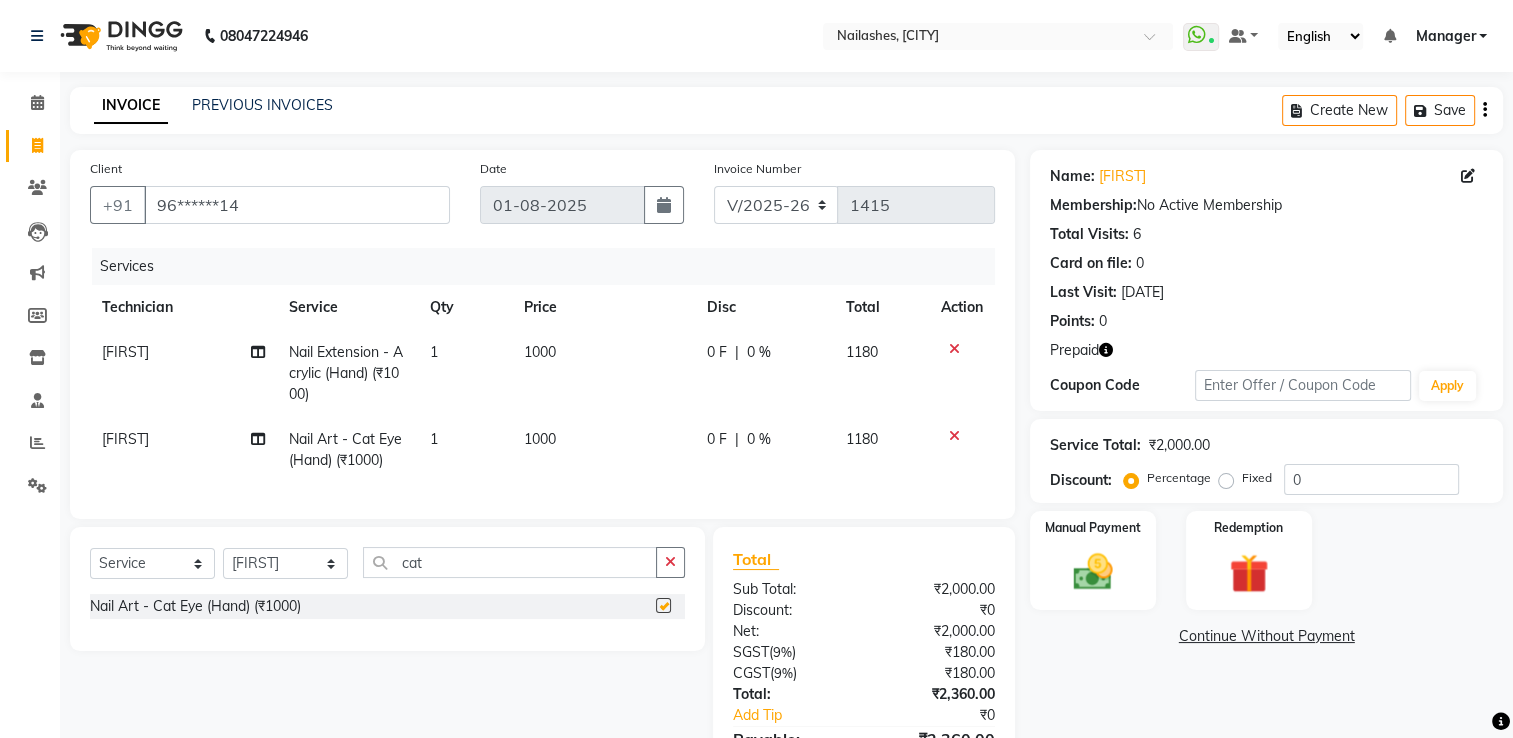 checkbox on "false" 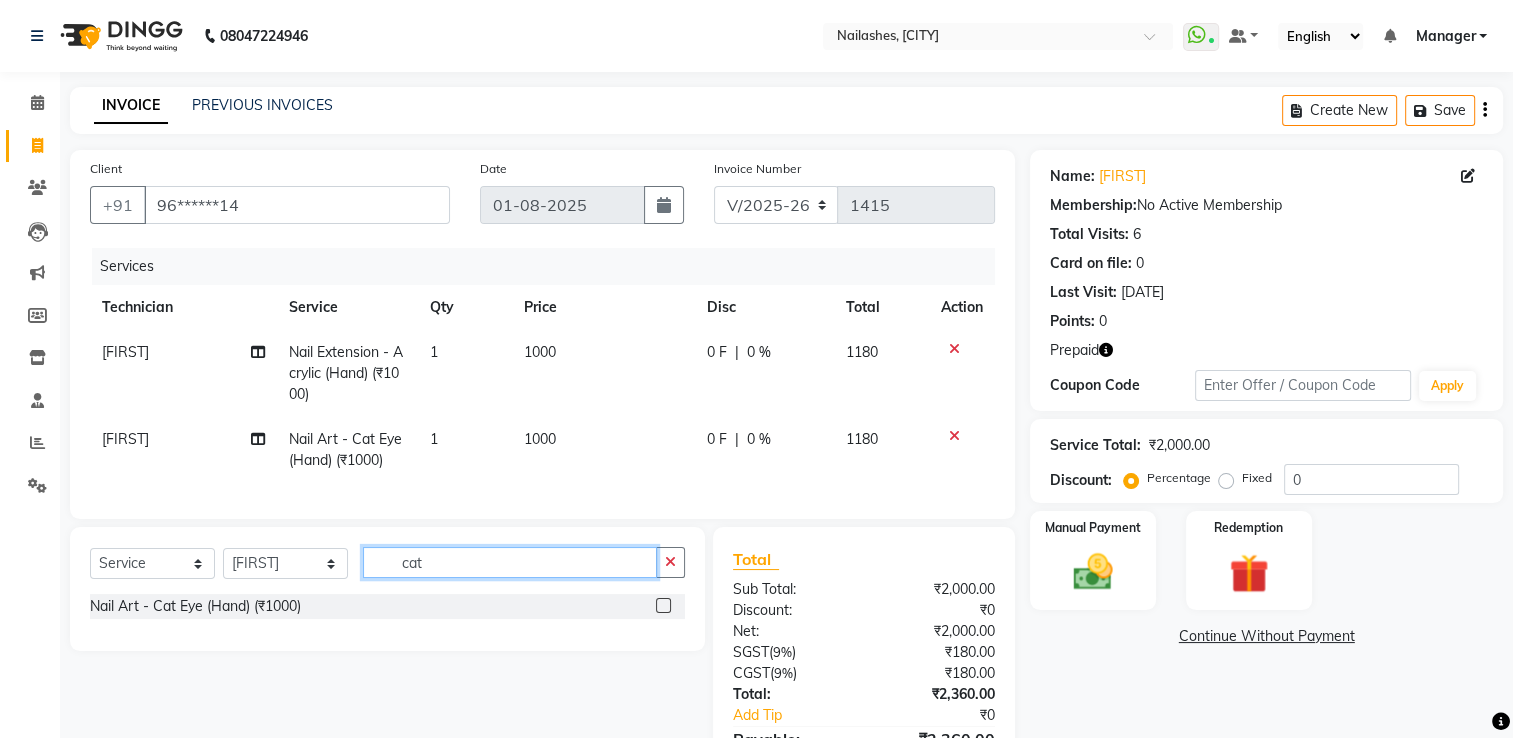 click on "cat" 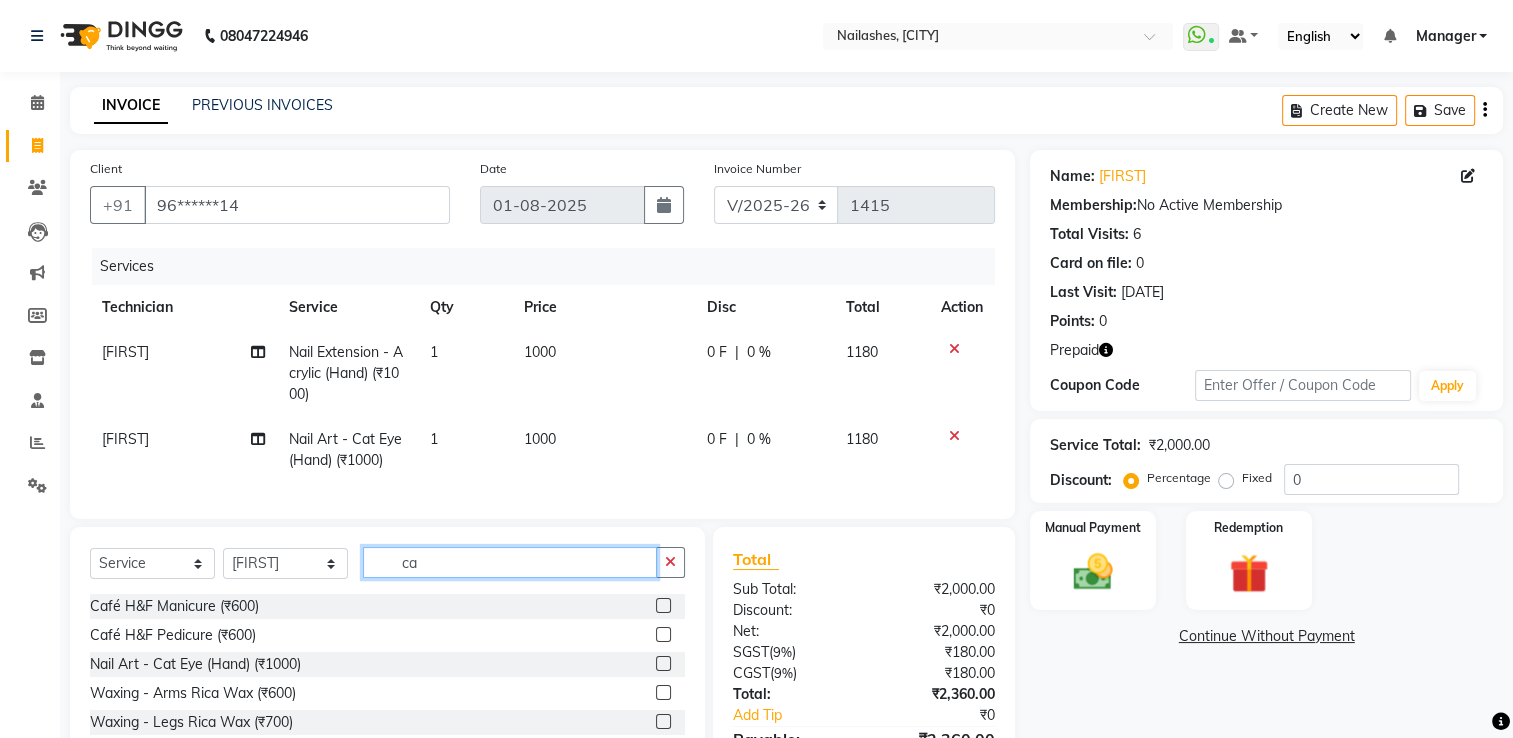 type on "c" 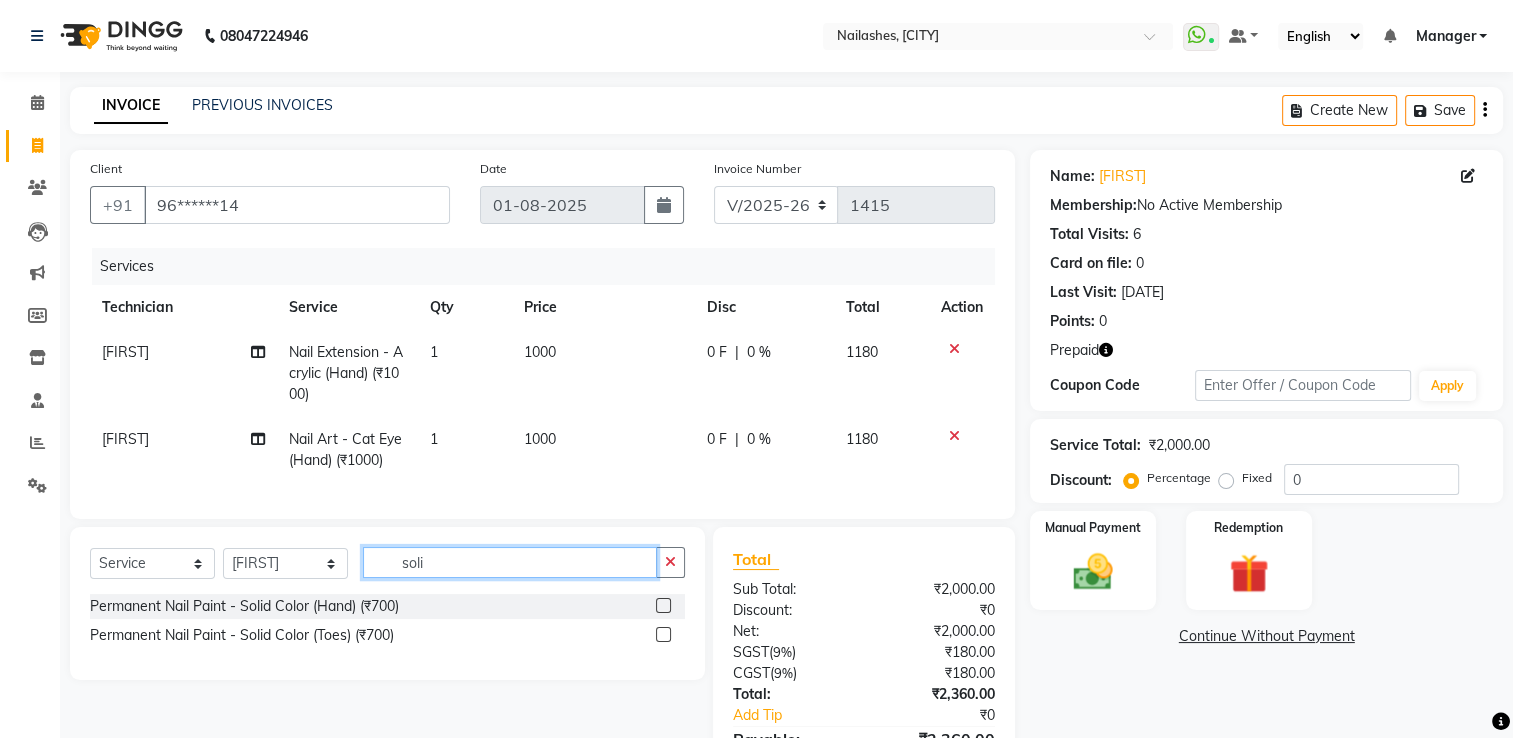 type on "soli" 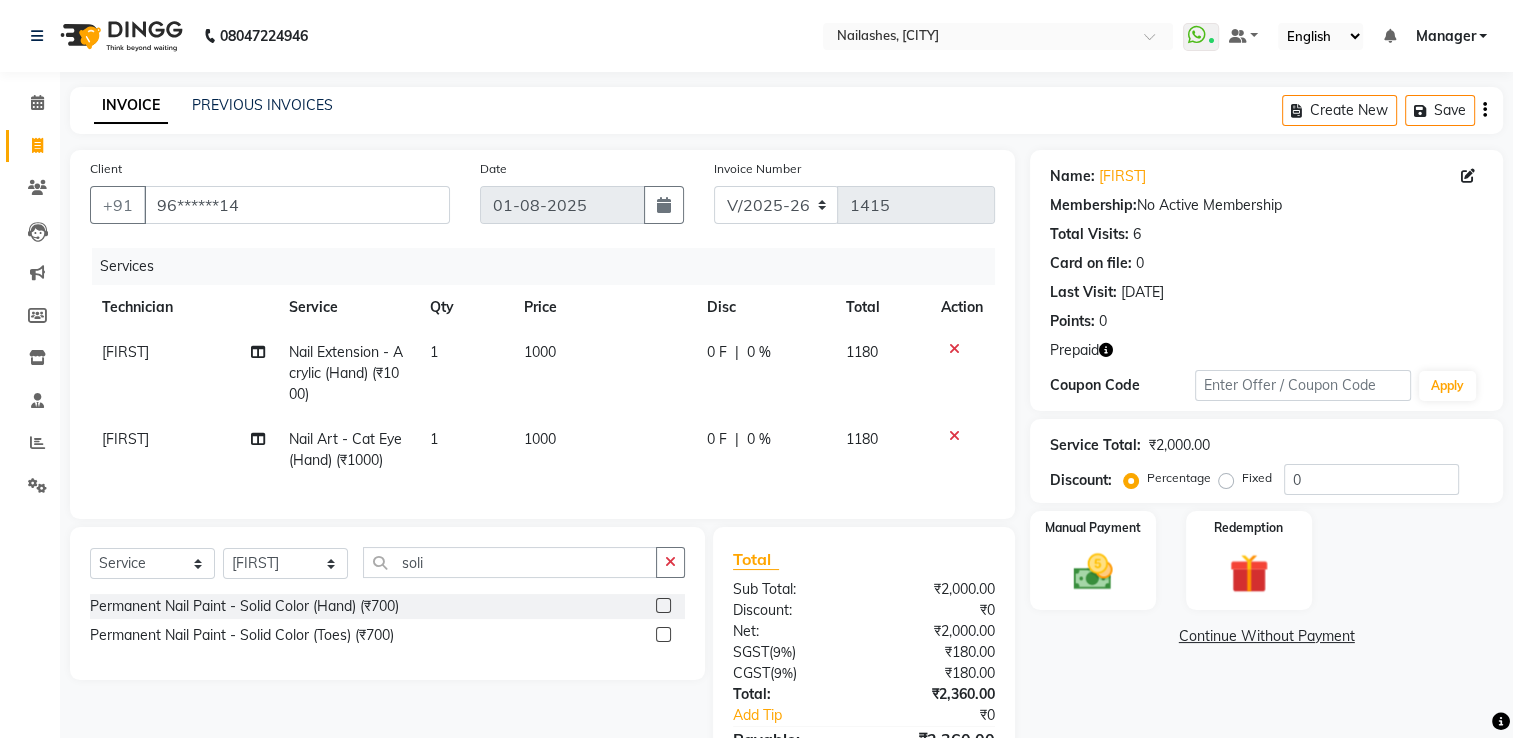 click 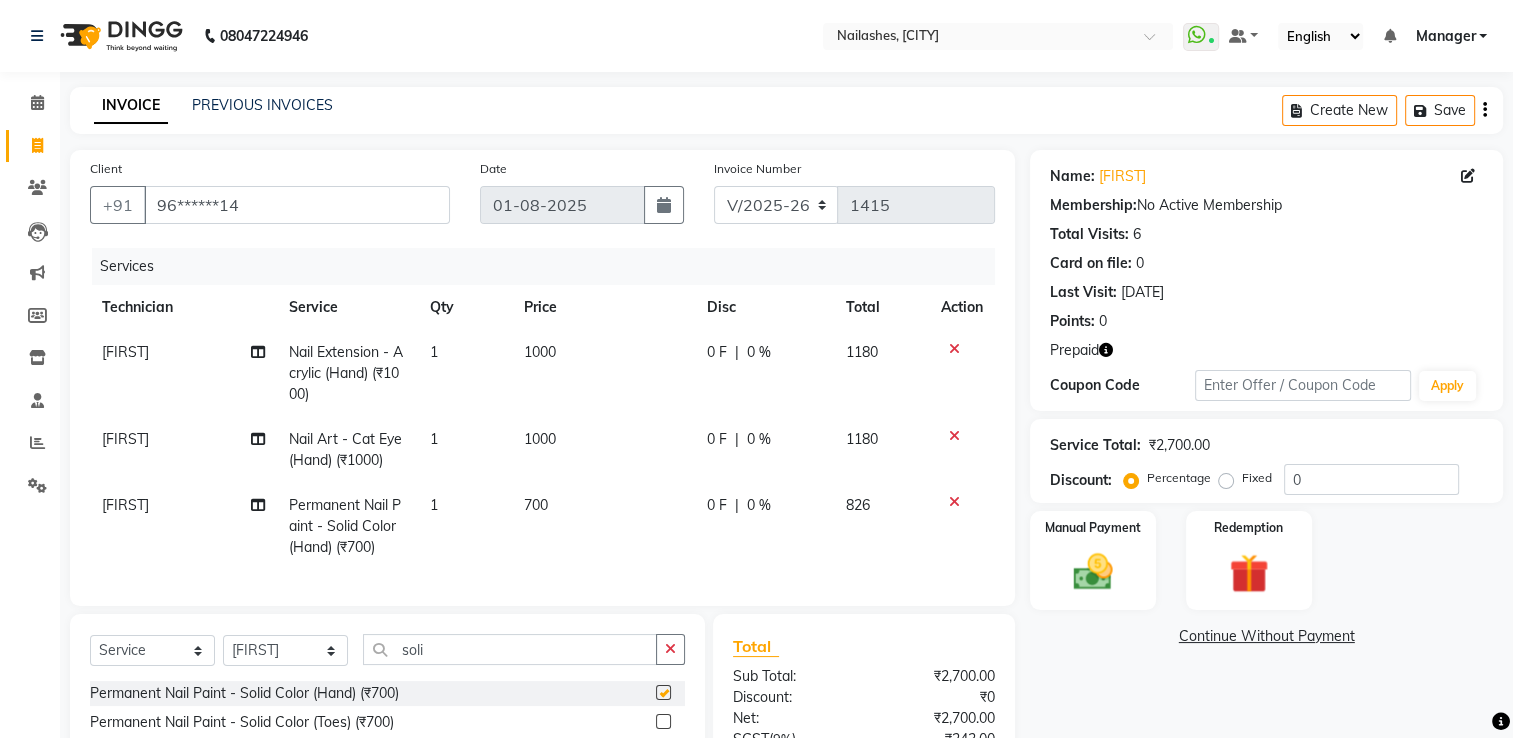 checkbox on "false" 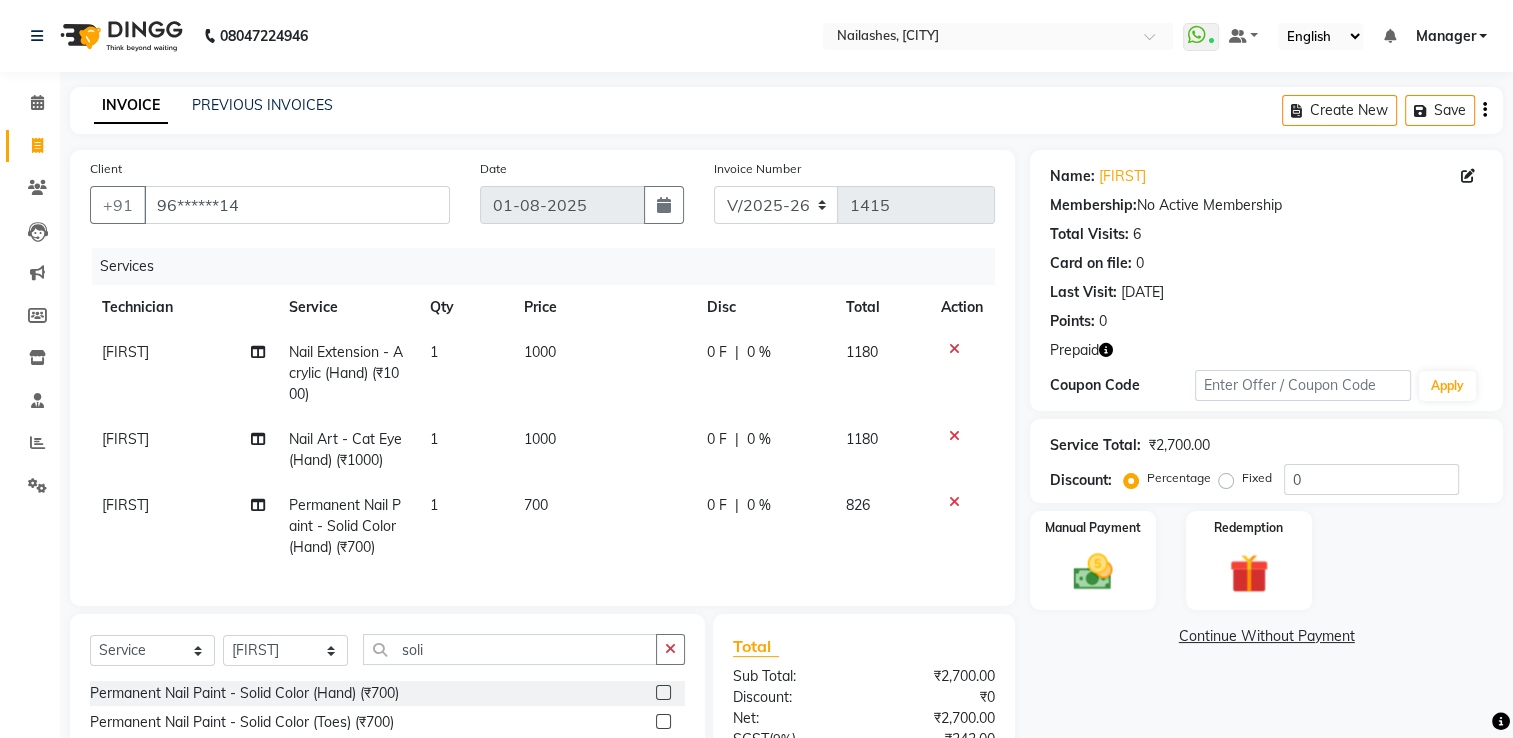 scroll, scrollTop: 215, scrollLeft: 0, axis: vertical 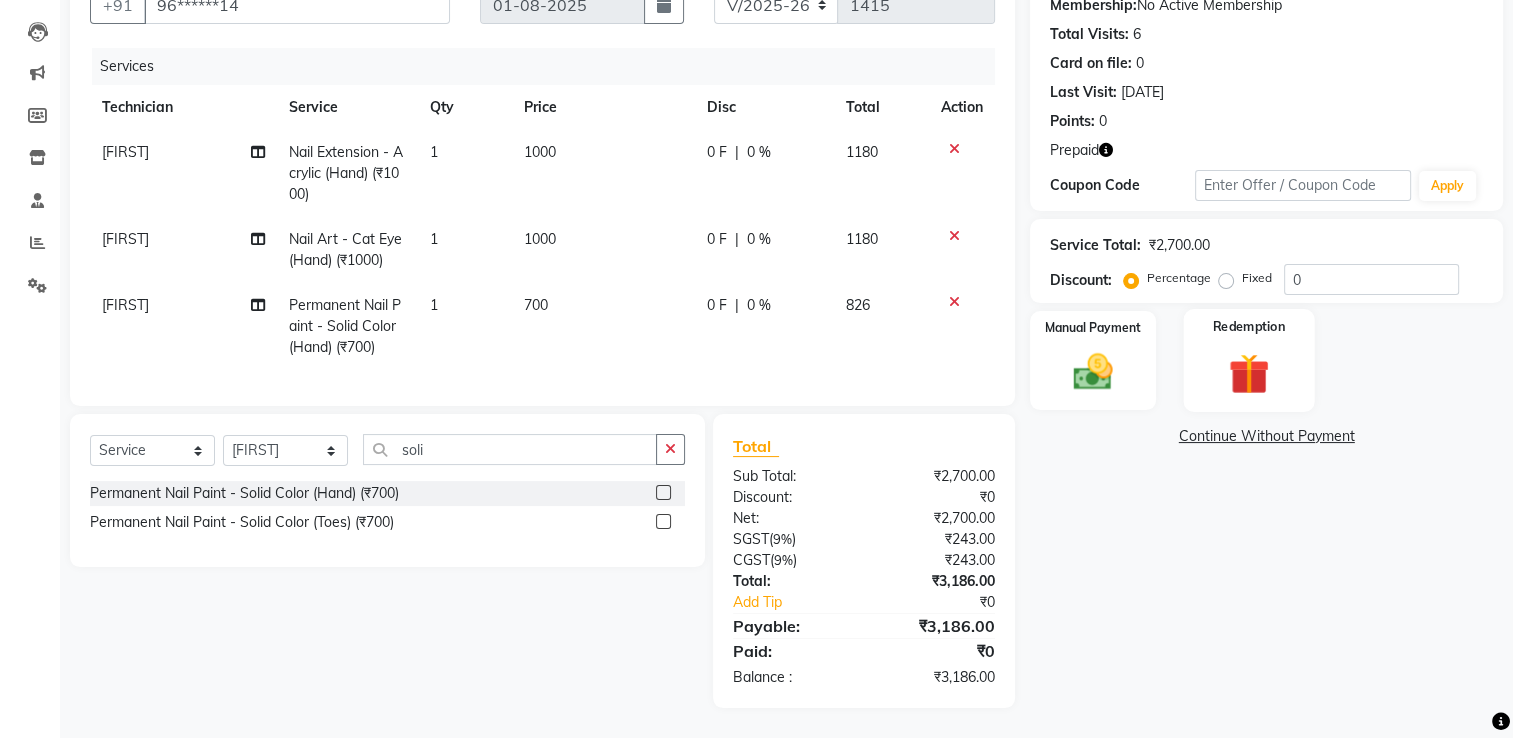 click 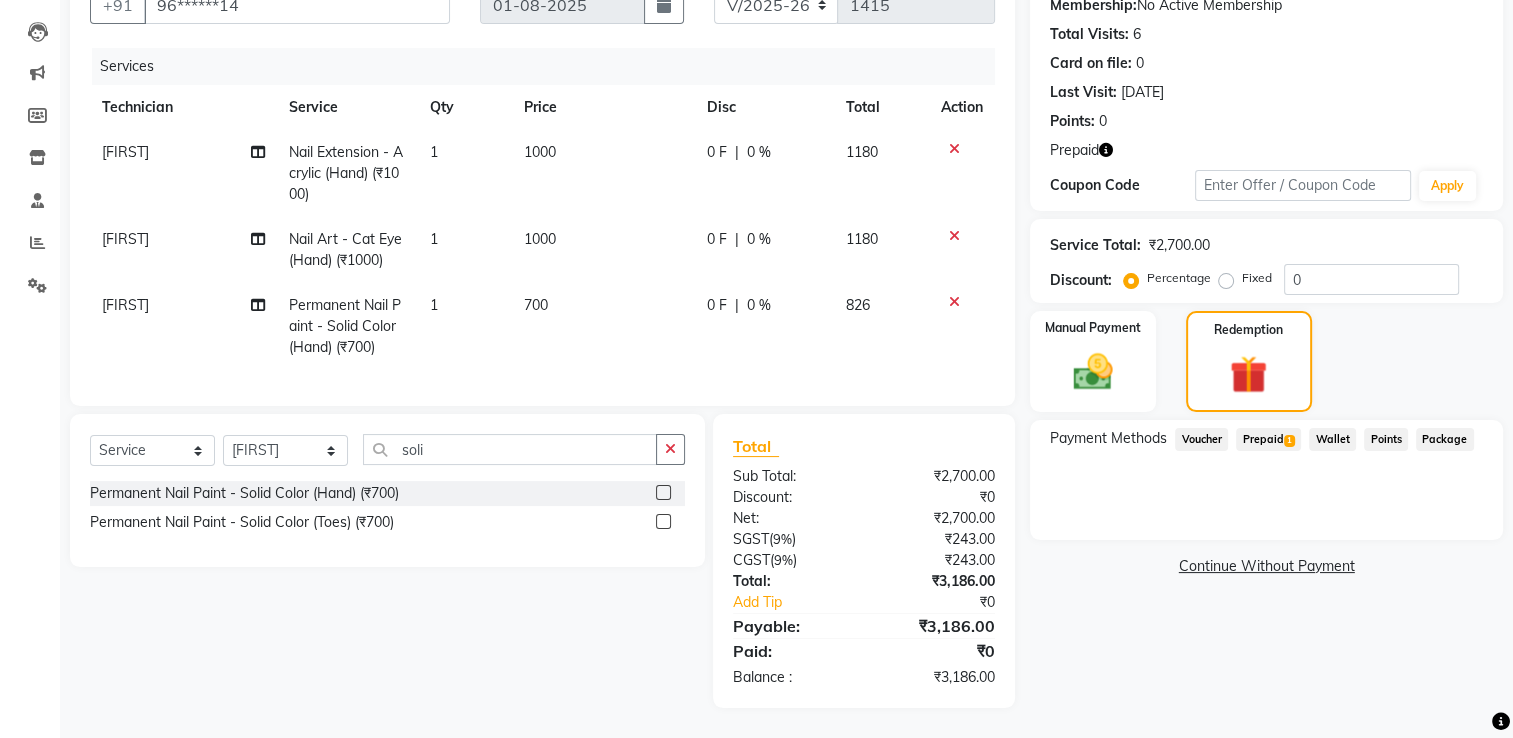 click on "Prepaid  1" 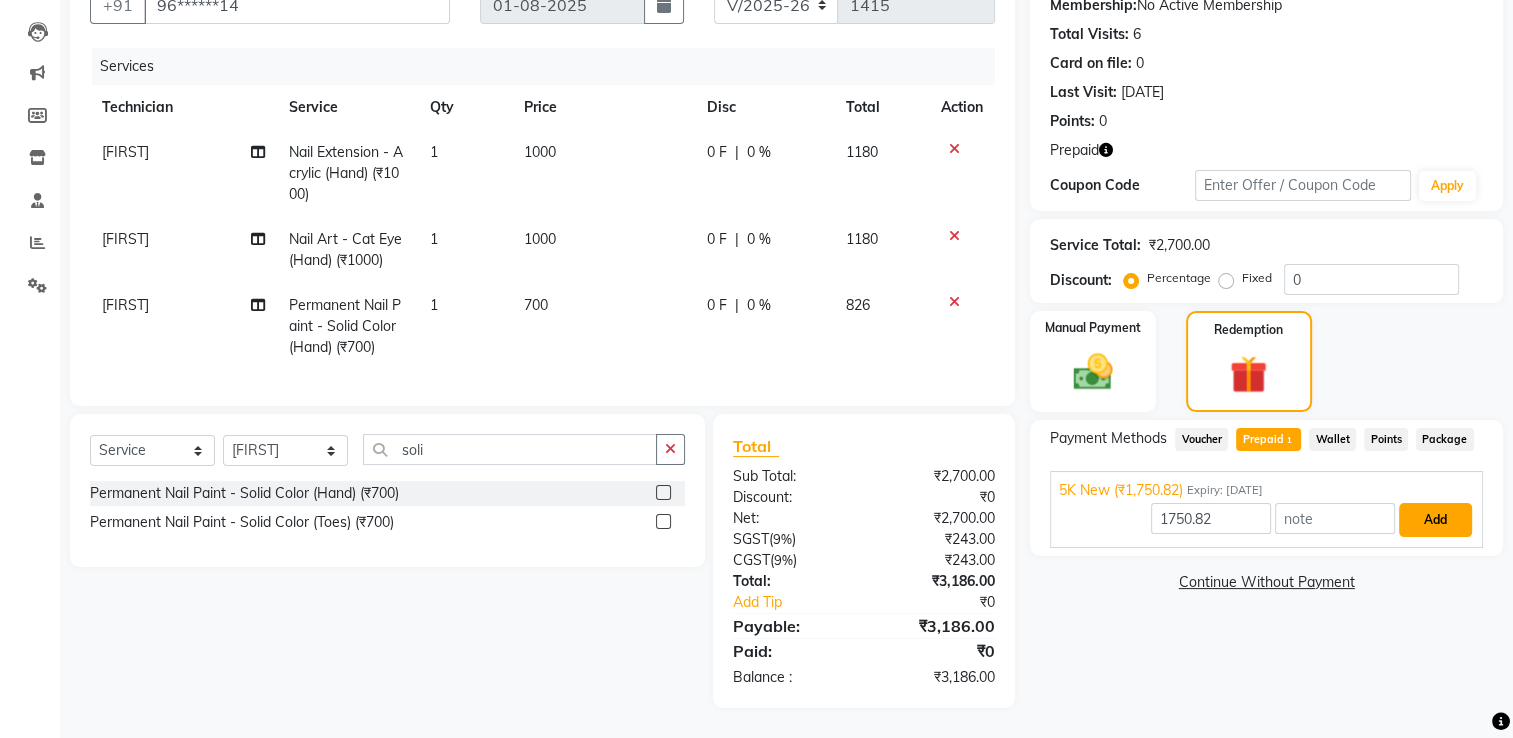click on "Add" at bounding box center [1435, 520] 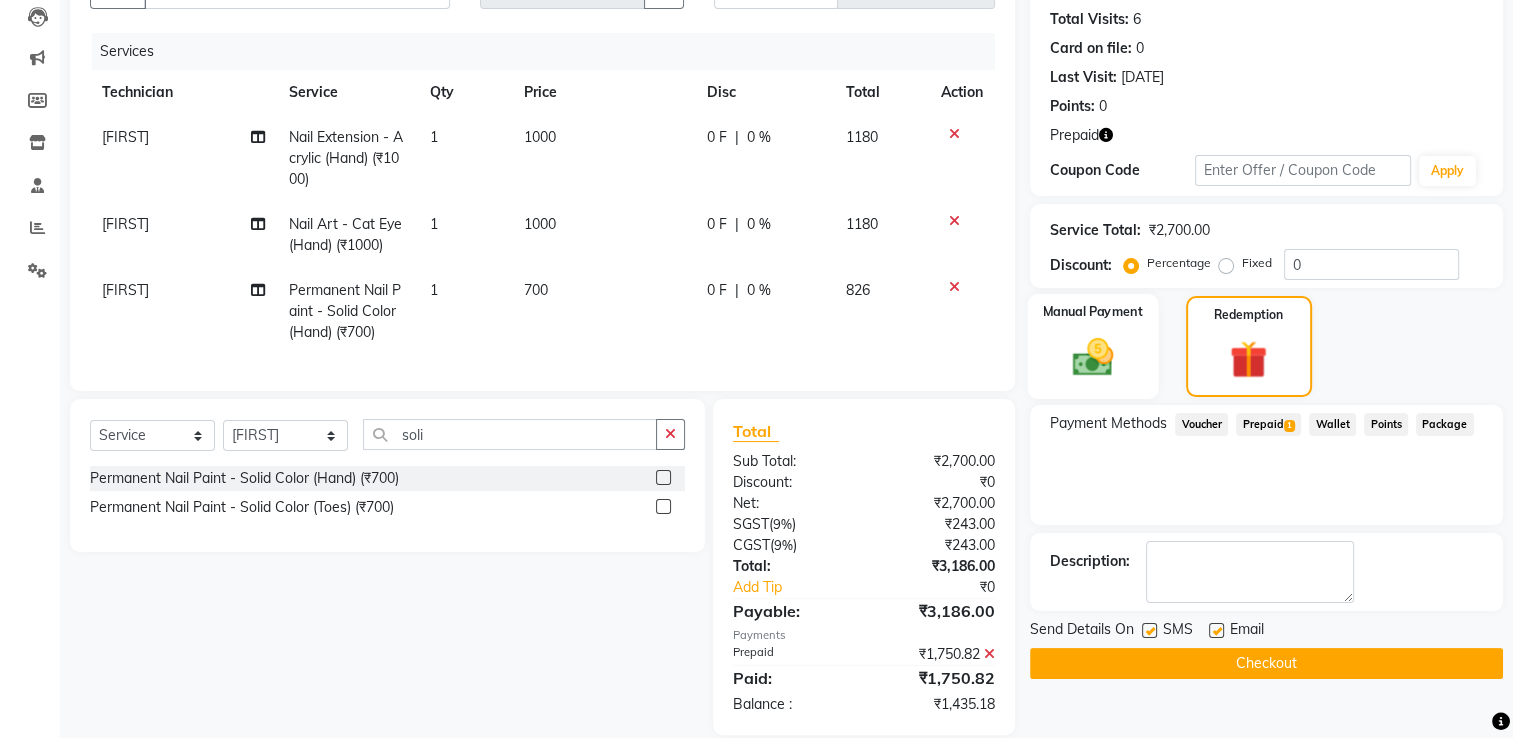 click 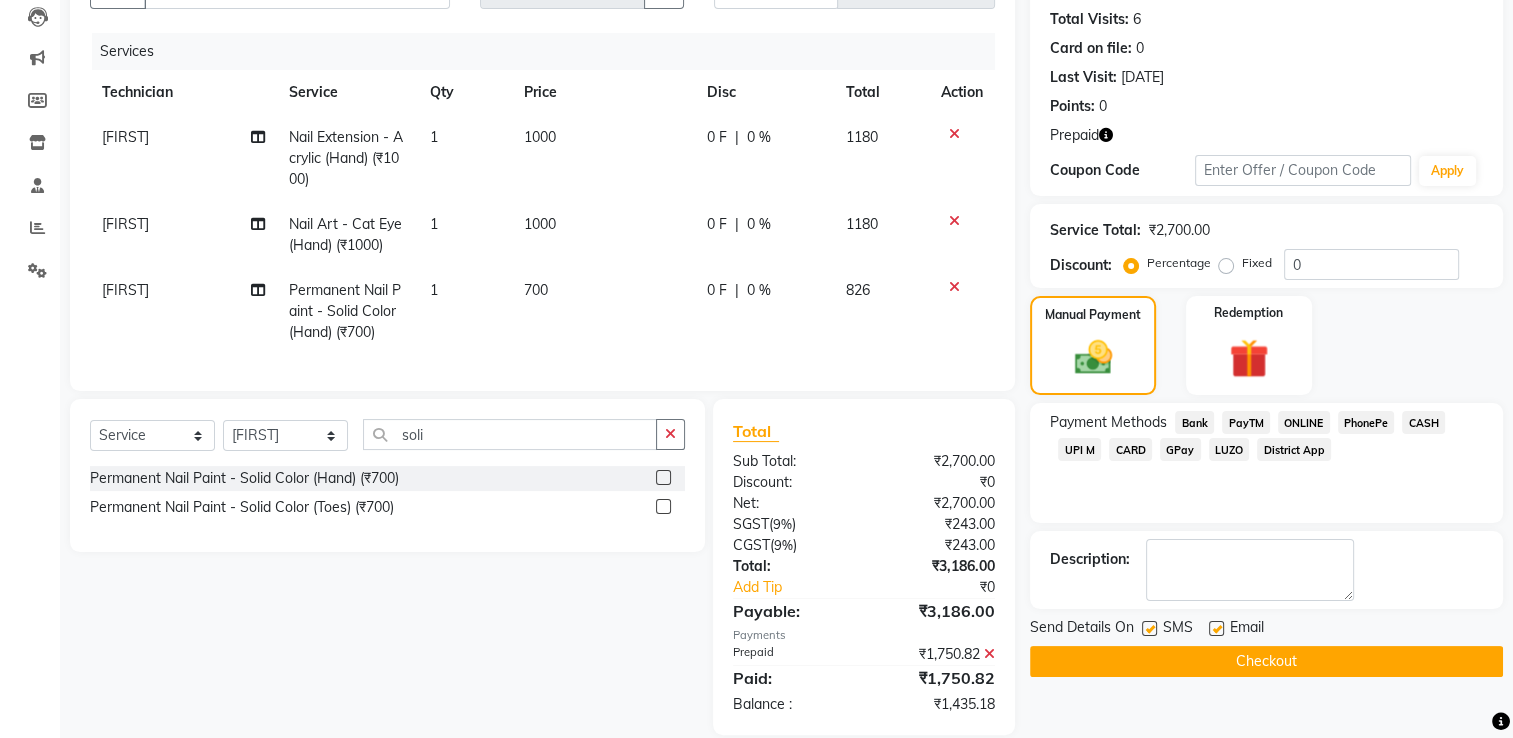 click on "UPI M" 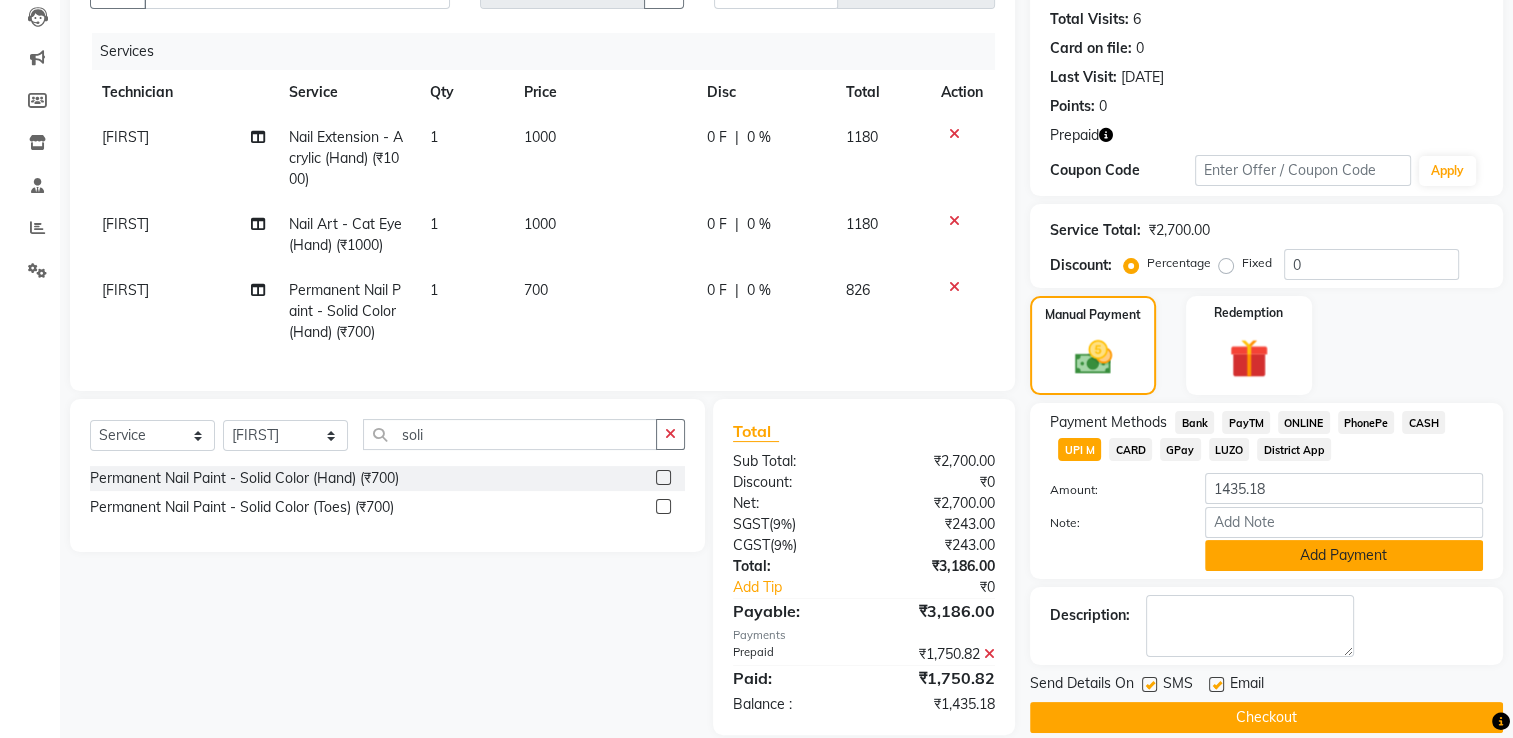 click on "Add Payment" 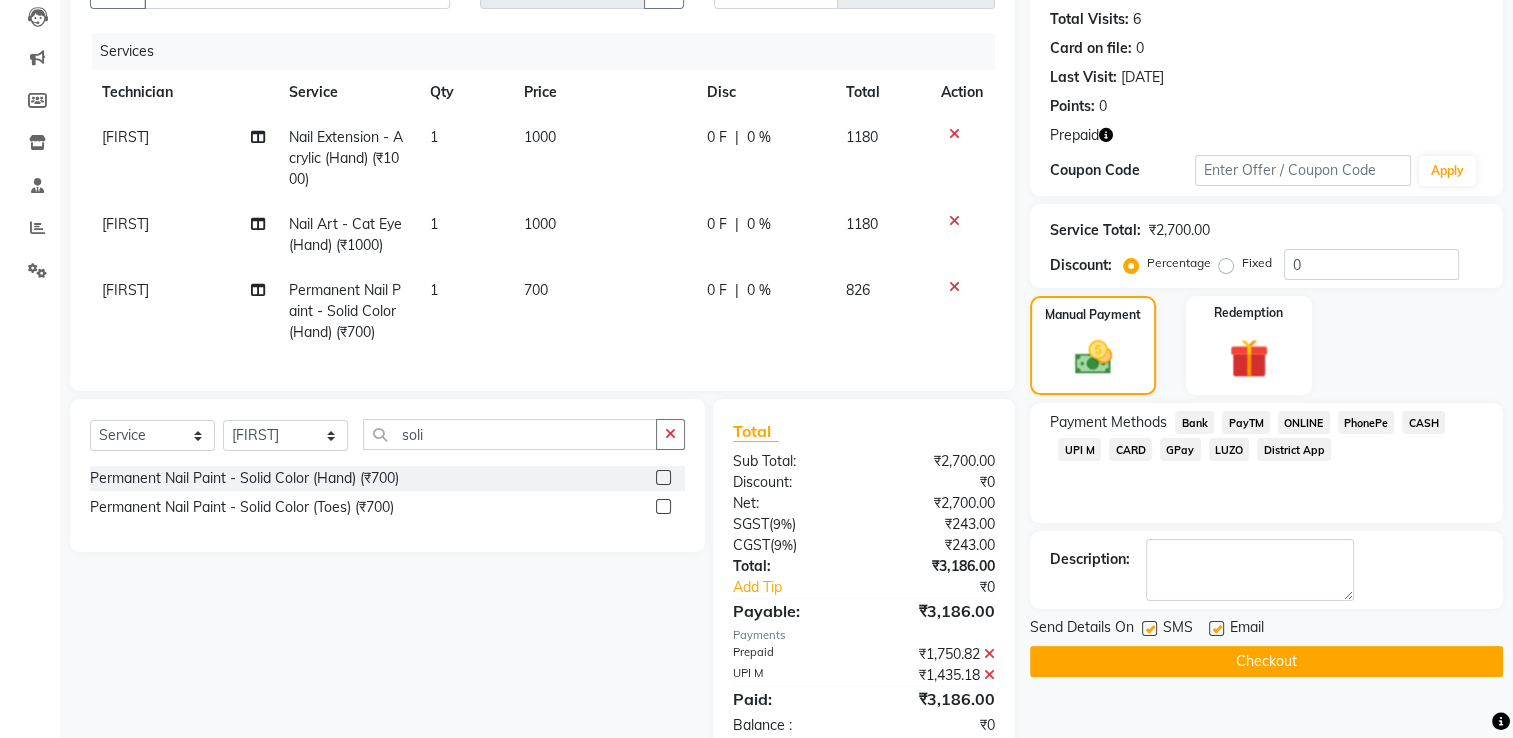 click on "Checkout" 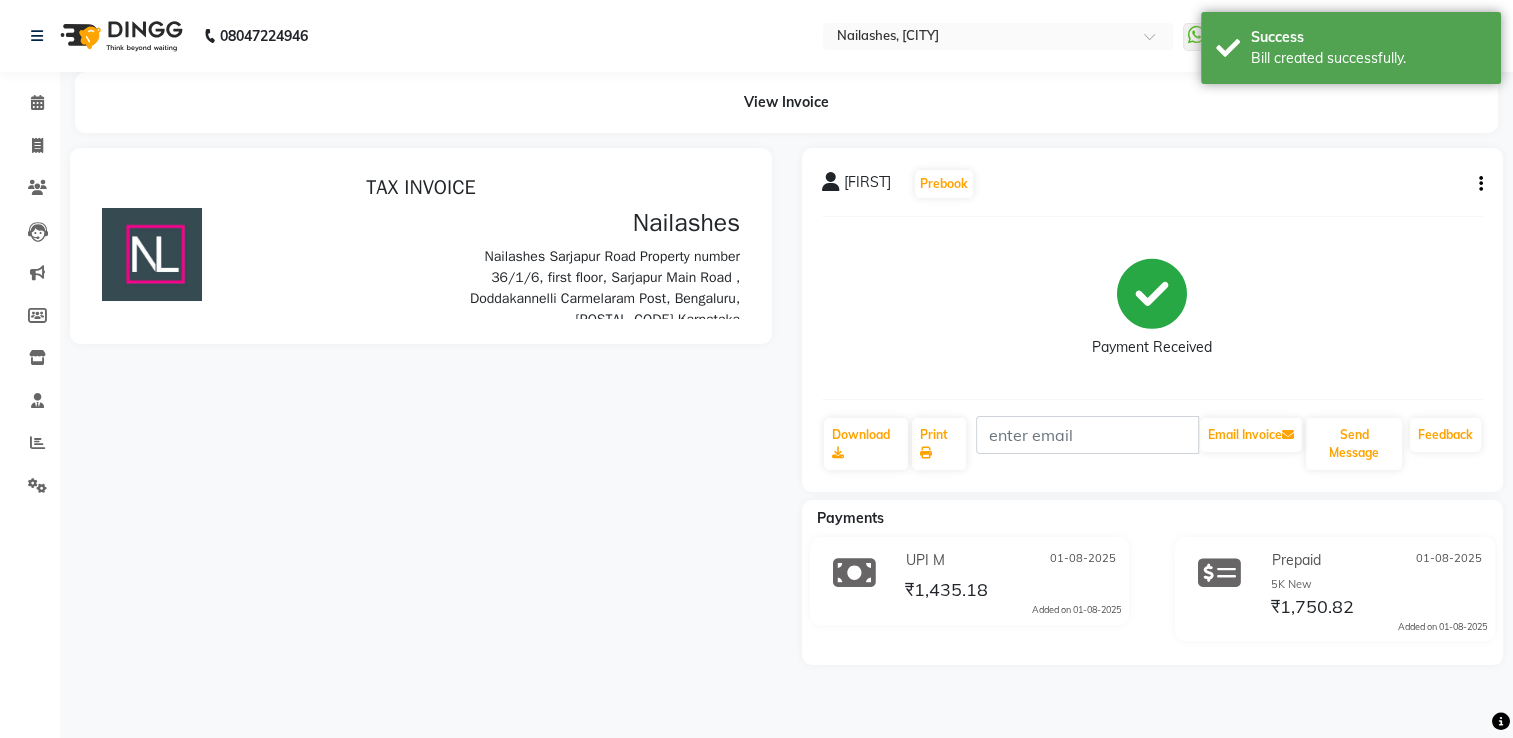 scroll, scrollTop: 0, scrollLeft: 0, axis: both 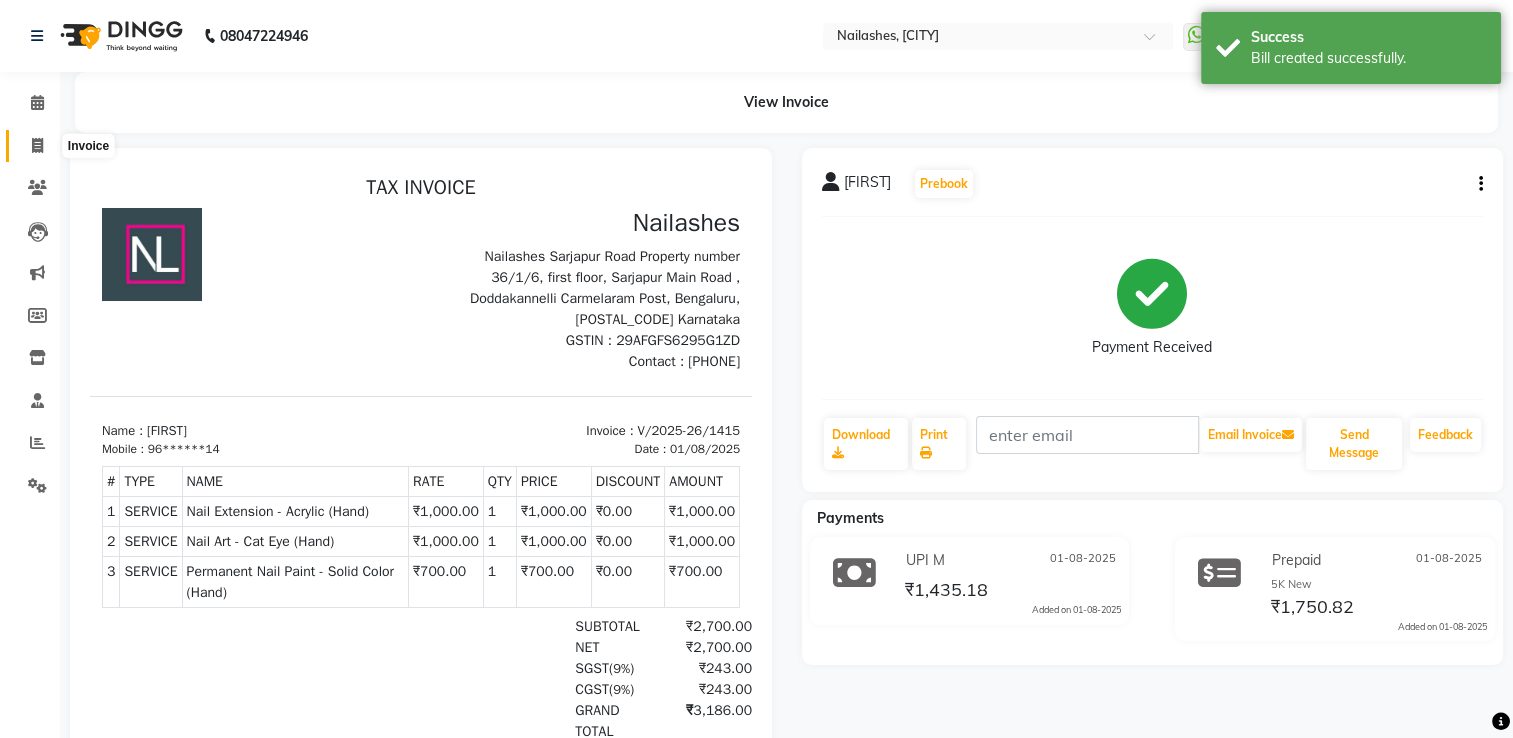 click 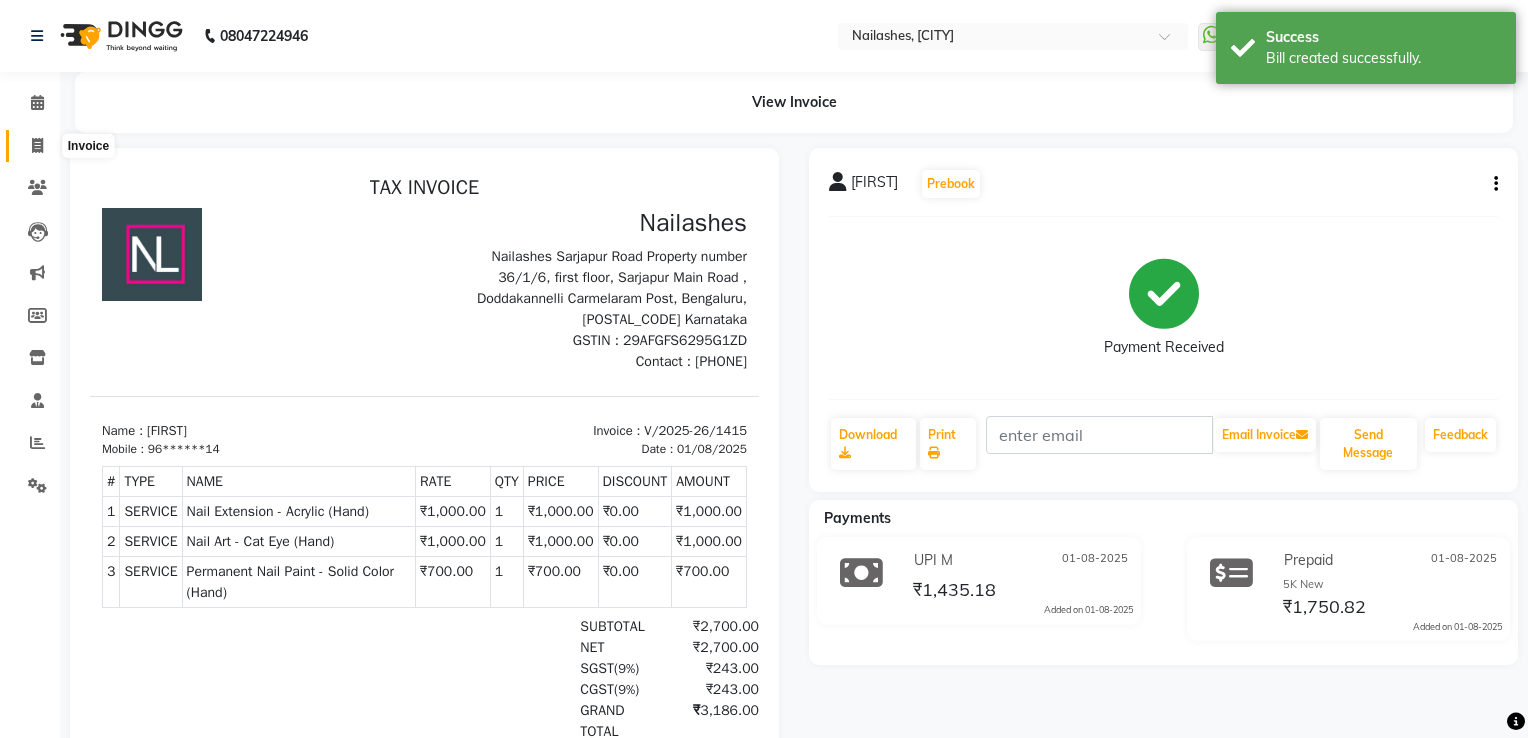 select on "service" 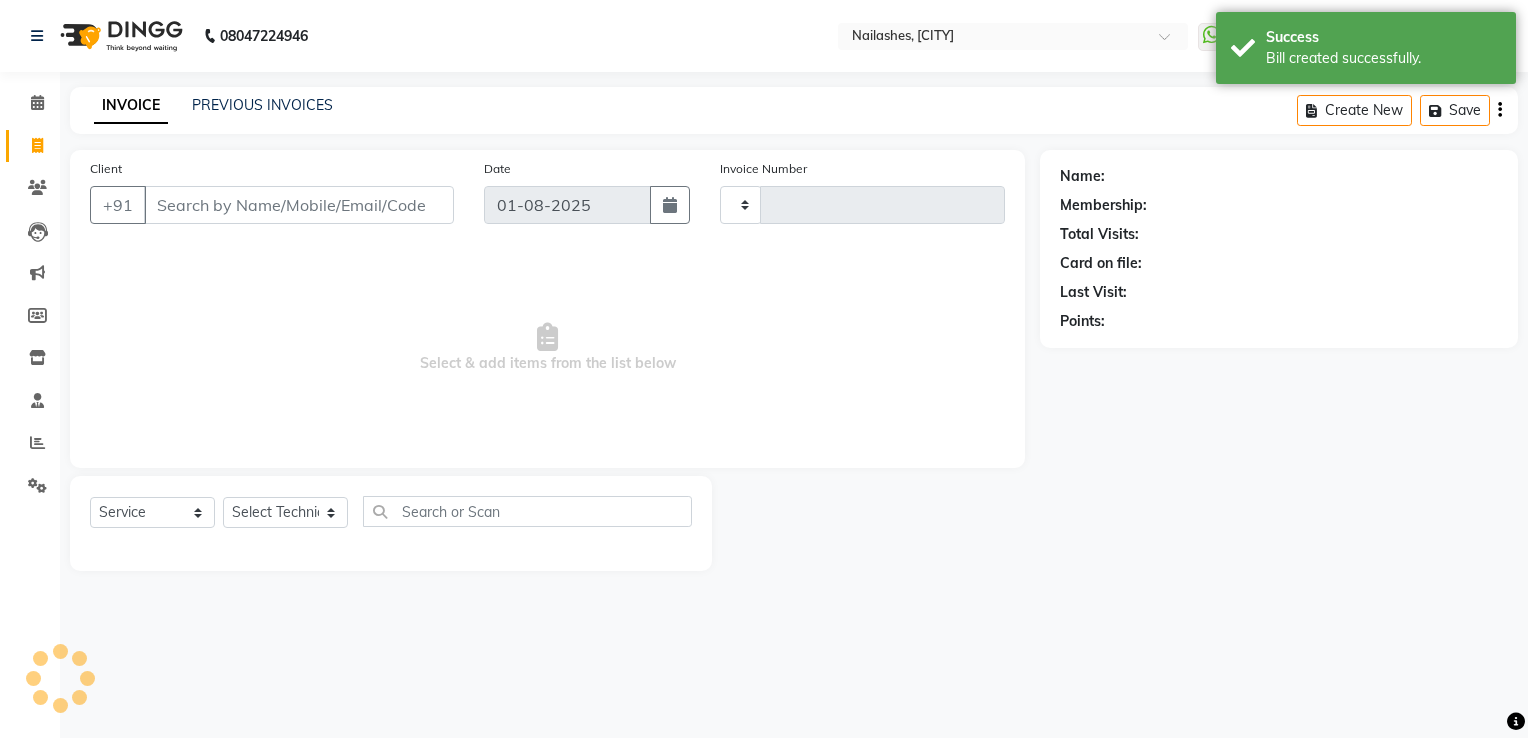 type on "1416" 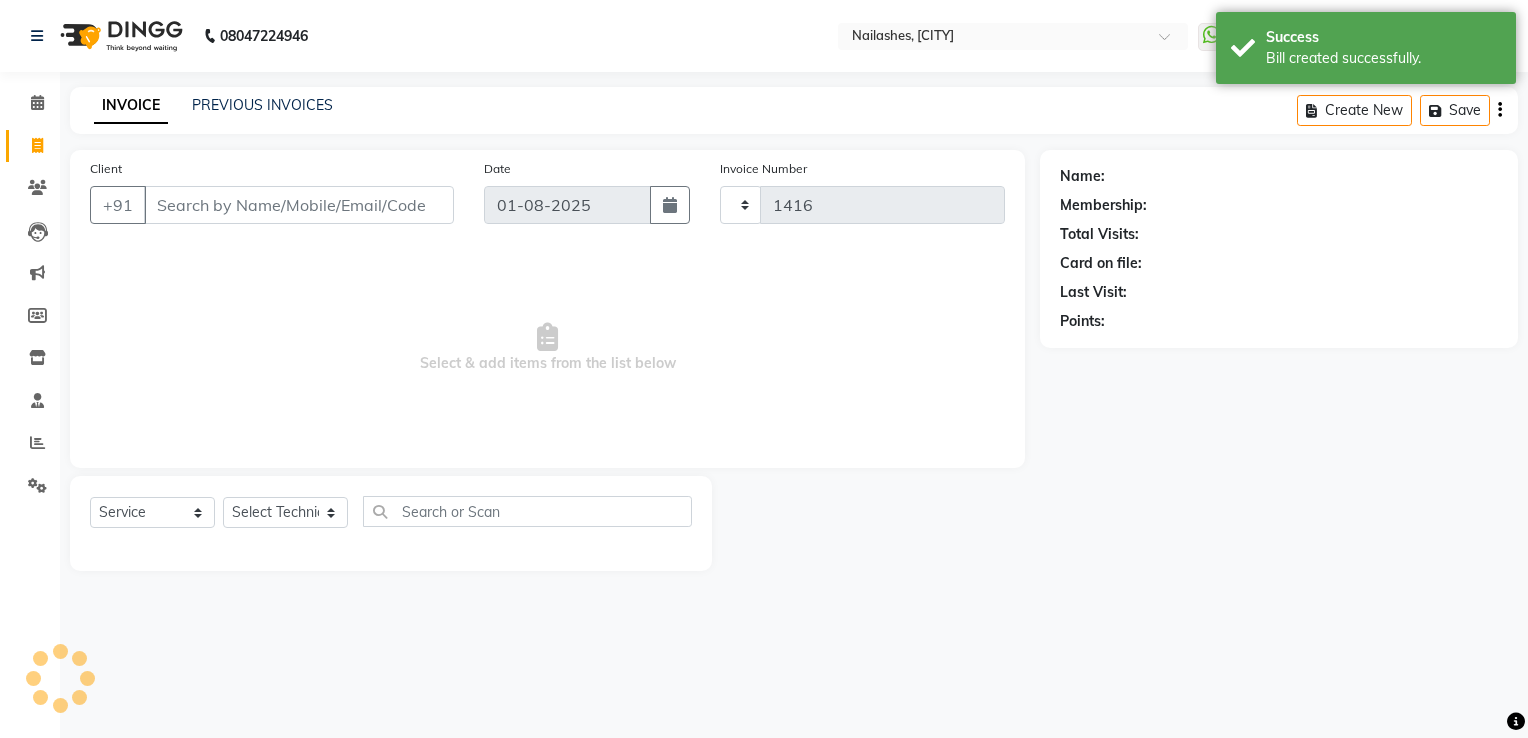 select on "6579" 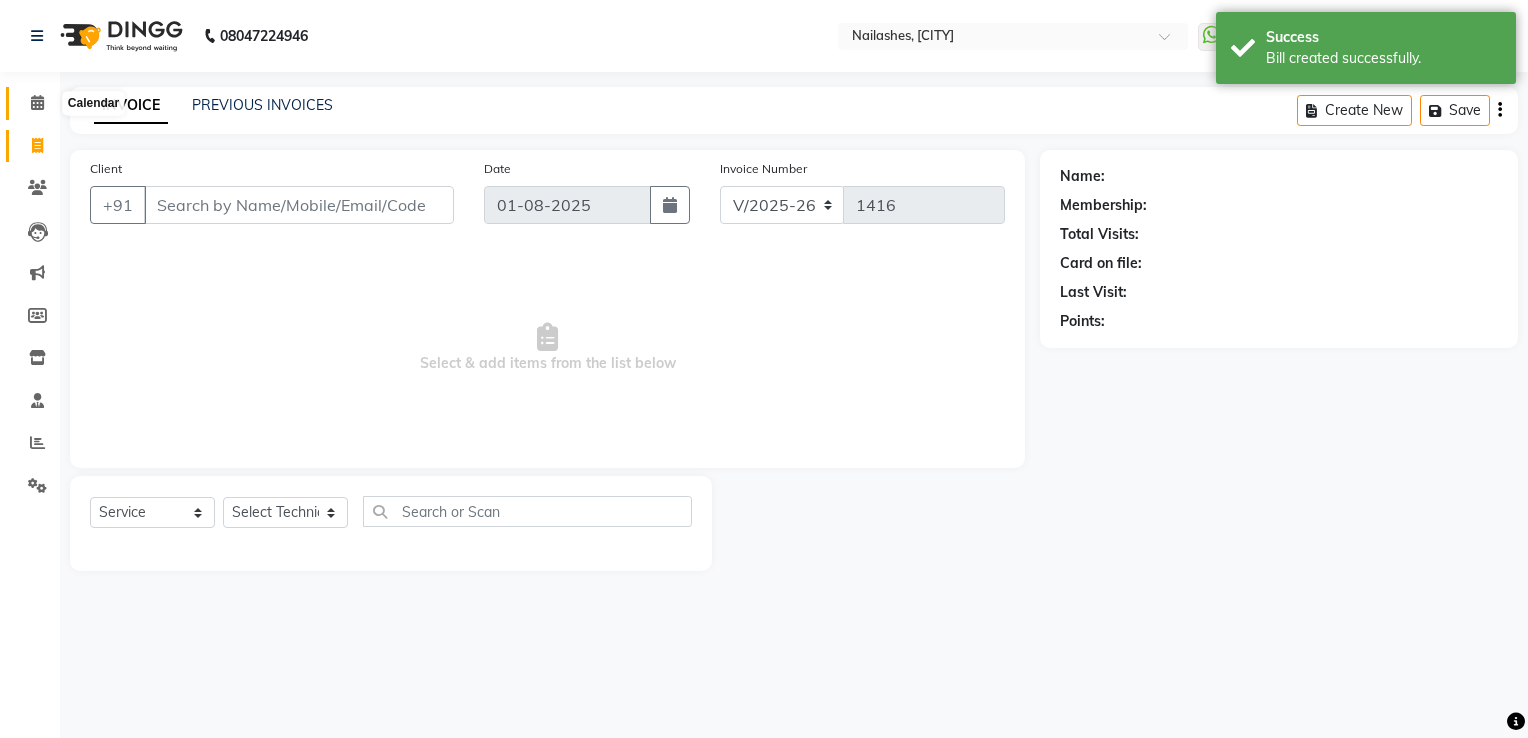 click 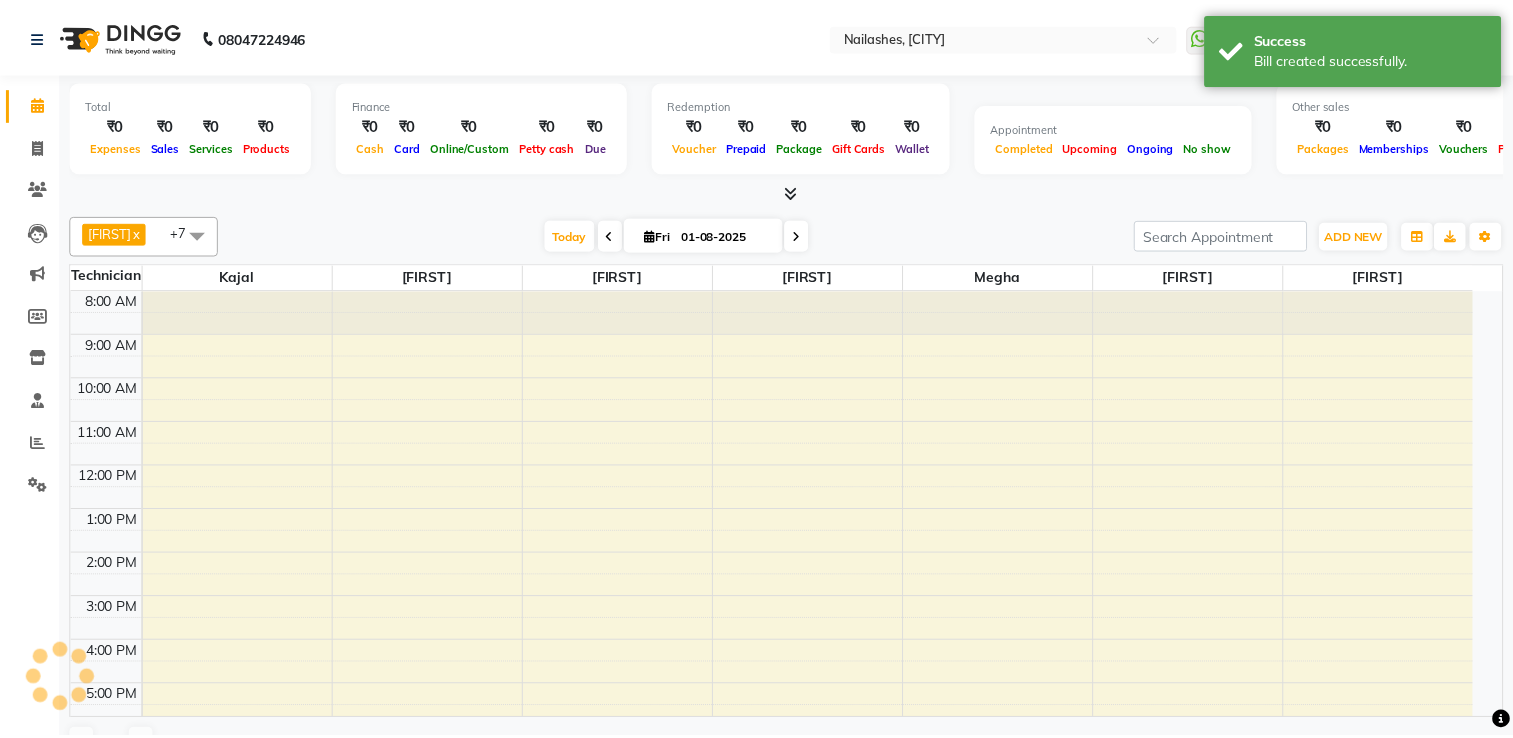 scroll, scrollTop: 0, scrollLeft: 0, axis: both 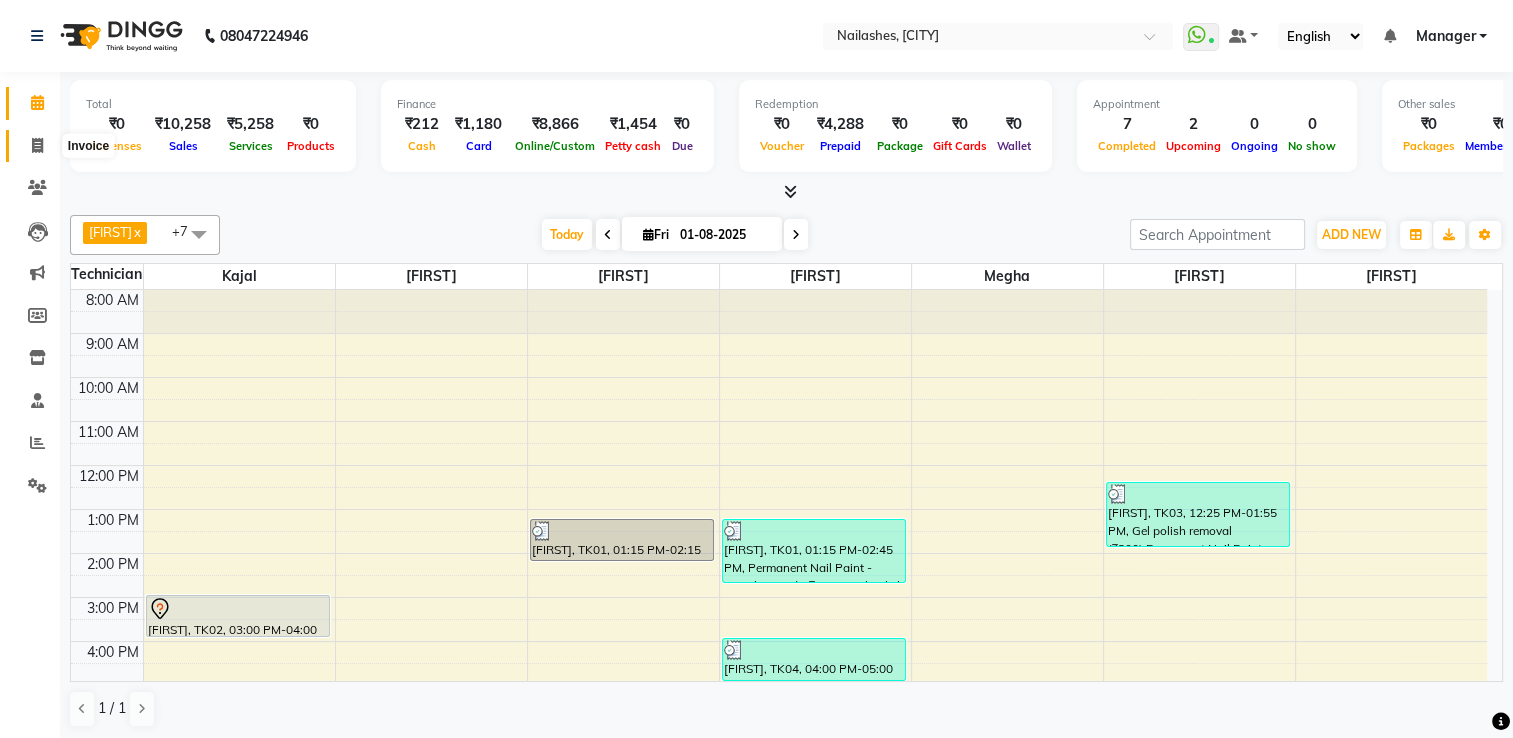 click 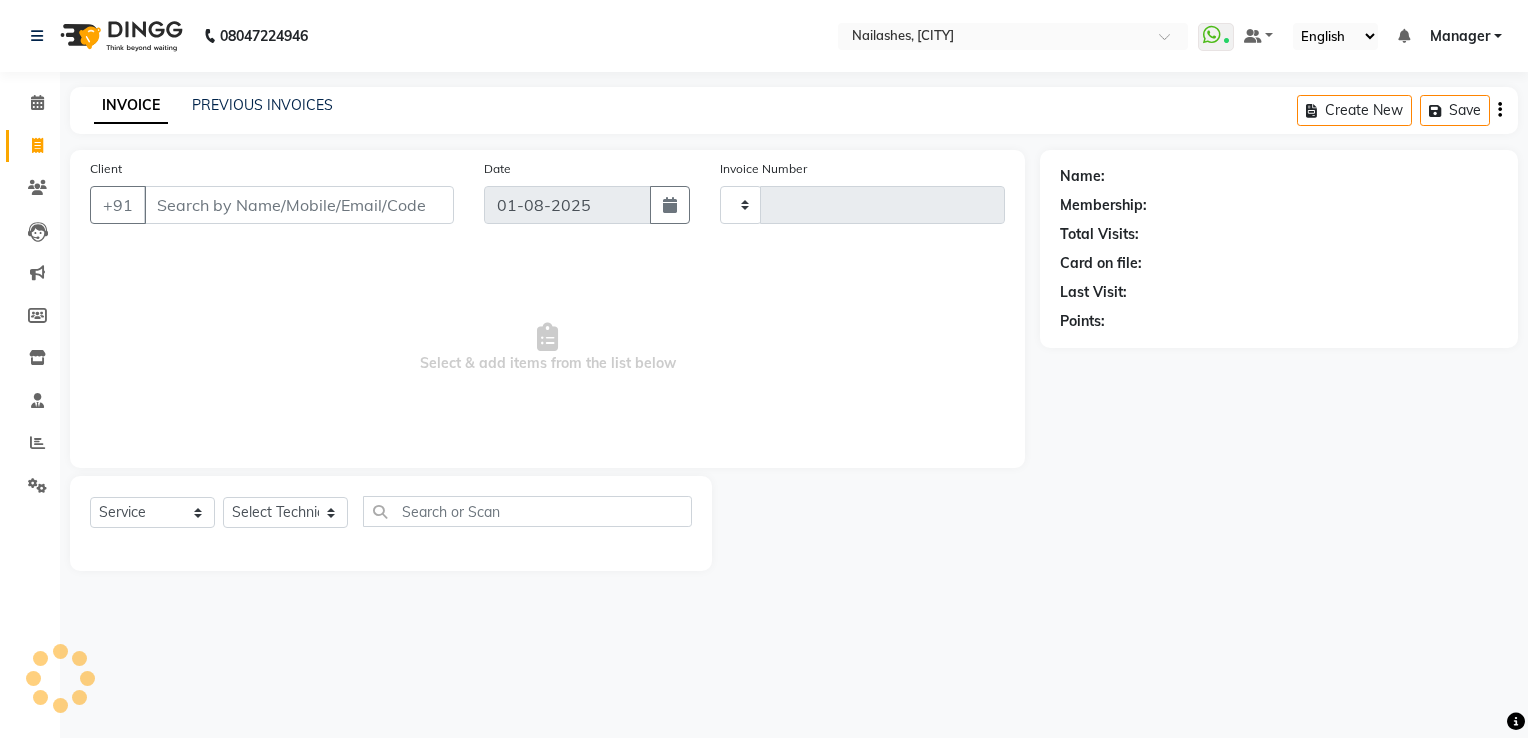 type on "1416" 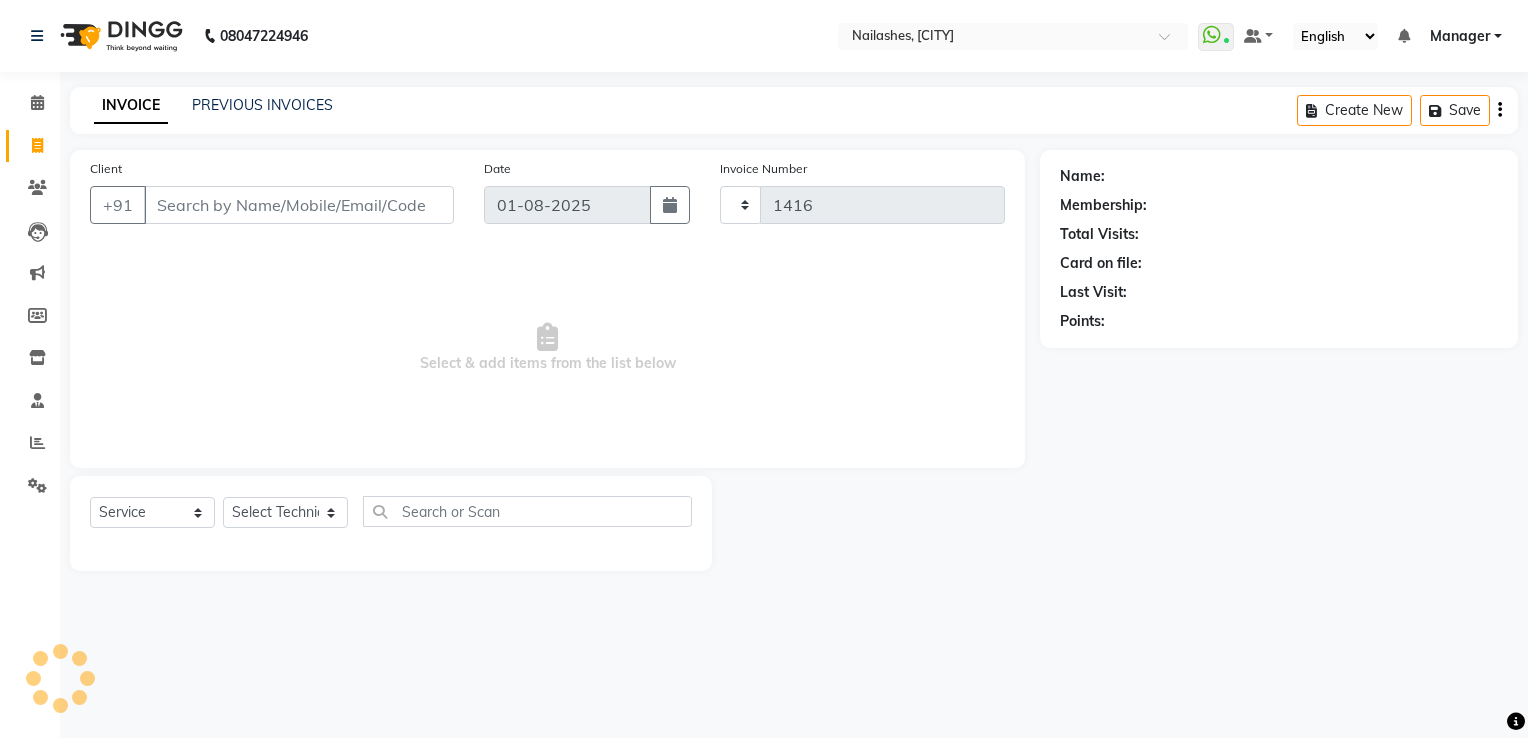 select on "6579" 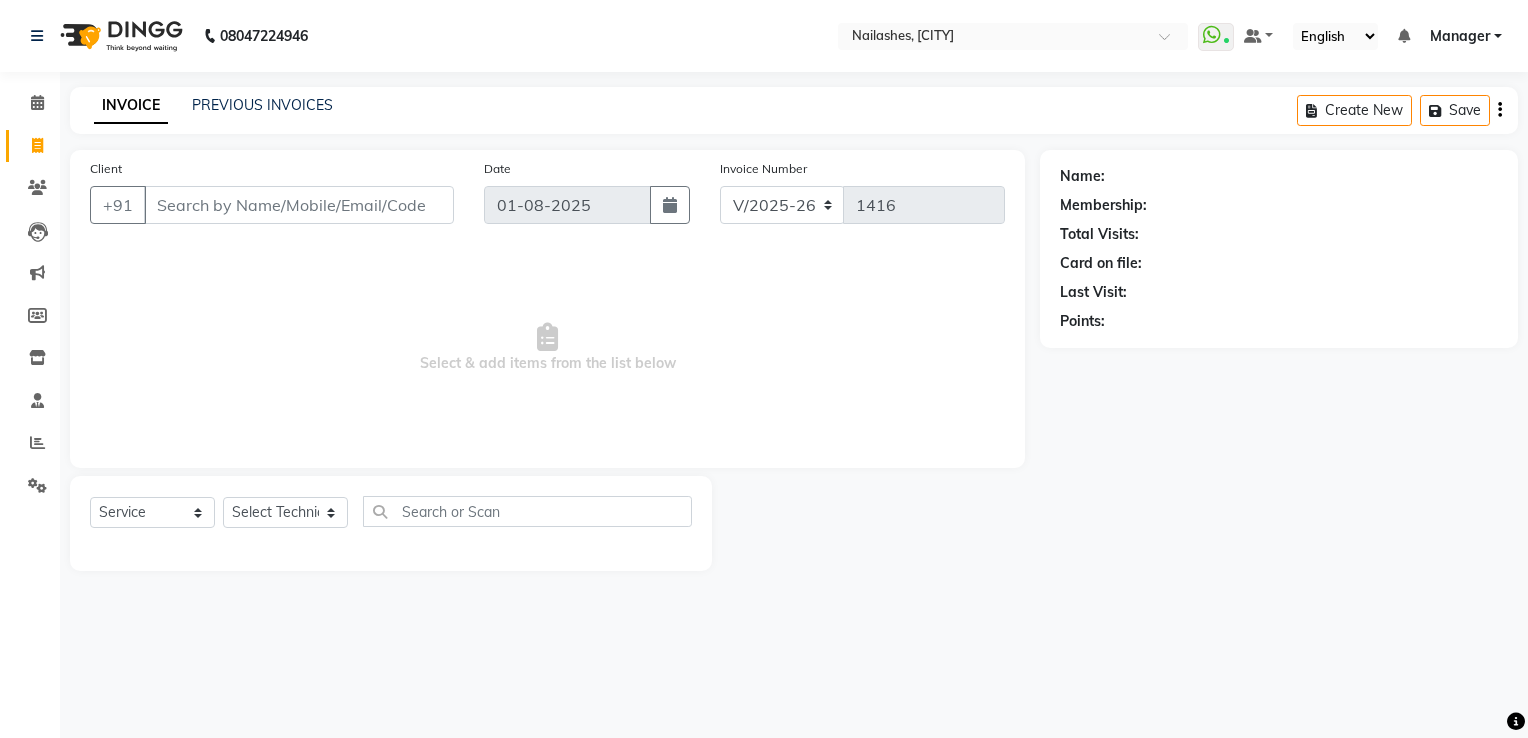click on "Client" at bounding box center (299, 205) 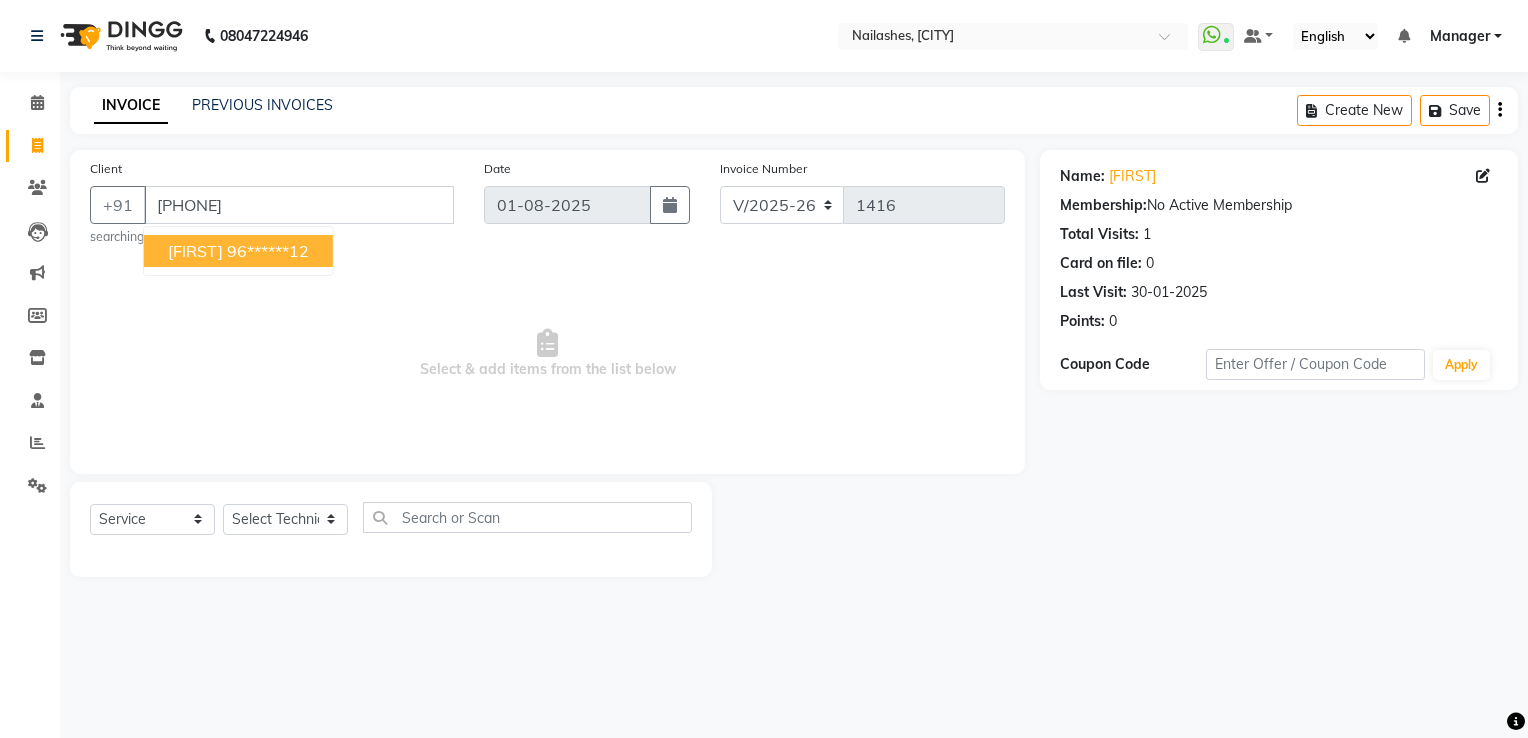 click on "[FIRST]" at bounding box center (195, 251) 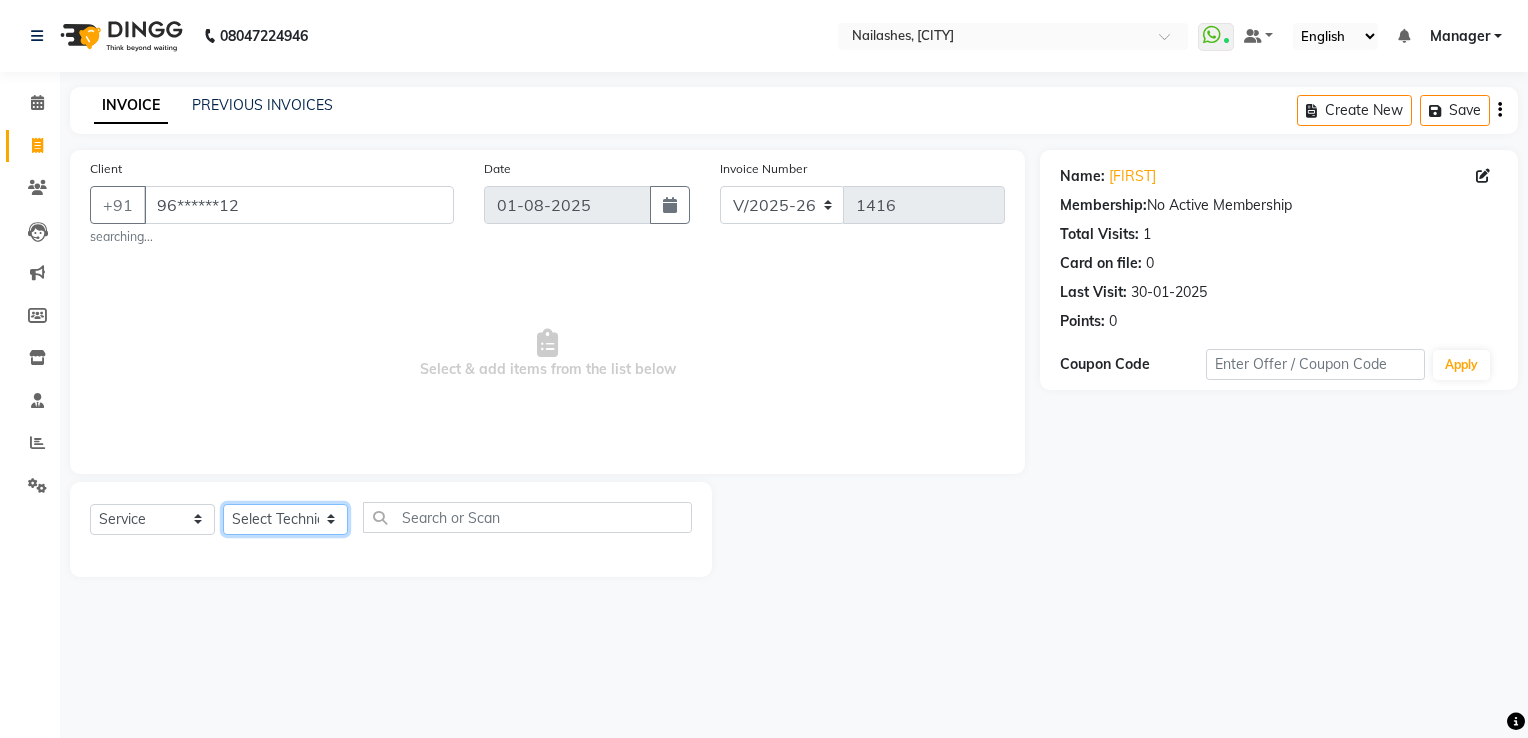 click on "Select Technician [FIRST] [FIRST] [FIRST] [FIRST] [FIRST] [FIRST] [FIRST] [FIRST] [FIRST] Manager [FIRST] [FIRST] Owner [FIRST] PARE [FIRST]" 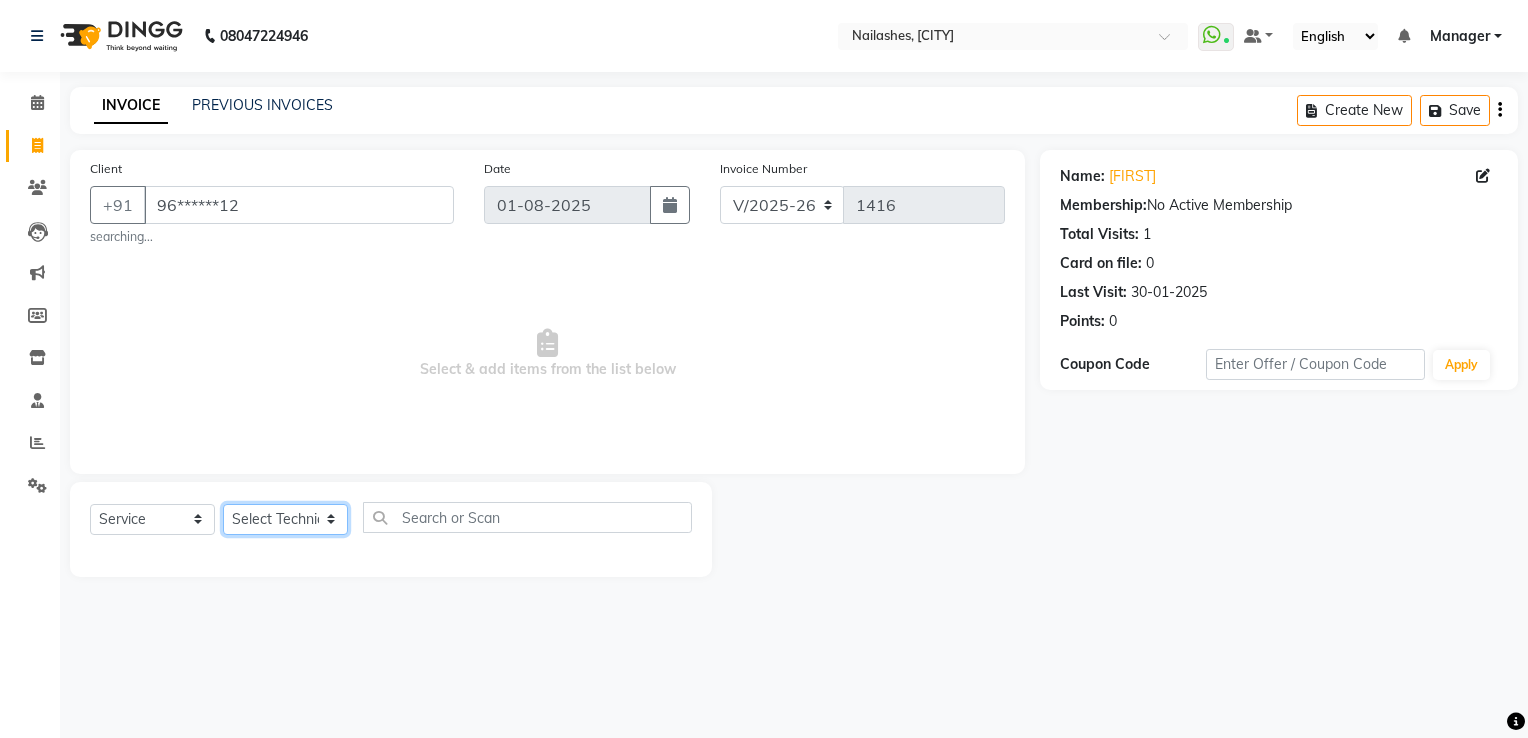 select on "80708" 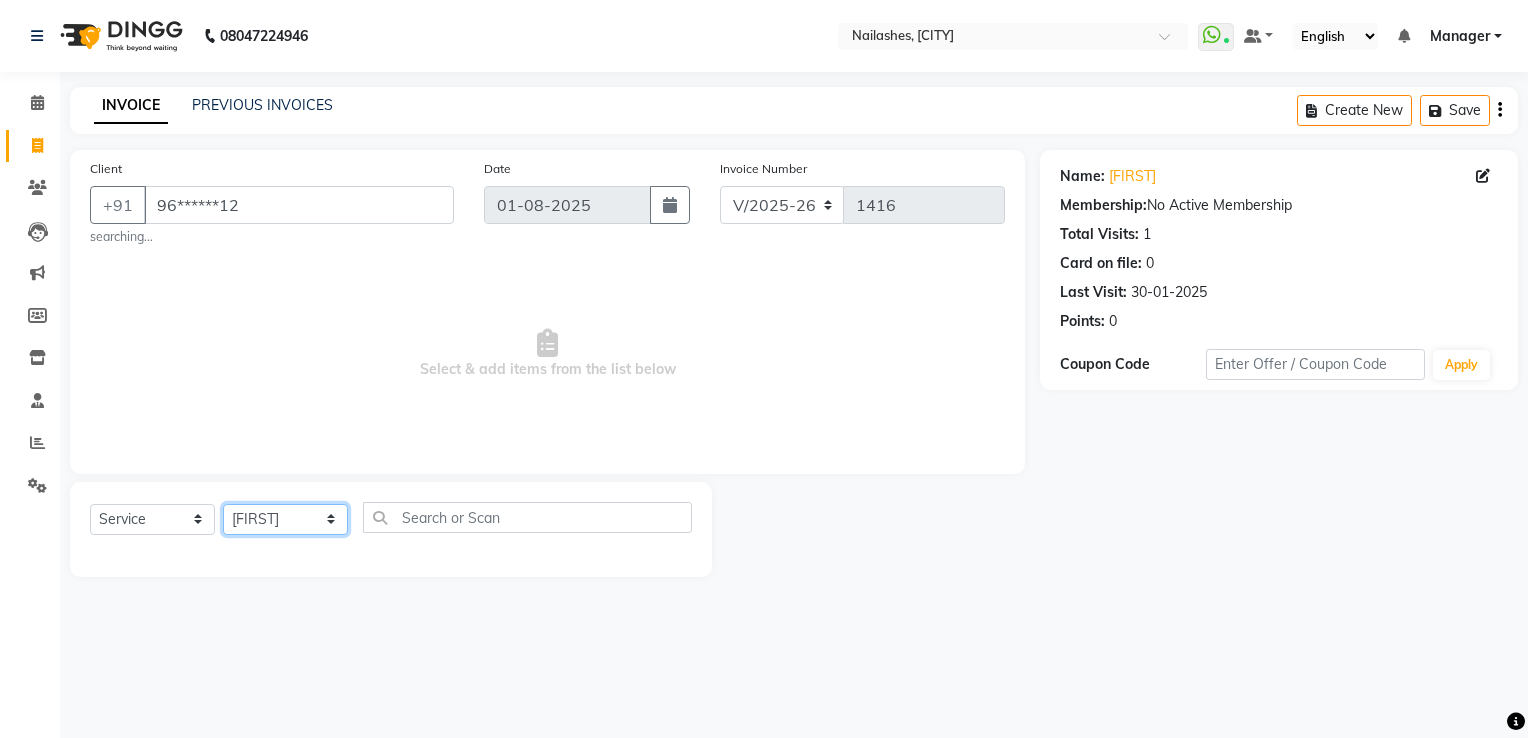 click on "Select Technician [FIRST] [FIRST] [FIRST] [FIRST] [FIRST] [FIRST] [FIRST] [FIRST] [FIRST] Manager [FIRST] [FIRST] Owner [FIRST] PARE [FIRST]" 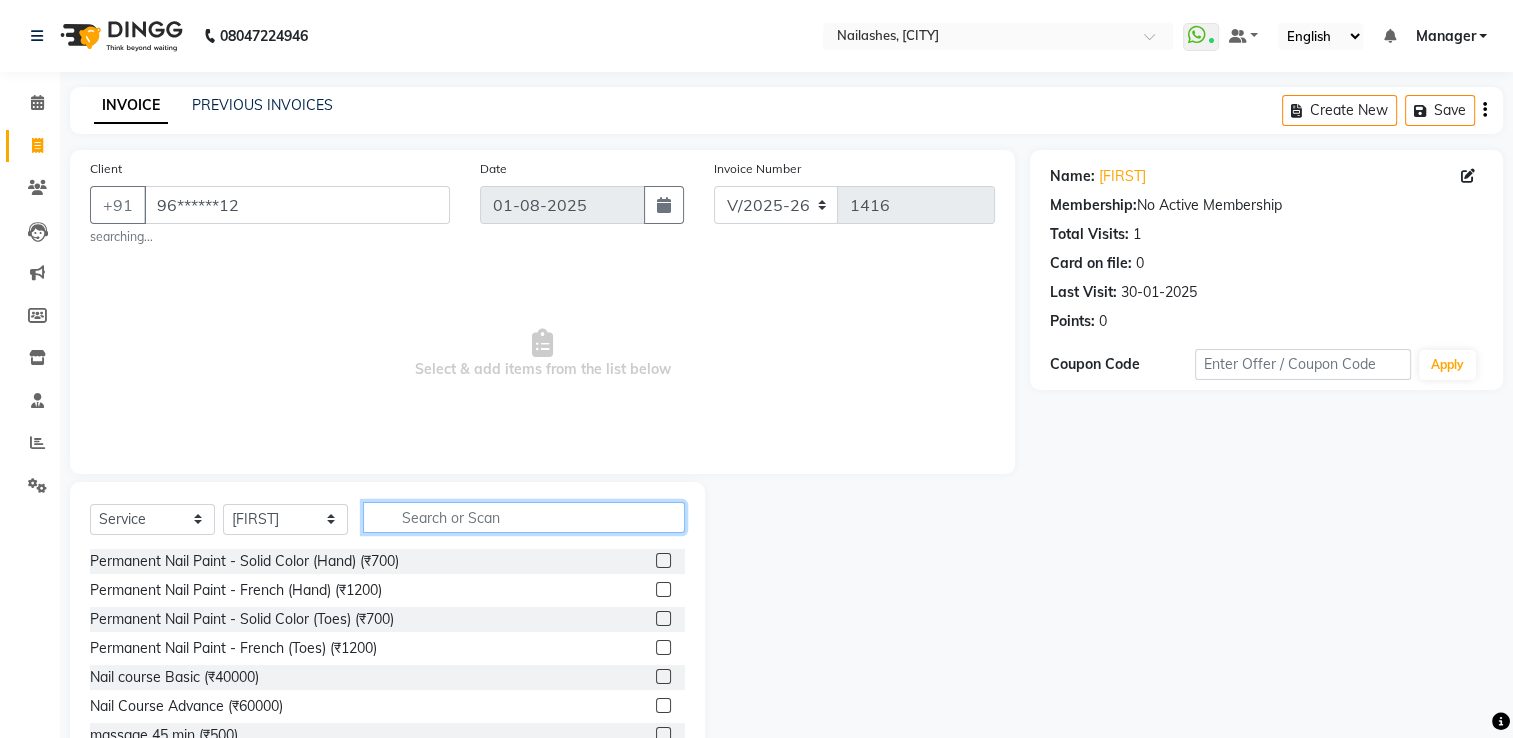 click 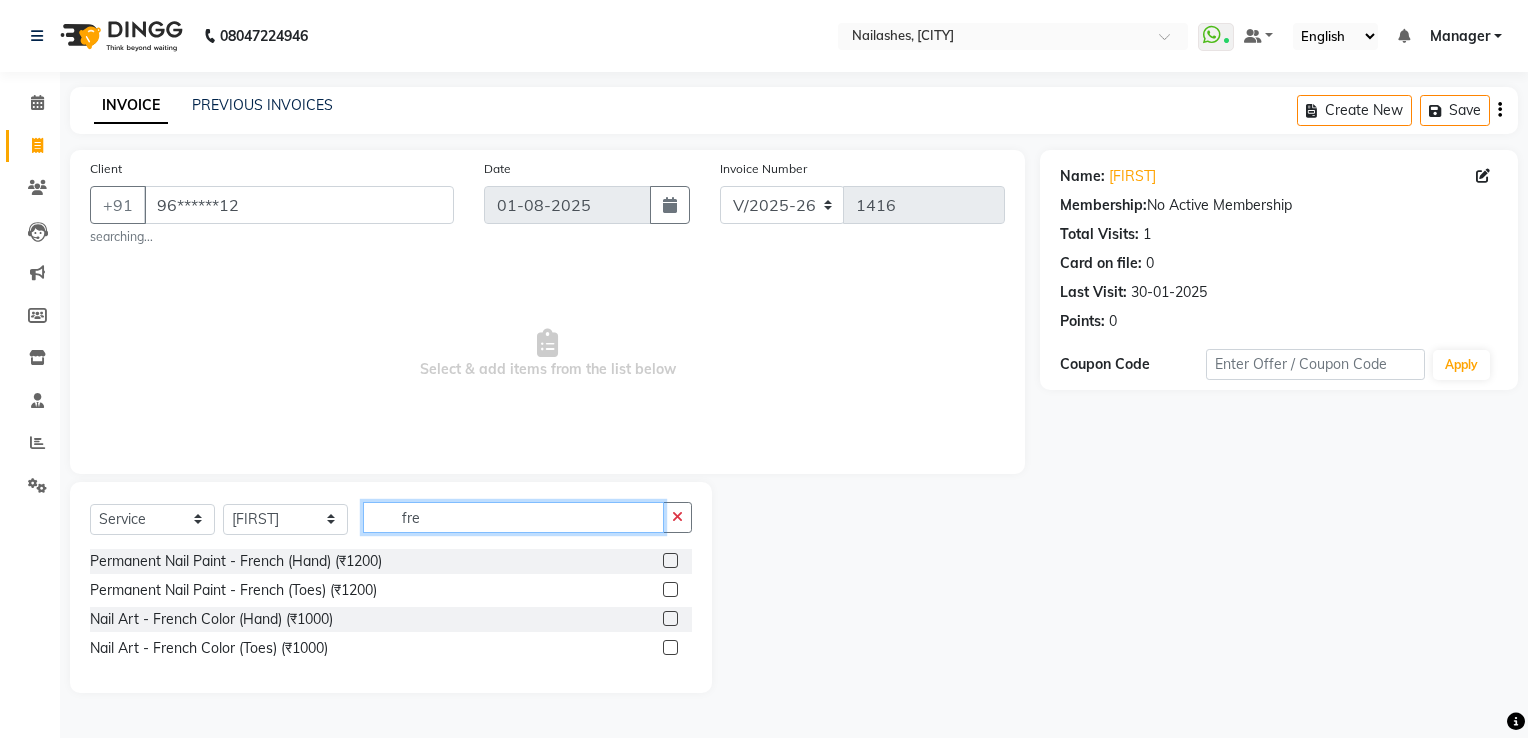 type on "fre" 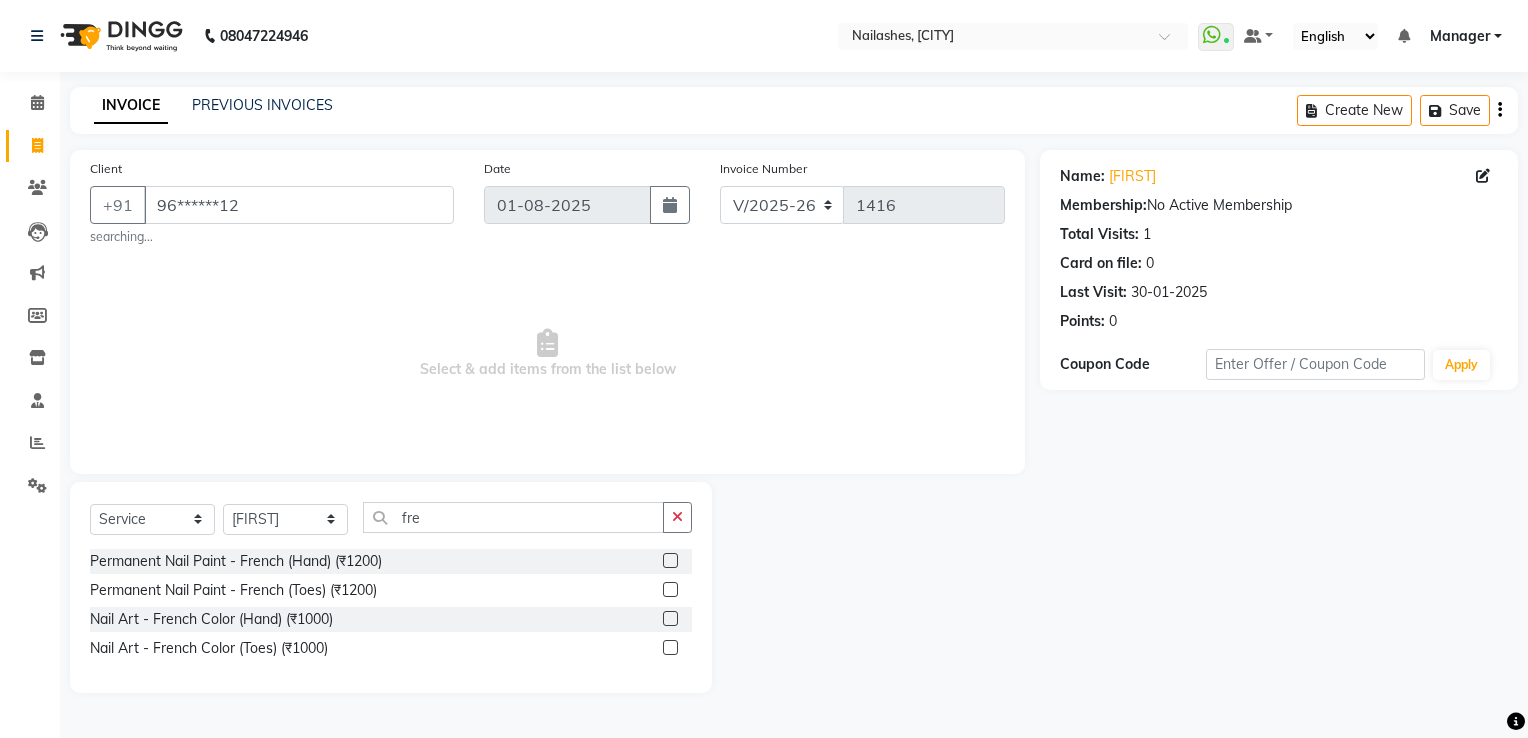 click 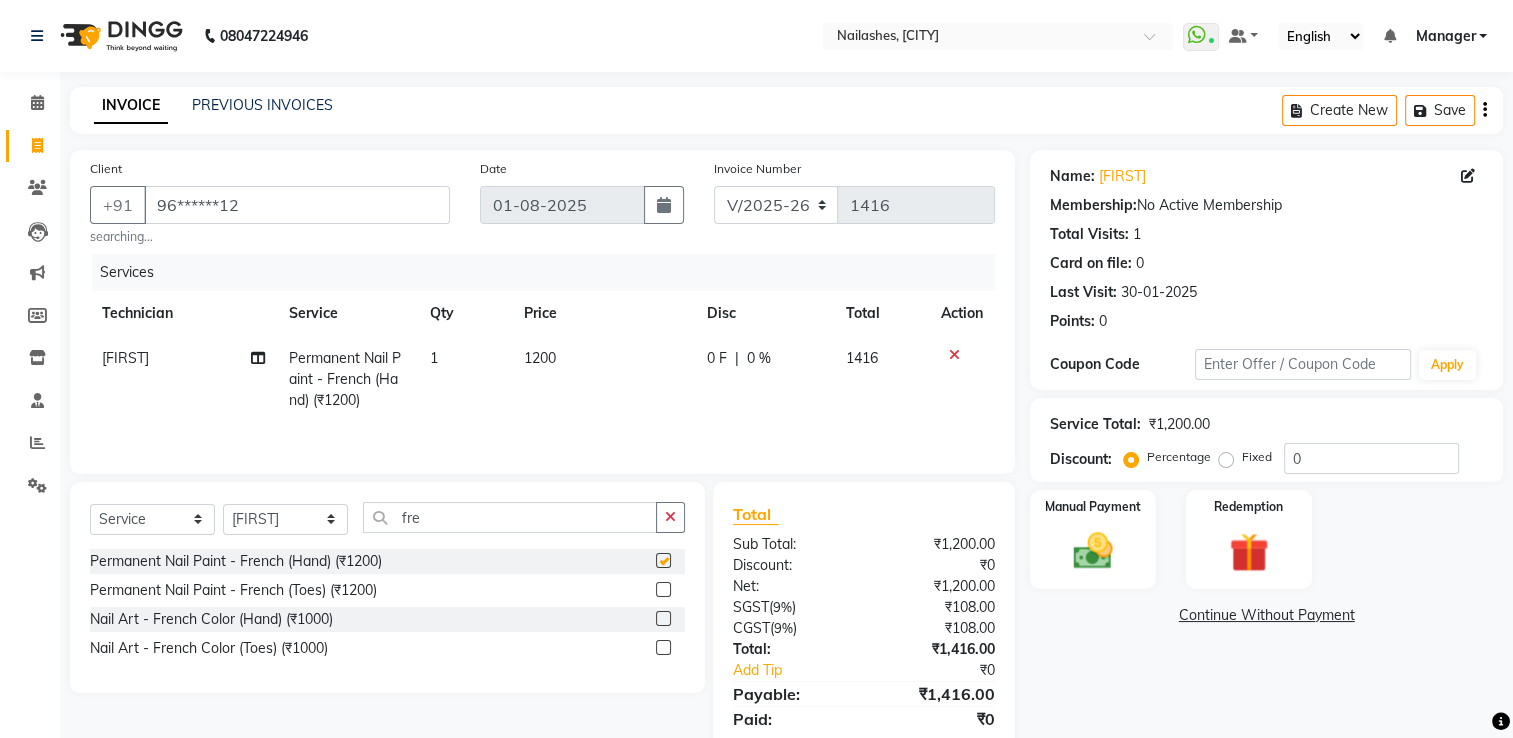 checkbox on "false" 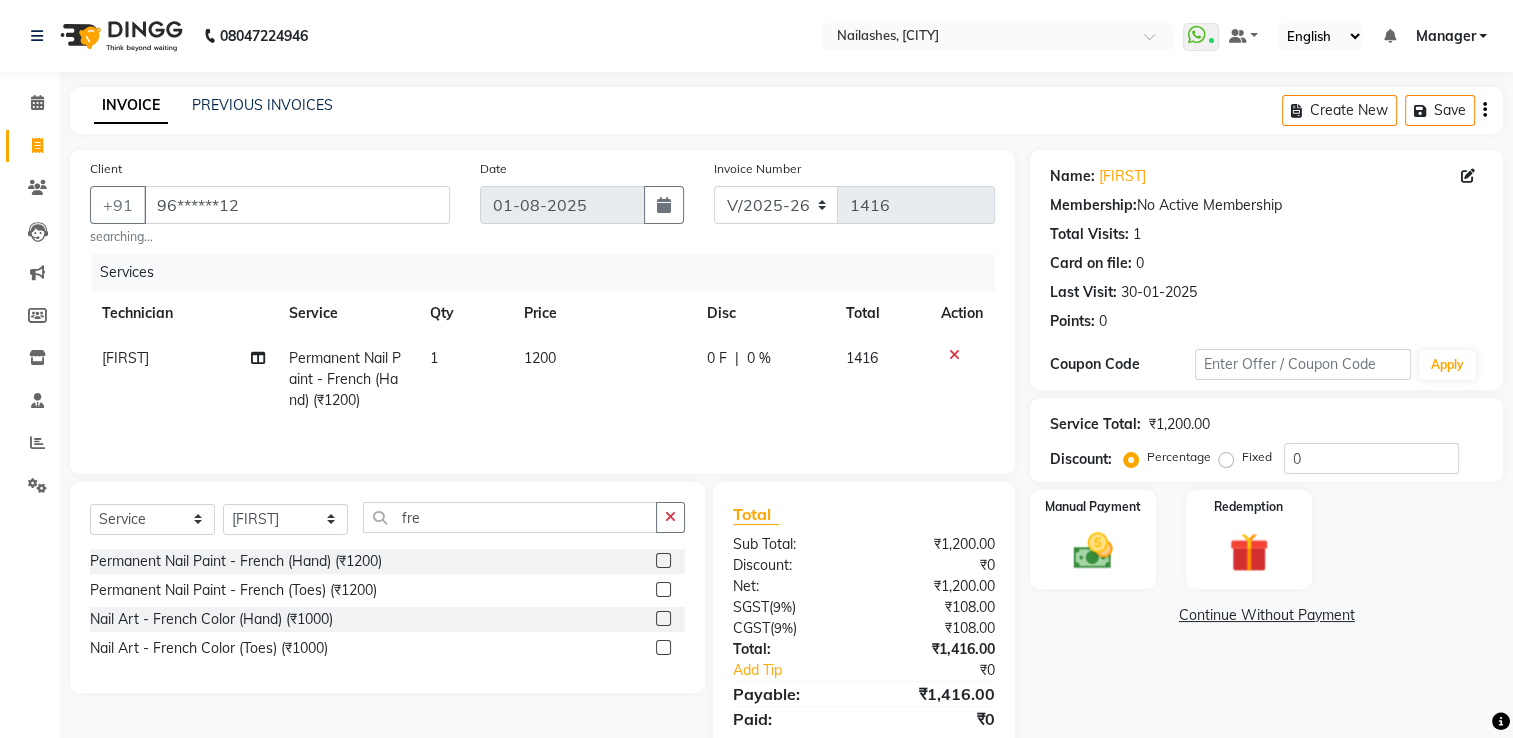 click on "1200" 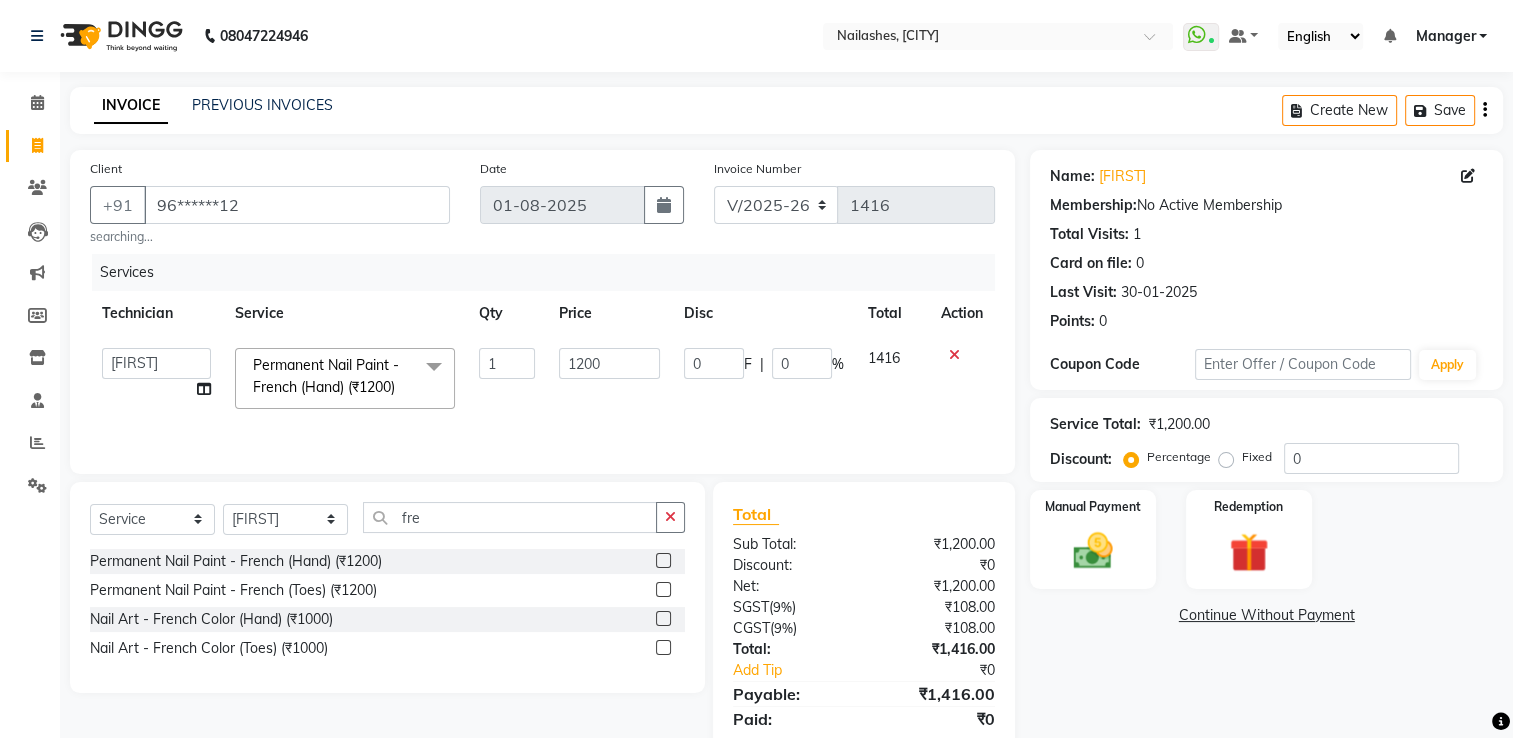 click on "1200" 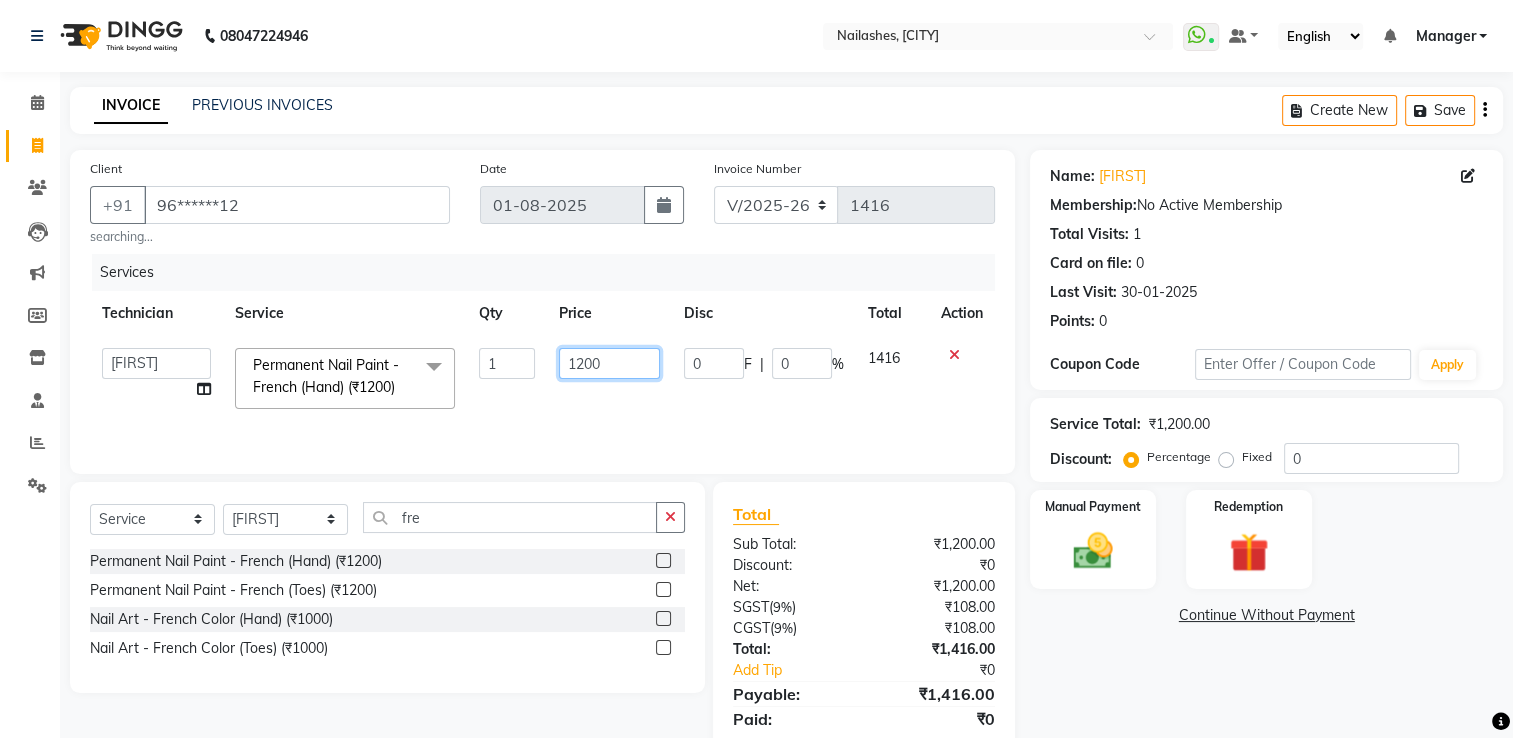 click on "1200" 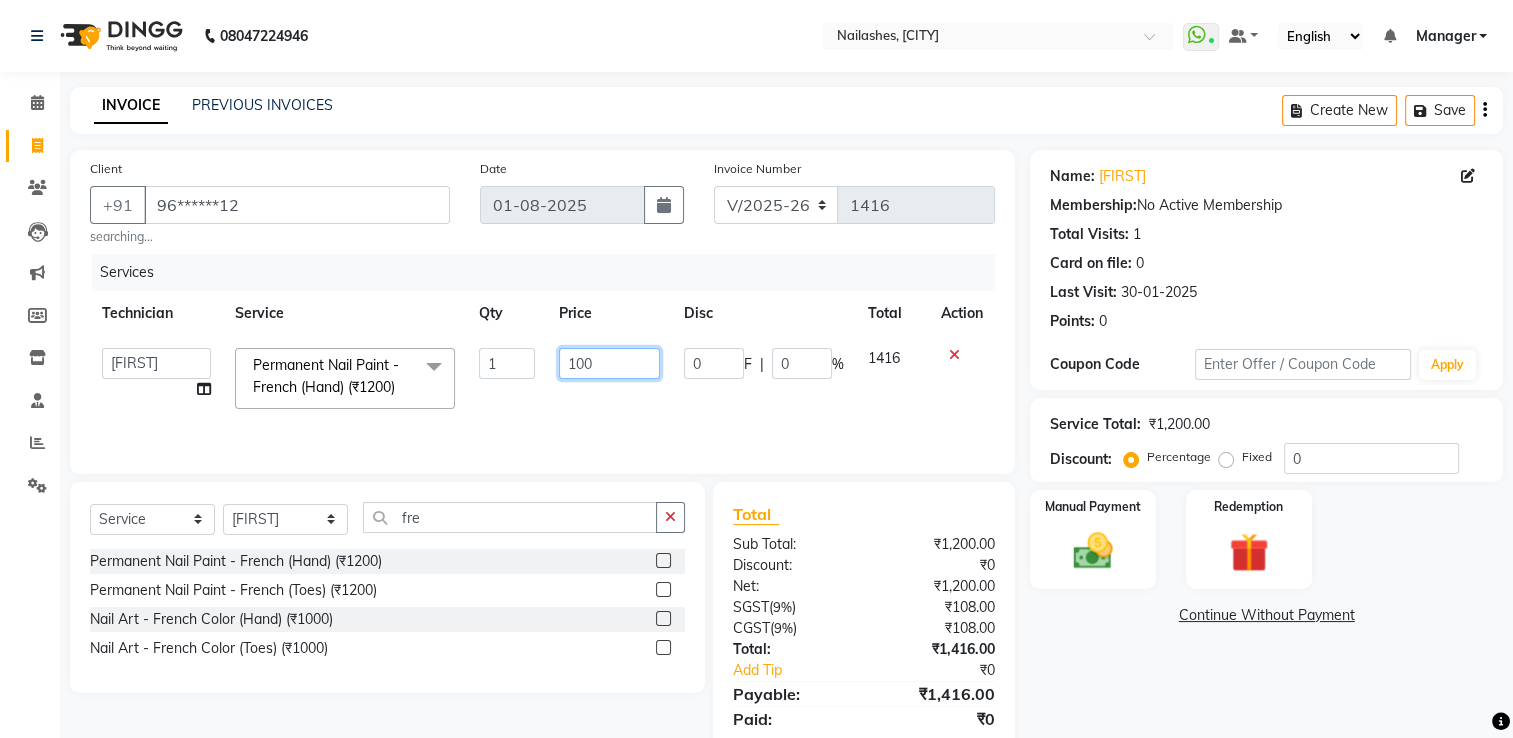 type on "1000" 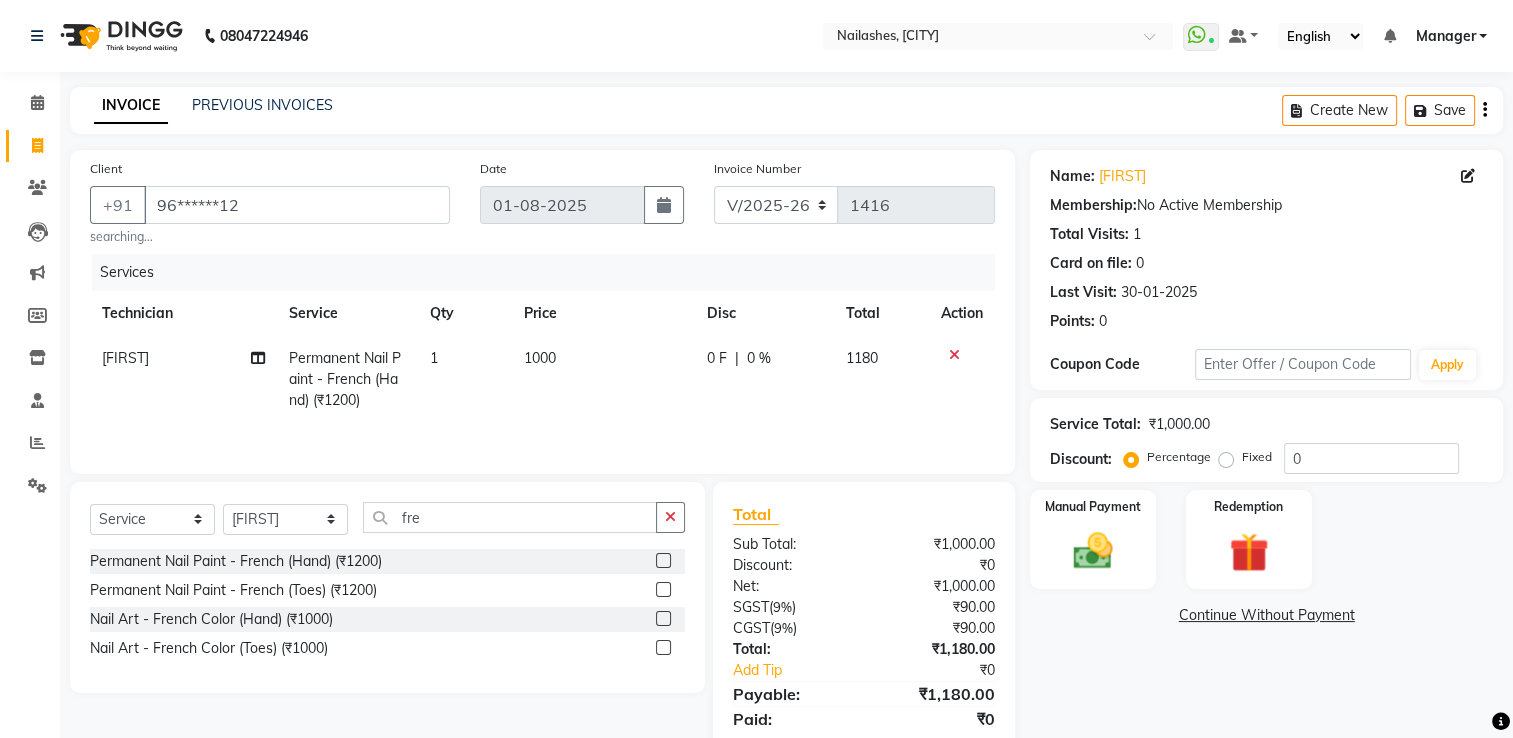 click on "1000" 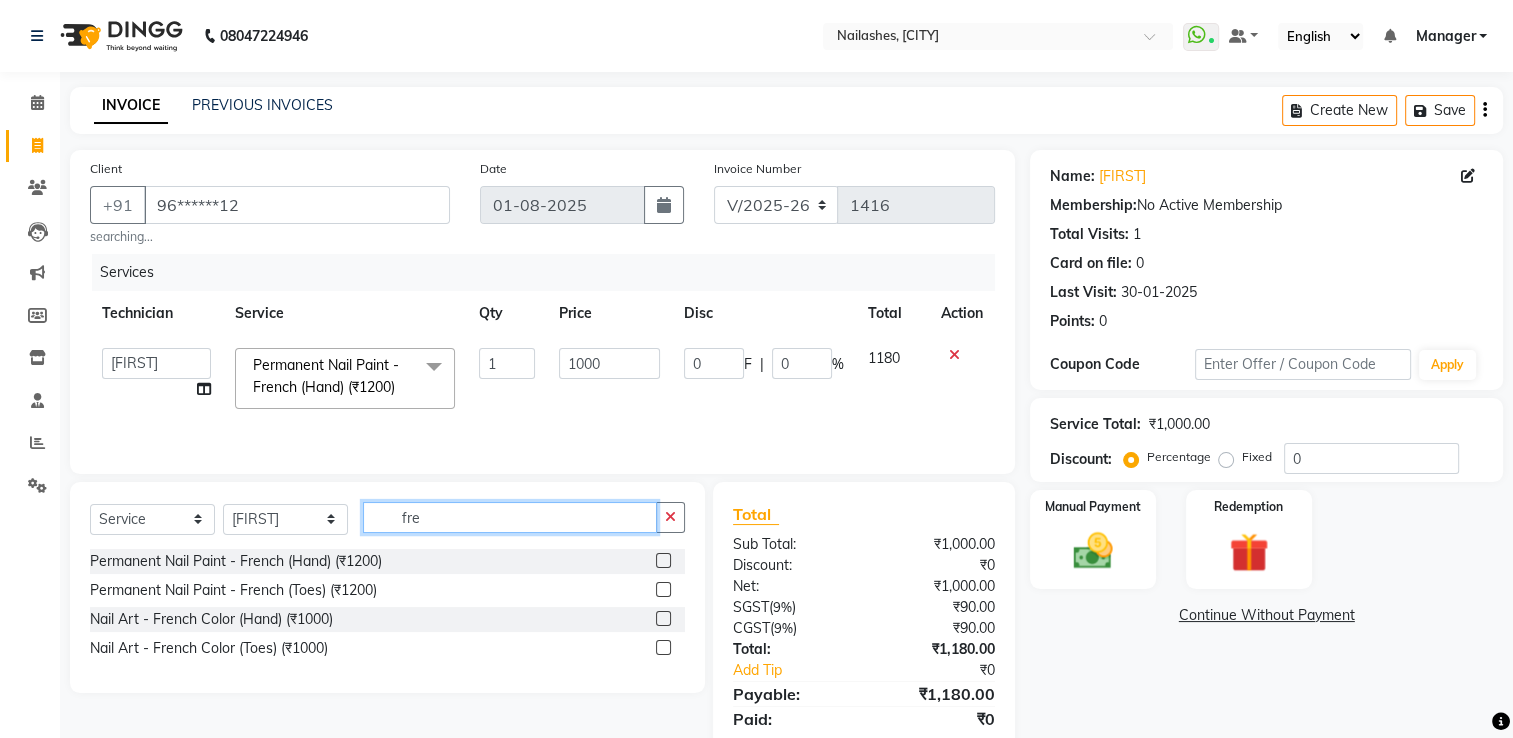 click on "fre" 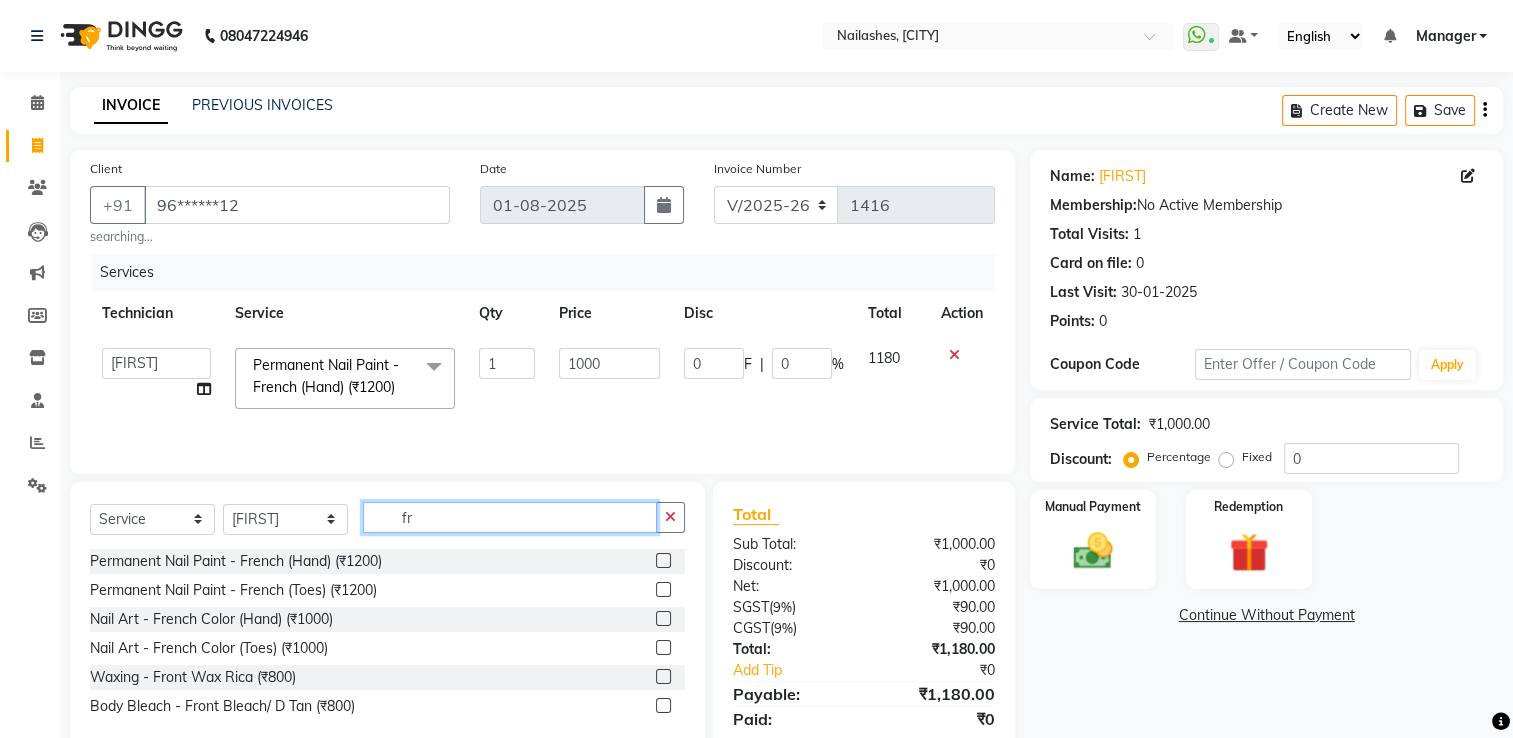 type on "f" 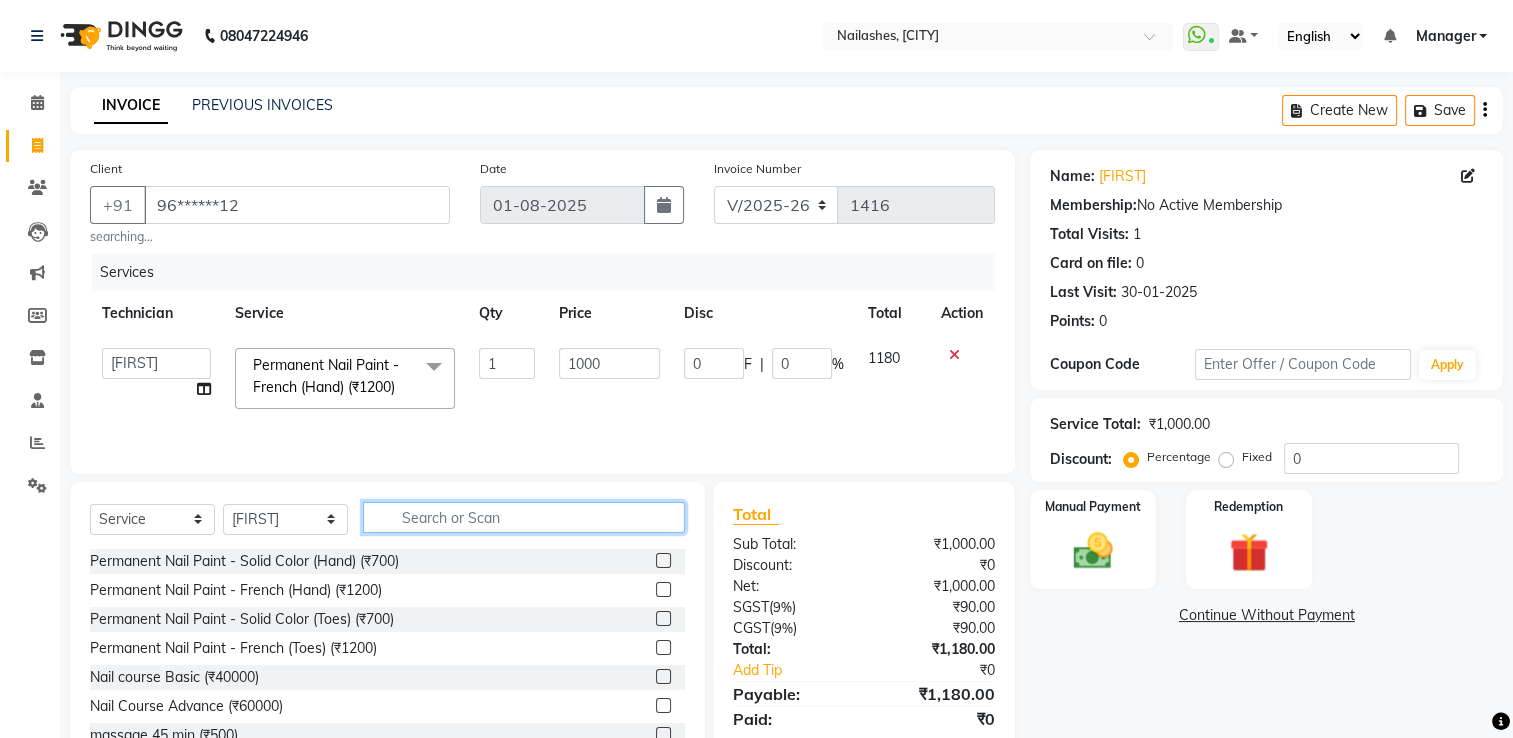 type 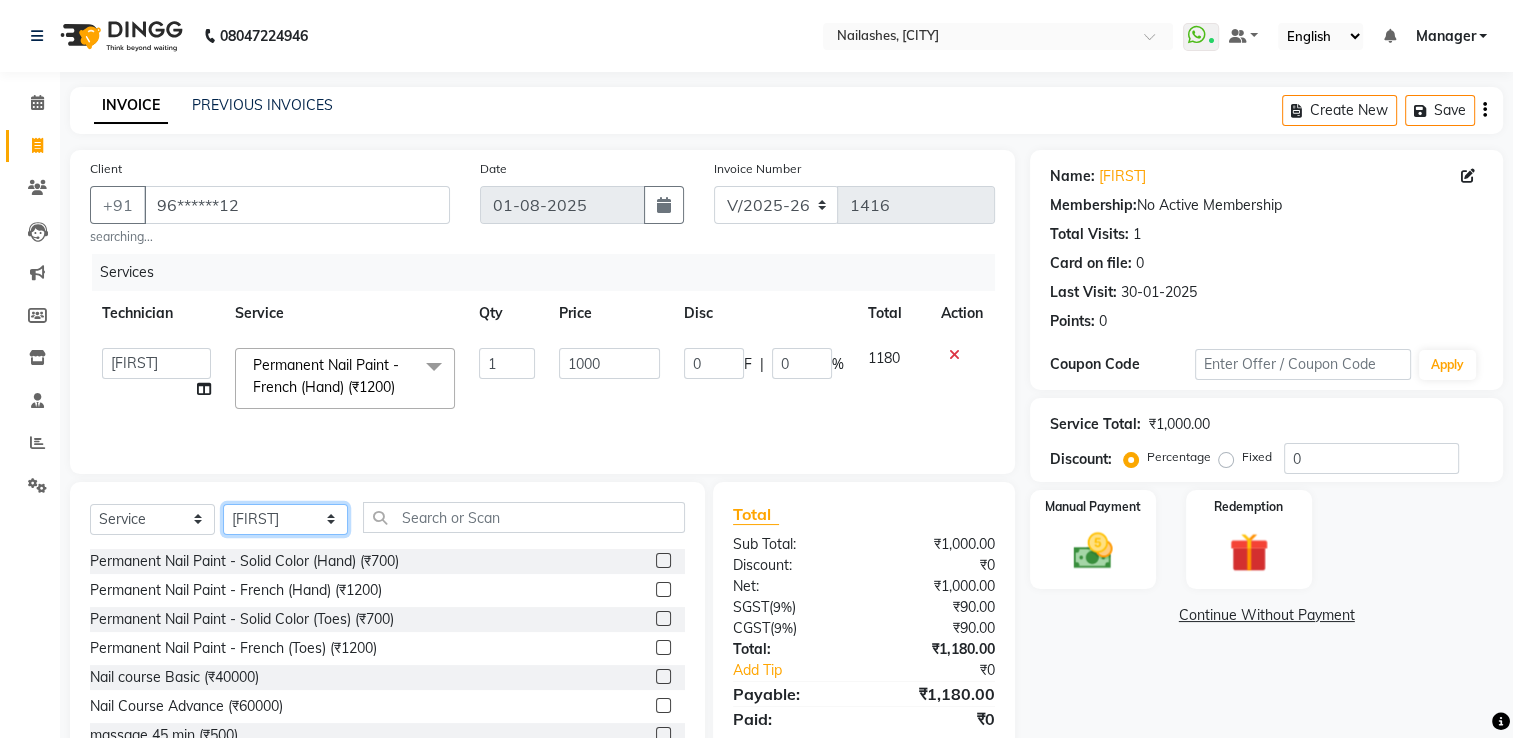 click on "Select Technician [FIRST] [FIRST] [FIRST] [FIRST] [FIRST] [FIRST] [FIRST] [FIRST] [FIRST] Manager [FIRST] [FIRST] Owner [FIRST] PARE [FIRST]" 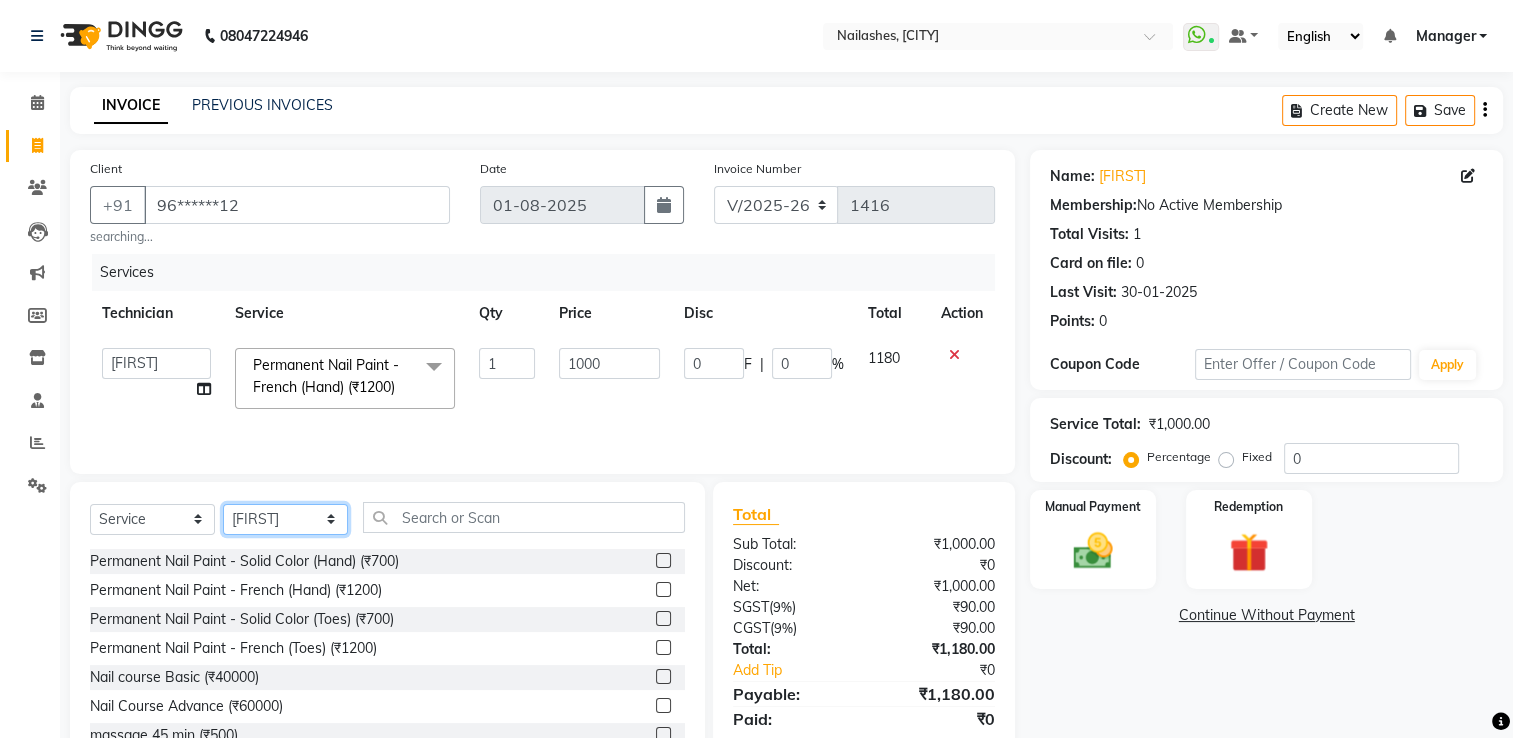 select on "68696" 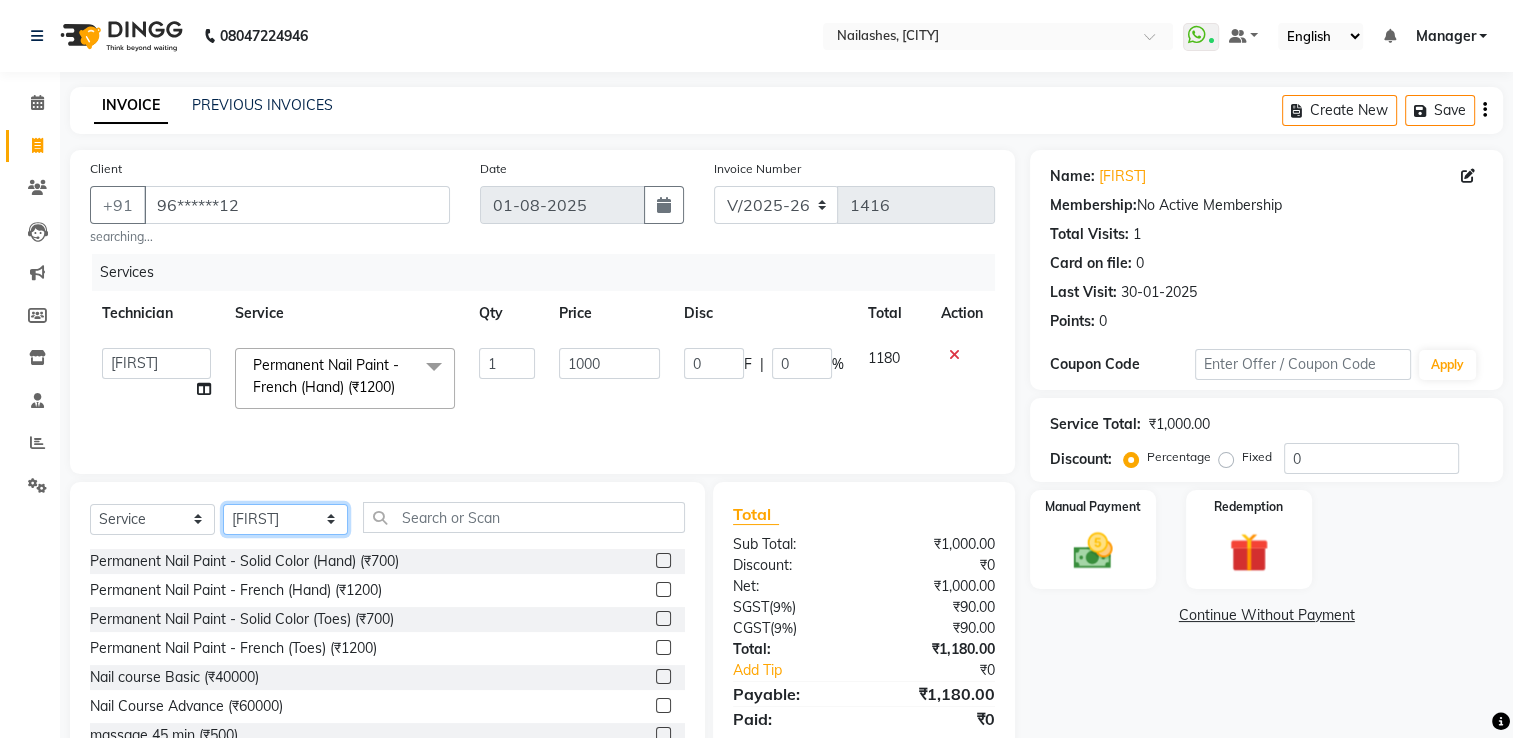 click on "Select Technician [FIRST] [FIRST] [FIRST] [FIRST] [FIRST] [FIRST] [FIRST] [FIRST] [FIRST] Manager [FIRST] [FIRST] Owner [FIRST] PARE [FIRST]" 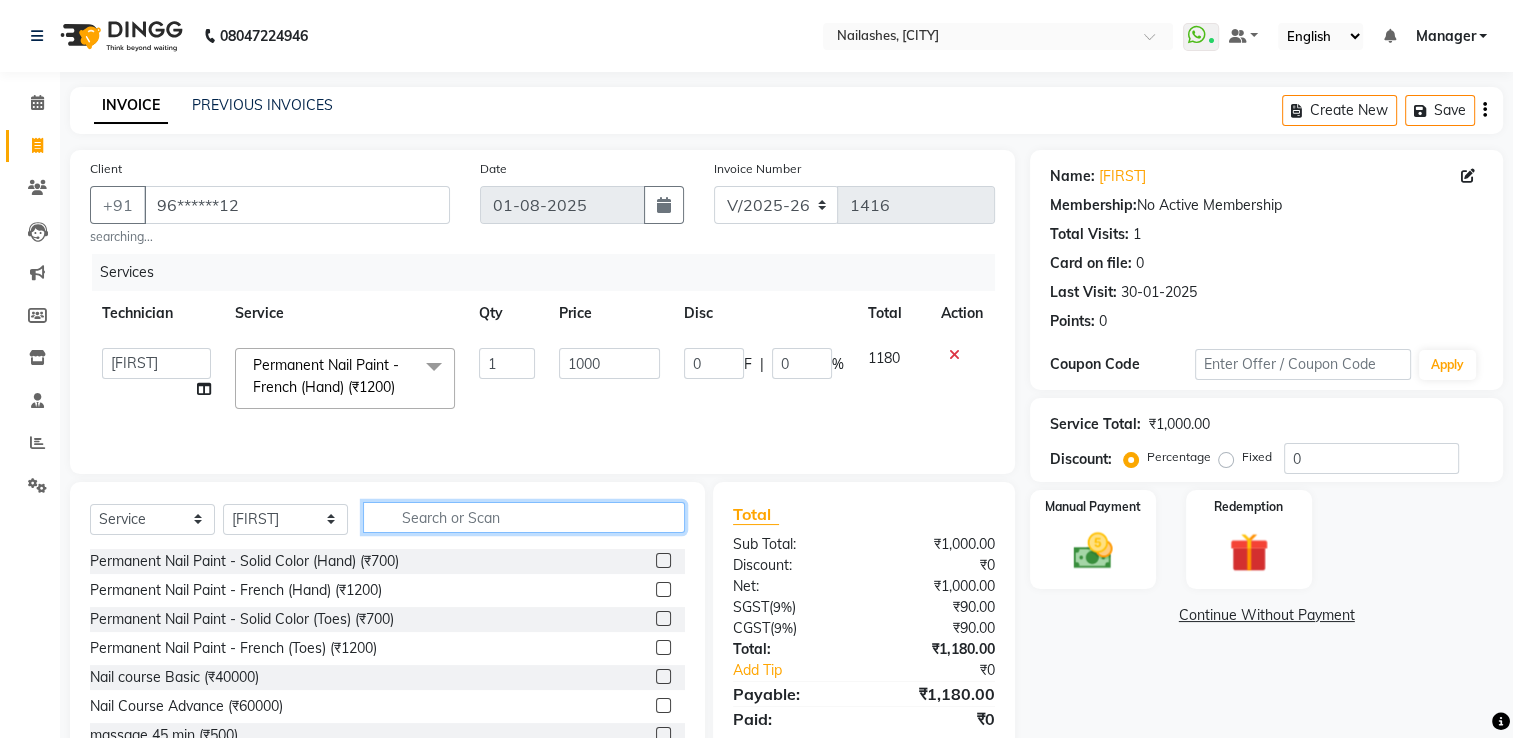 click 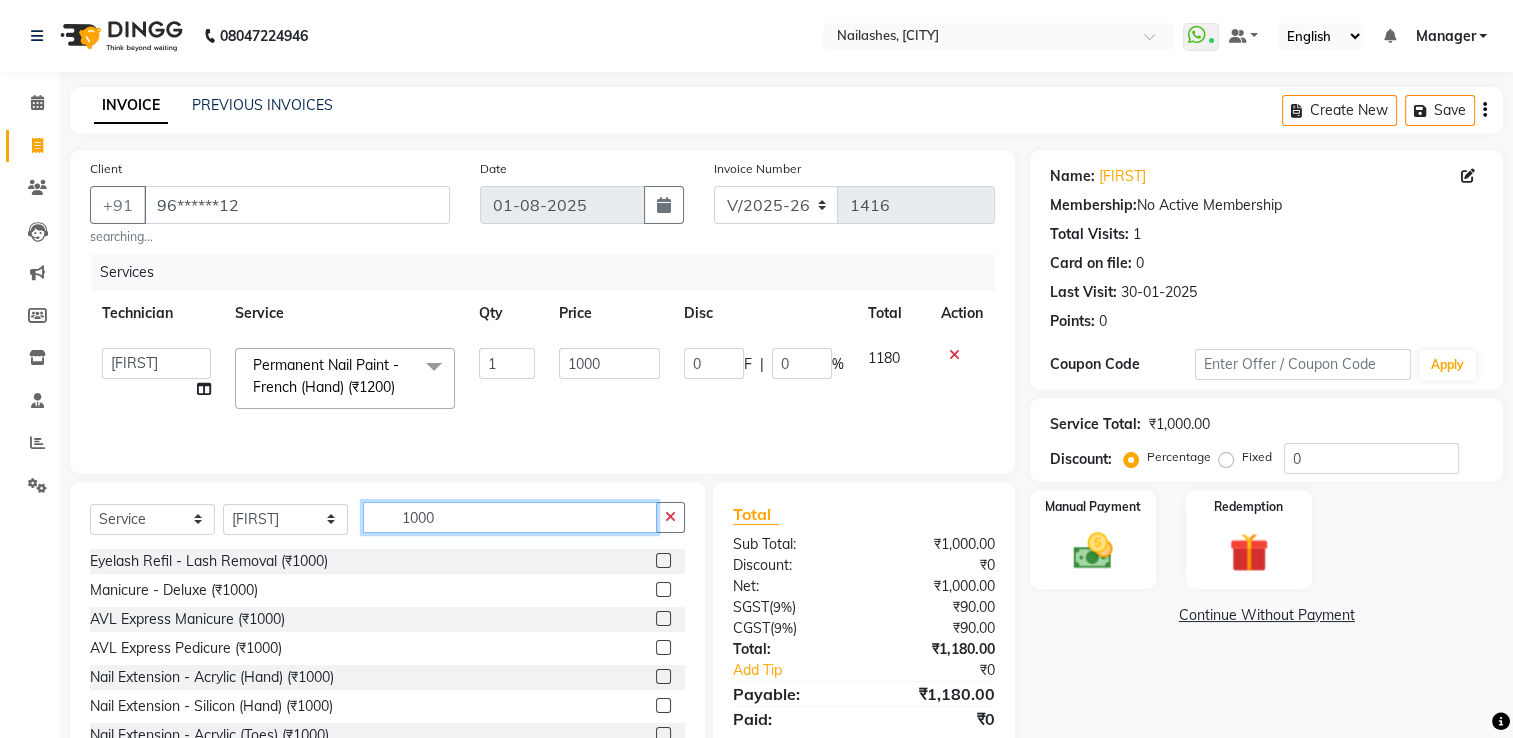 type on "1000" 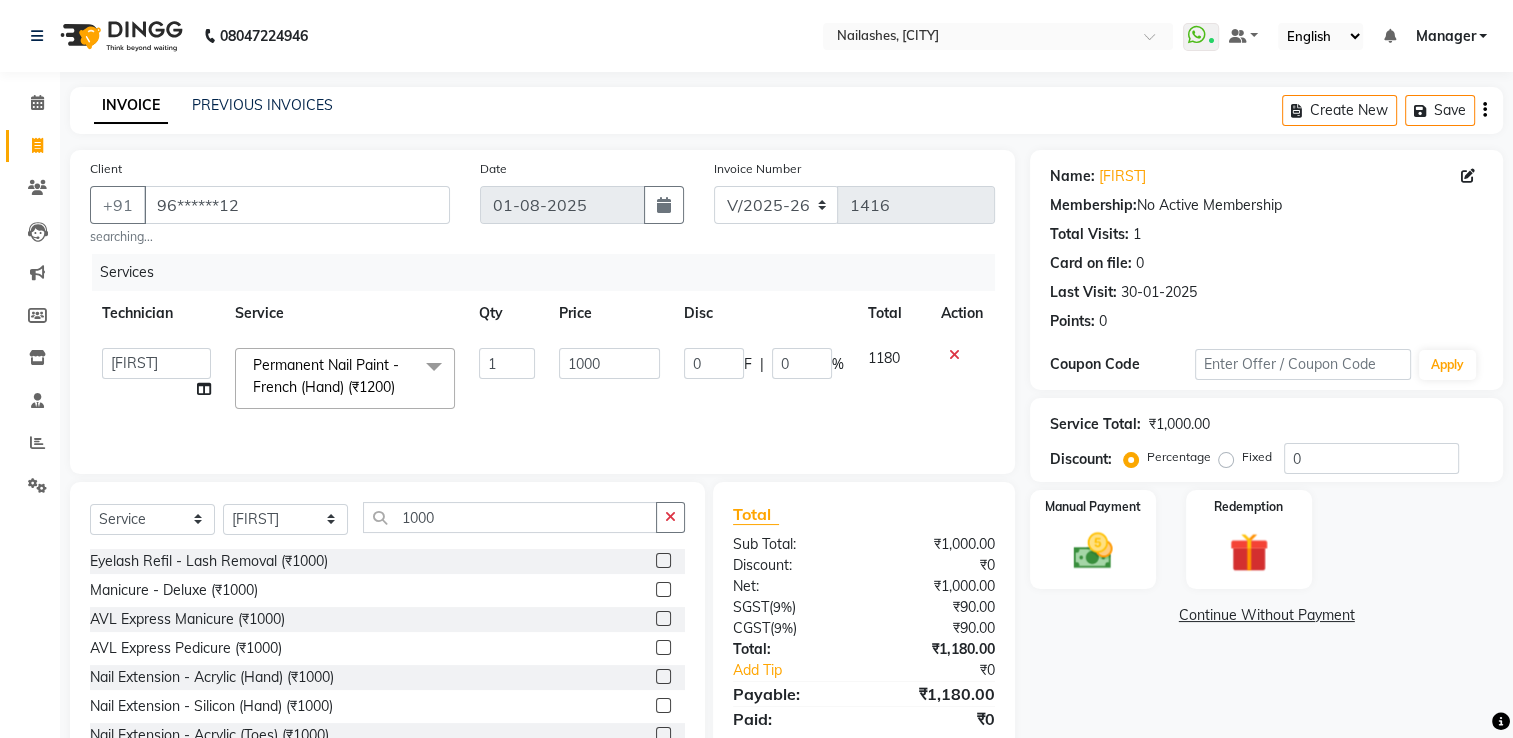 click 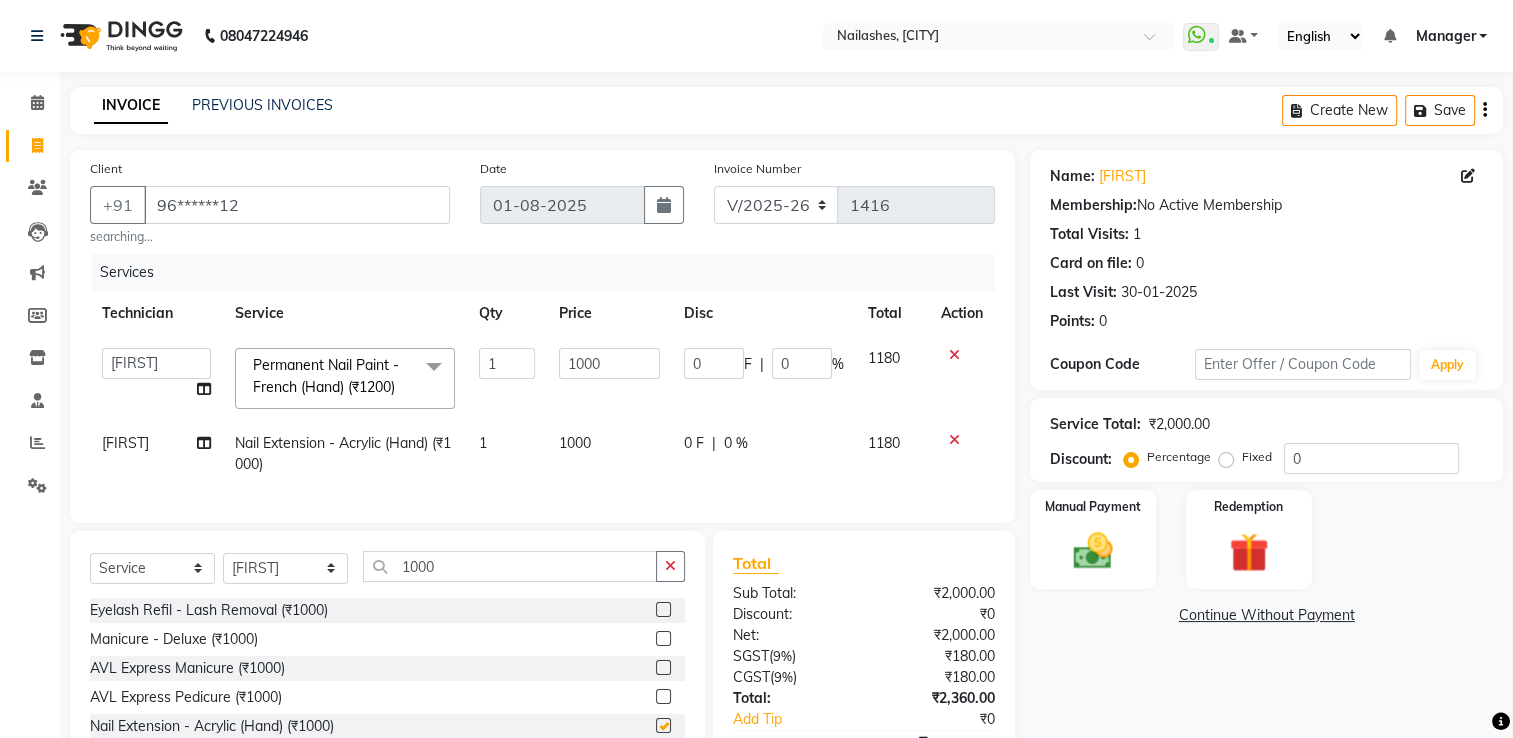 checkbox on "false" 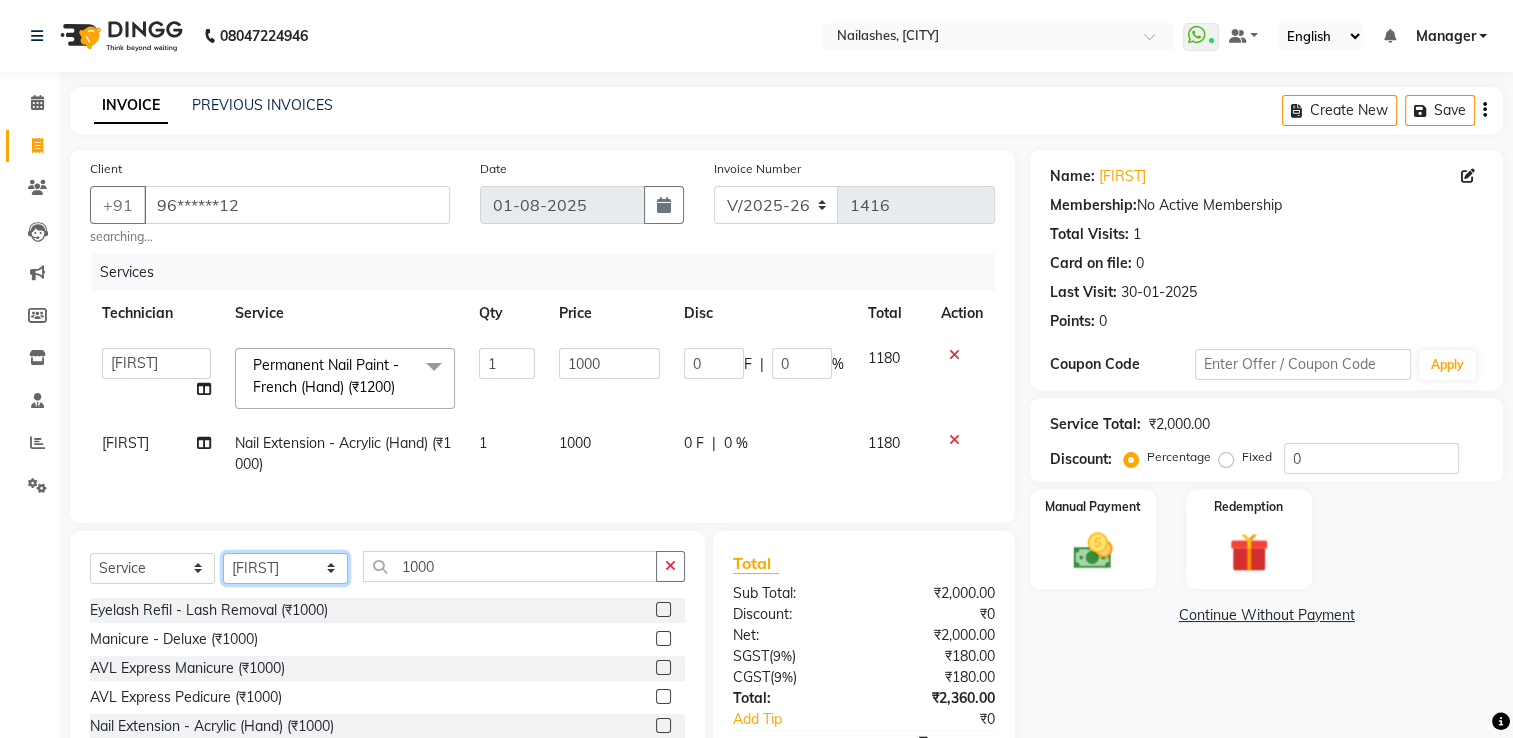 click on "Select Technician [FIRST] [FIRST] [FIRST] [FIRST] [FIRST] [FIRST] [FIRST] [FIRST] [FIRST] Manager [FIRST] [FIRST] Owner [FIRST] PARE [FIRST]" 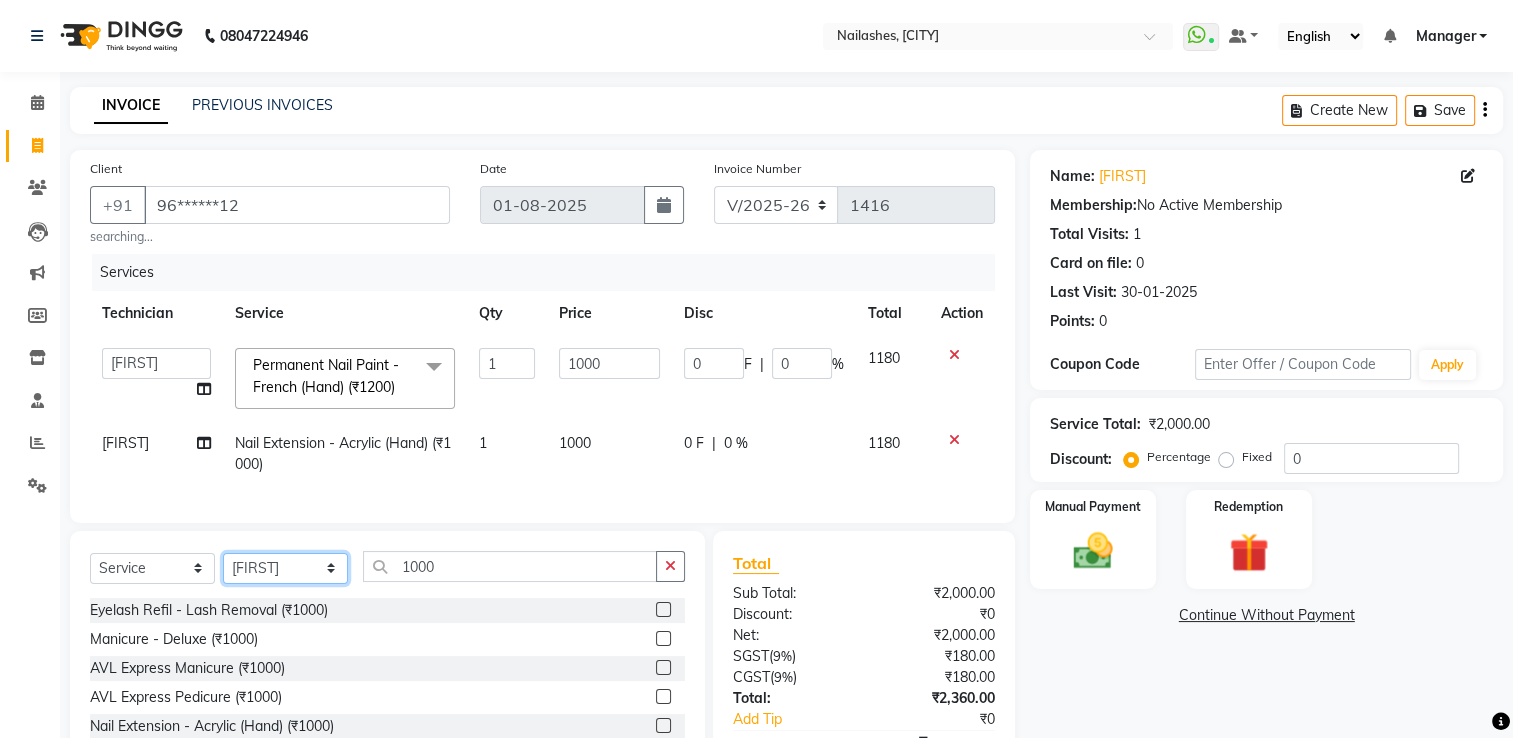 select on "68736" 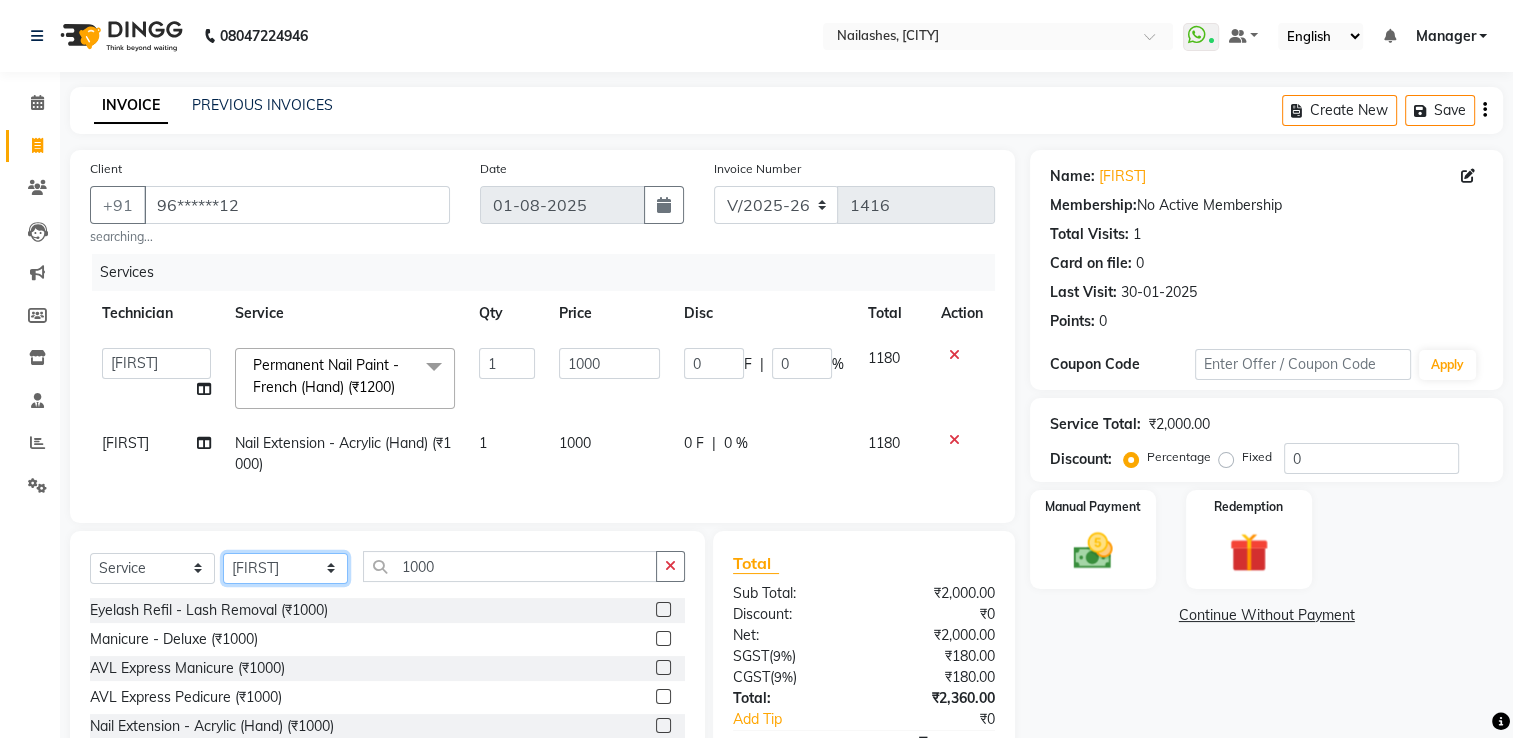 click on "Select Technician [FIRST] [FIRST] [FIRST] [FIRST] [FIRST] [FIRST] [FIRST] [FIRST] [FIRST] Manager [FIRST] [FIRST] Owner [FIRST] PARE [FIRST]" 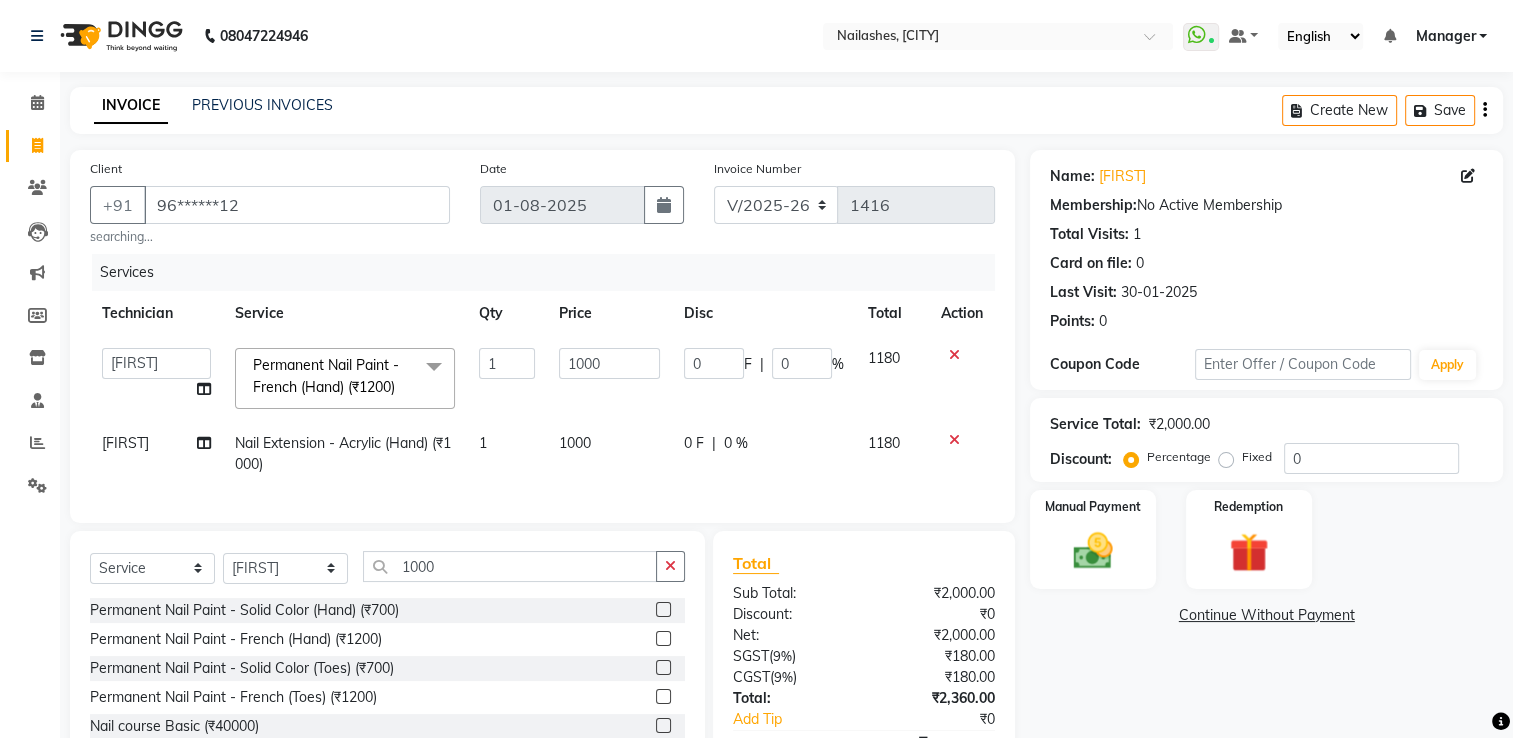 click 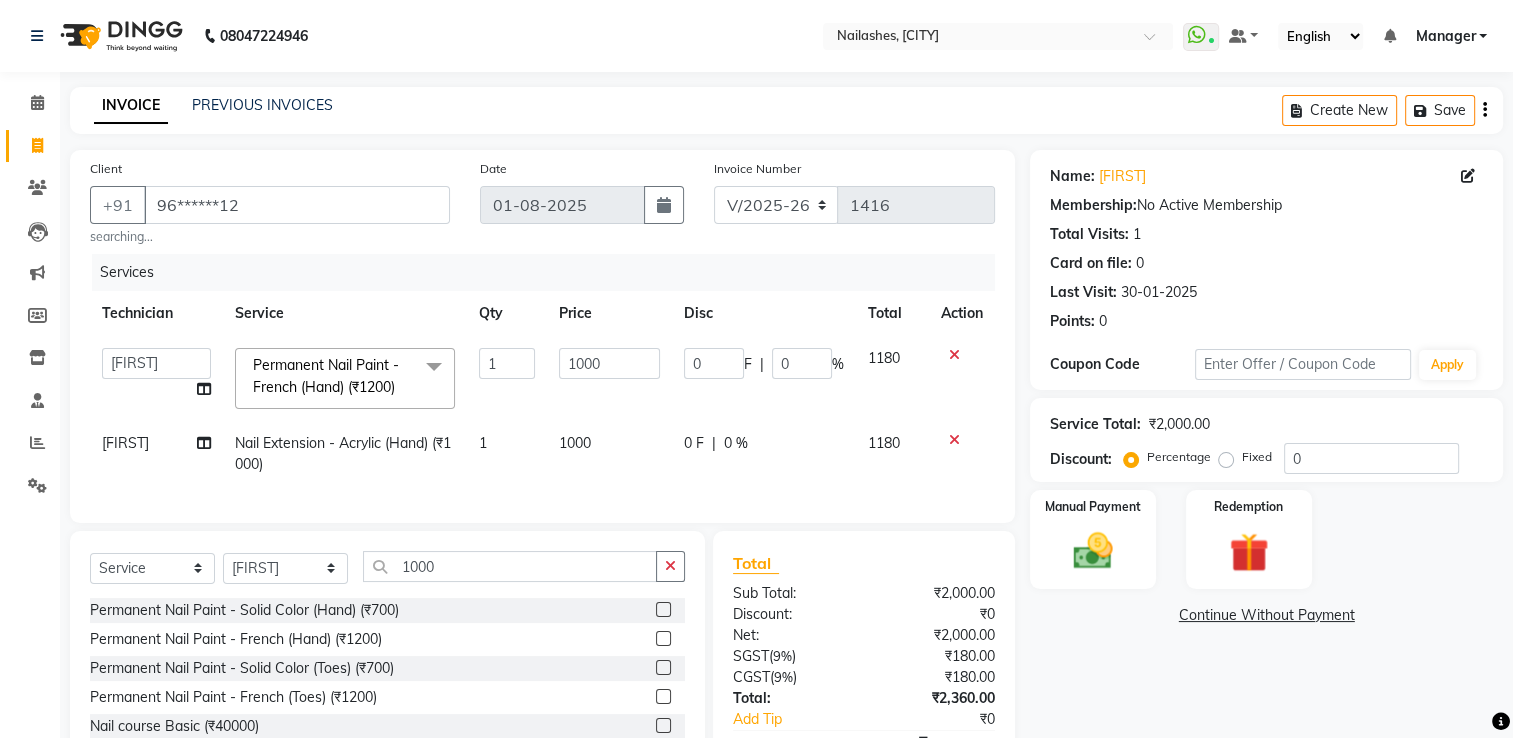 click at bounding box center [662, 610] 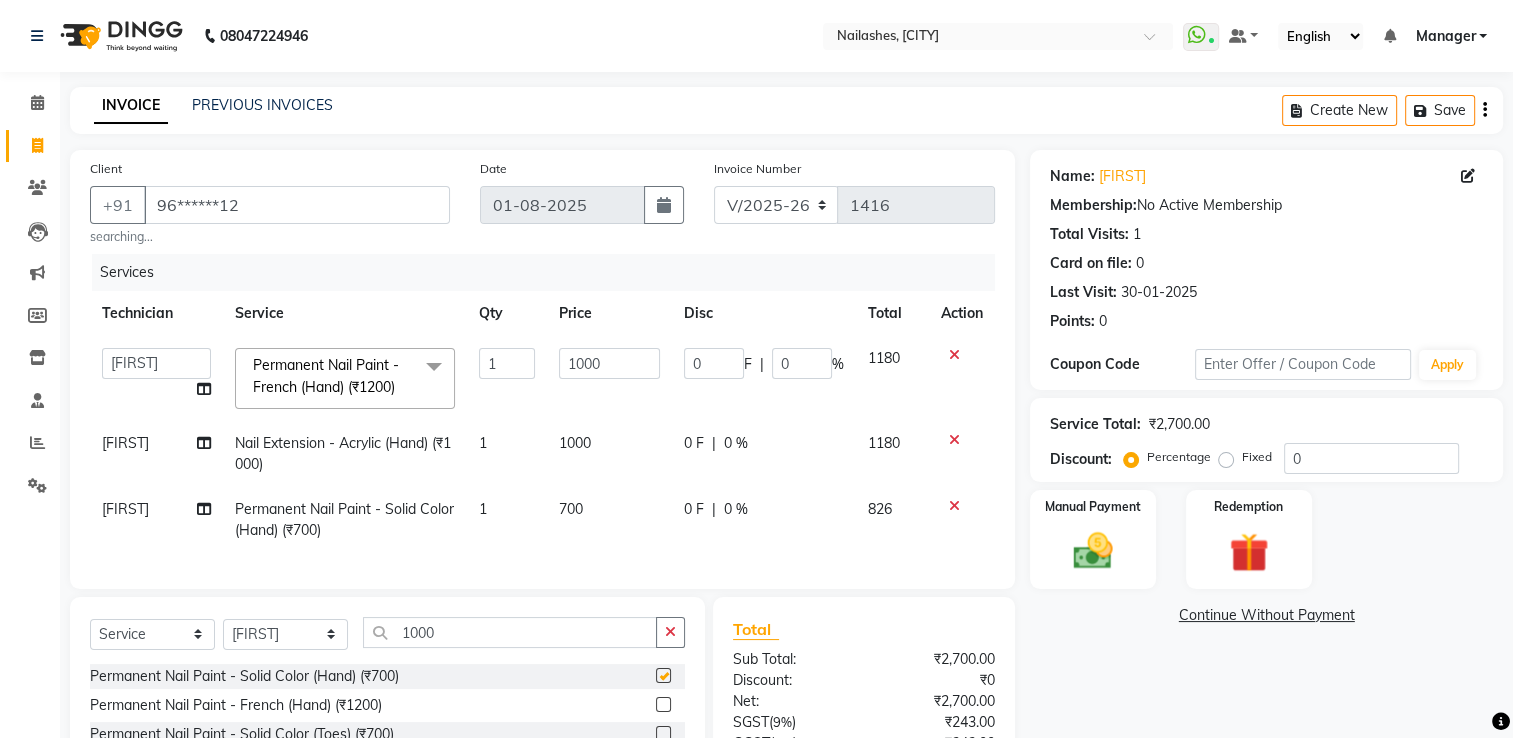 checkbox on "false" 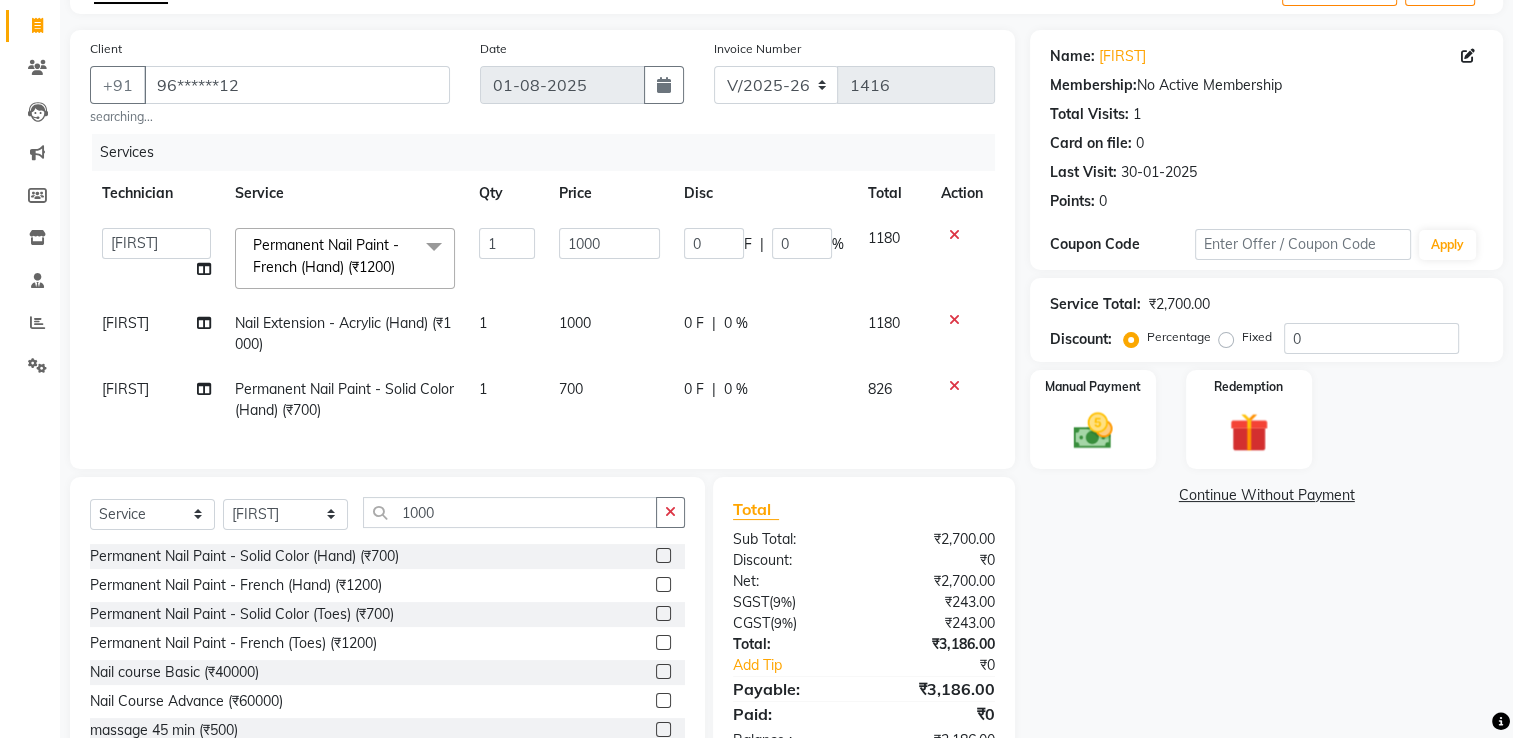 scroll, scrollTop: 199, scrollLeft: 0, axis: vertical 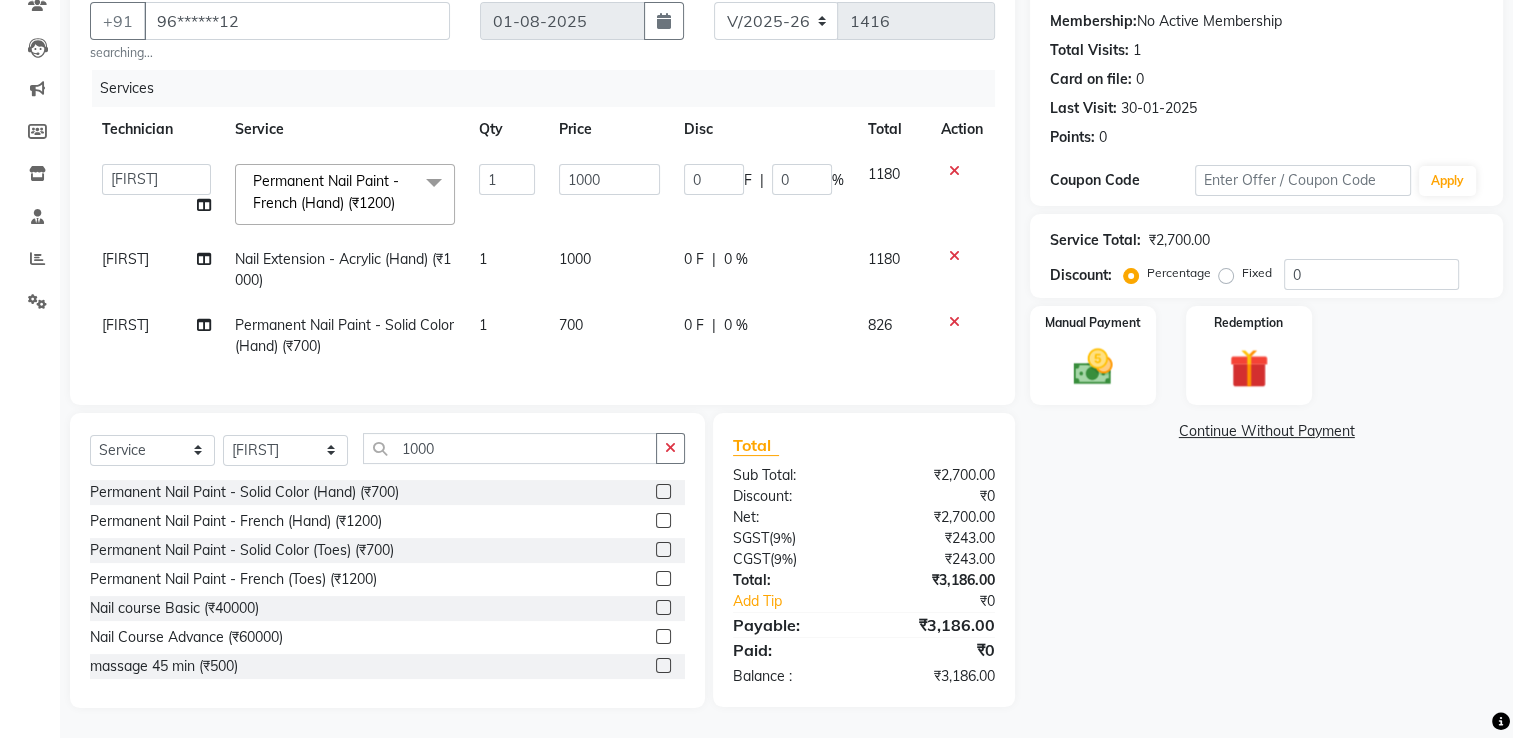 click on "Name: [FIRST]  Membership:  No Active Membership  Total Visits:  1 Card on file:  0 Last Visit:   30-01-2025 Points:   0  Coupon Code Apply Service Total:  ₹2,700.00  Discount:  Percentage   Fixed  0 Manual Payment Redemption  Continue Without Payment" 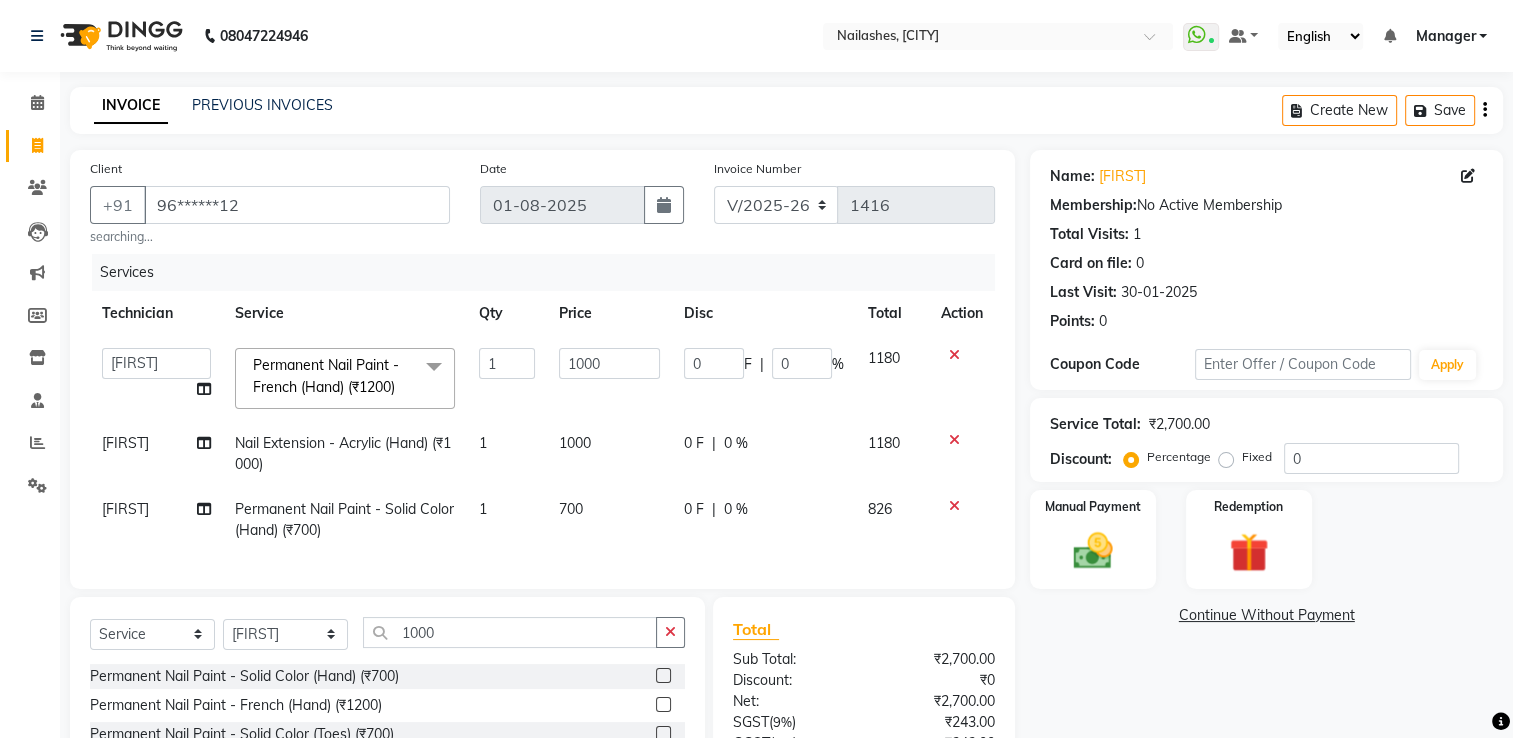 scroll, scrollTop: 199, scrollLeft: 0, axis: vertical 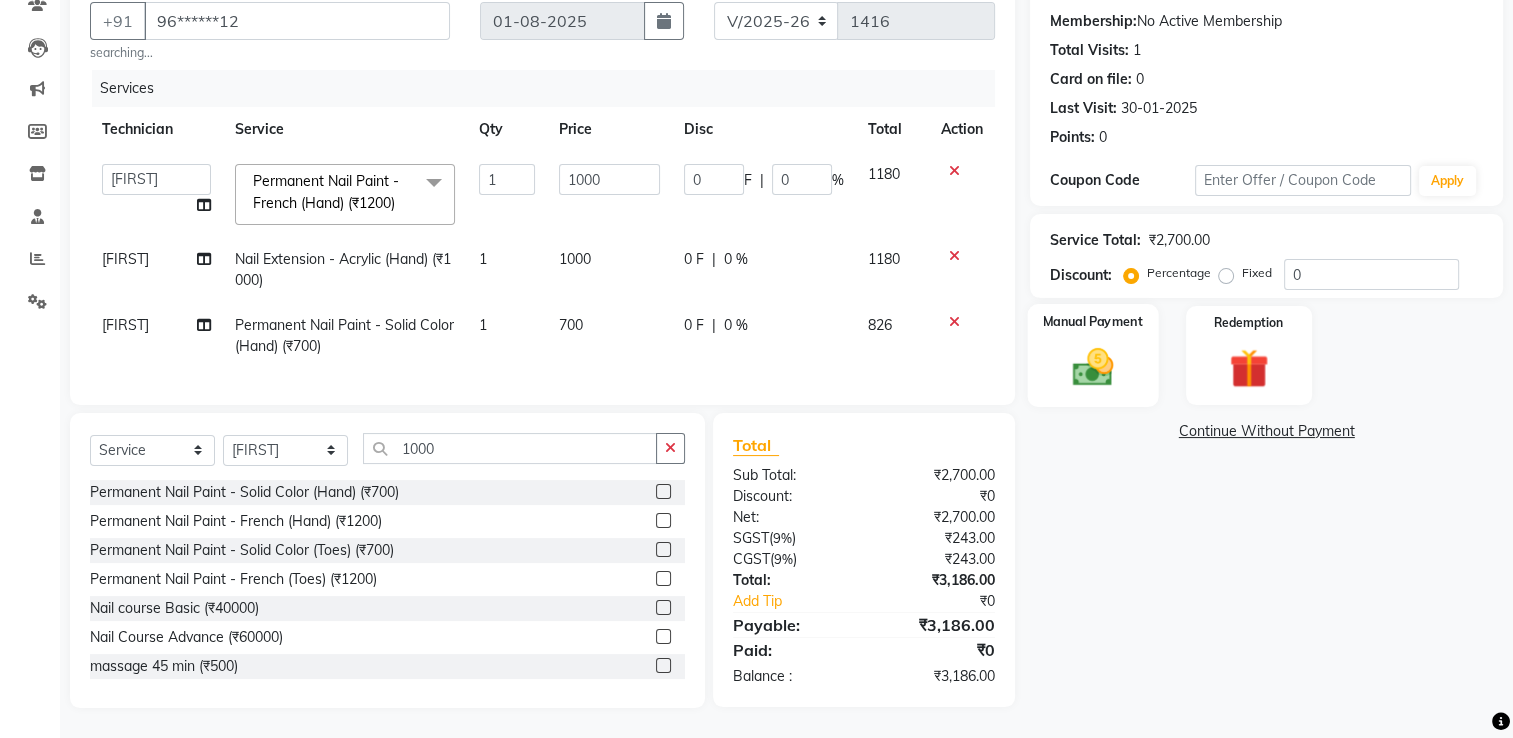 click 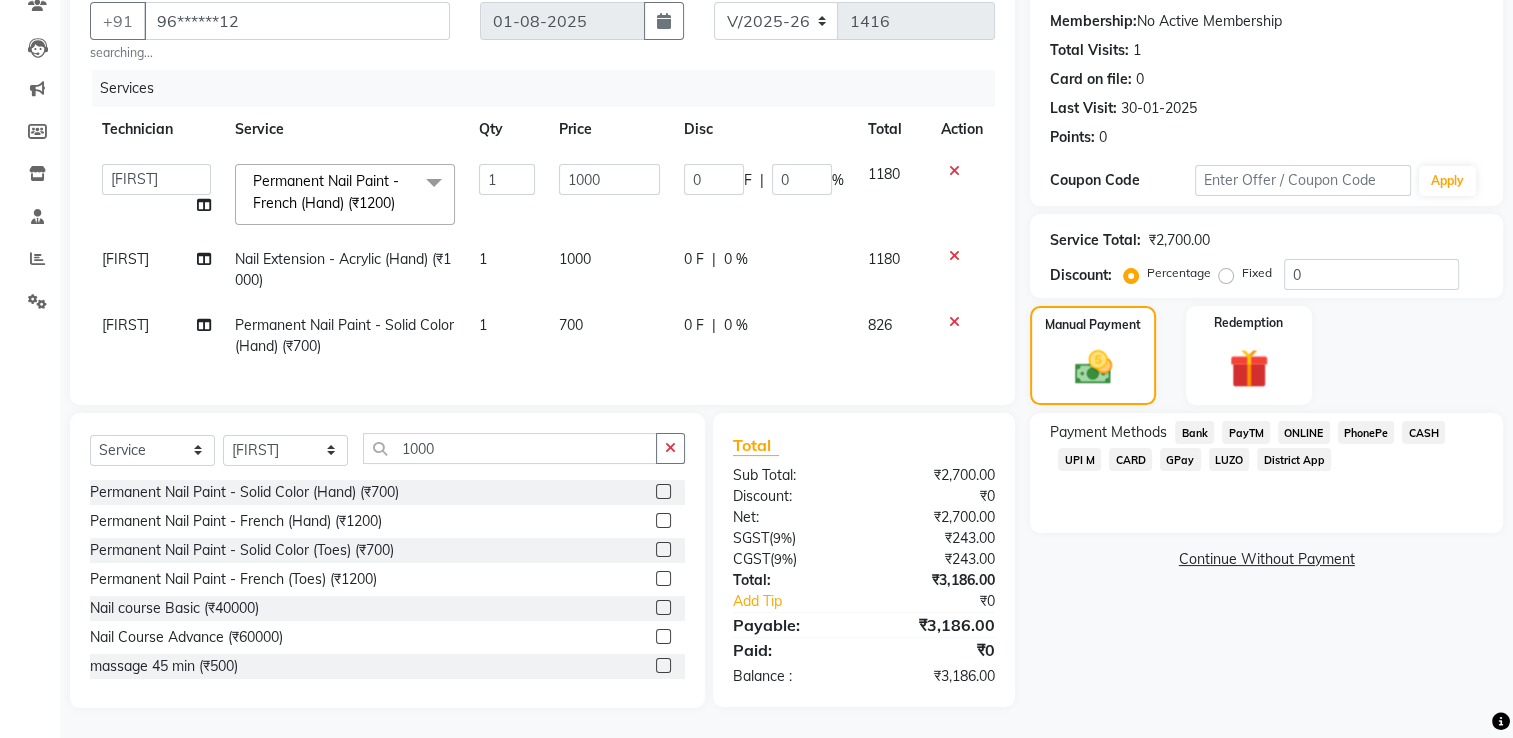 click on "UPI M" 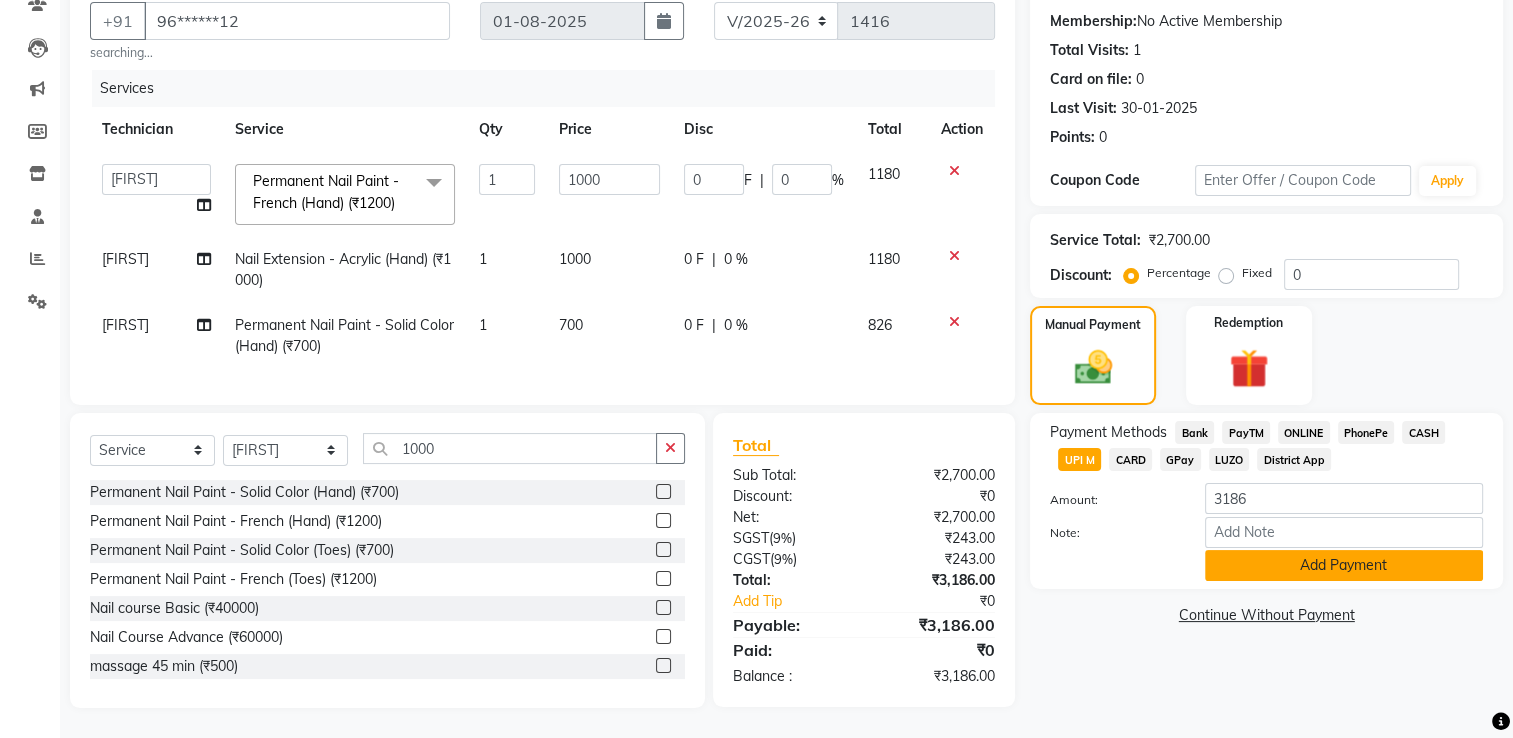 click on "Add Payment" 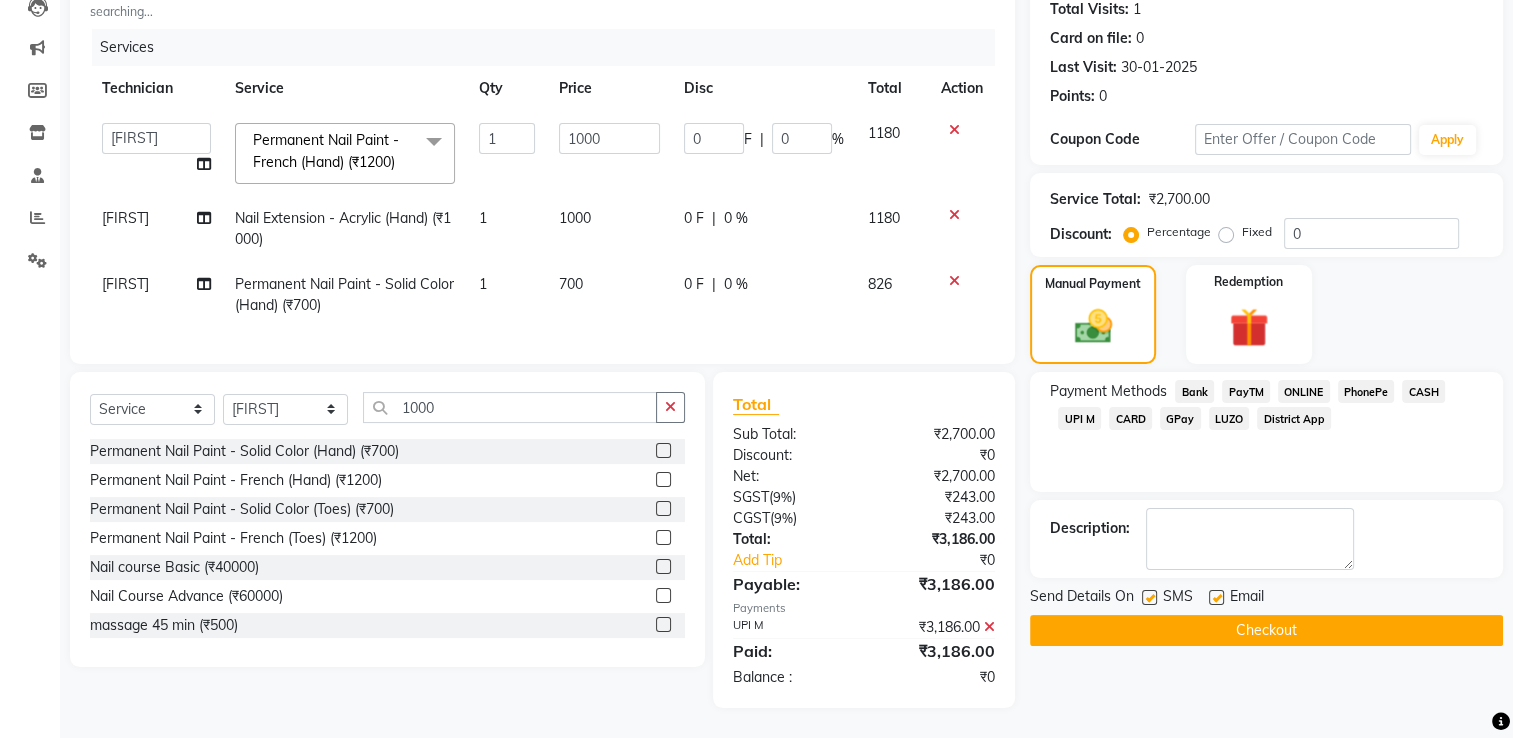 scroll, scrollTop: 240, scrollLeft: 0, axis: vertical 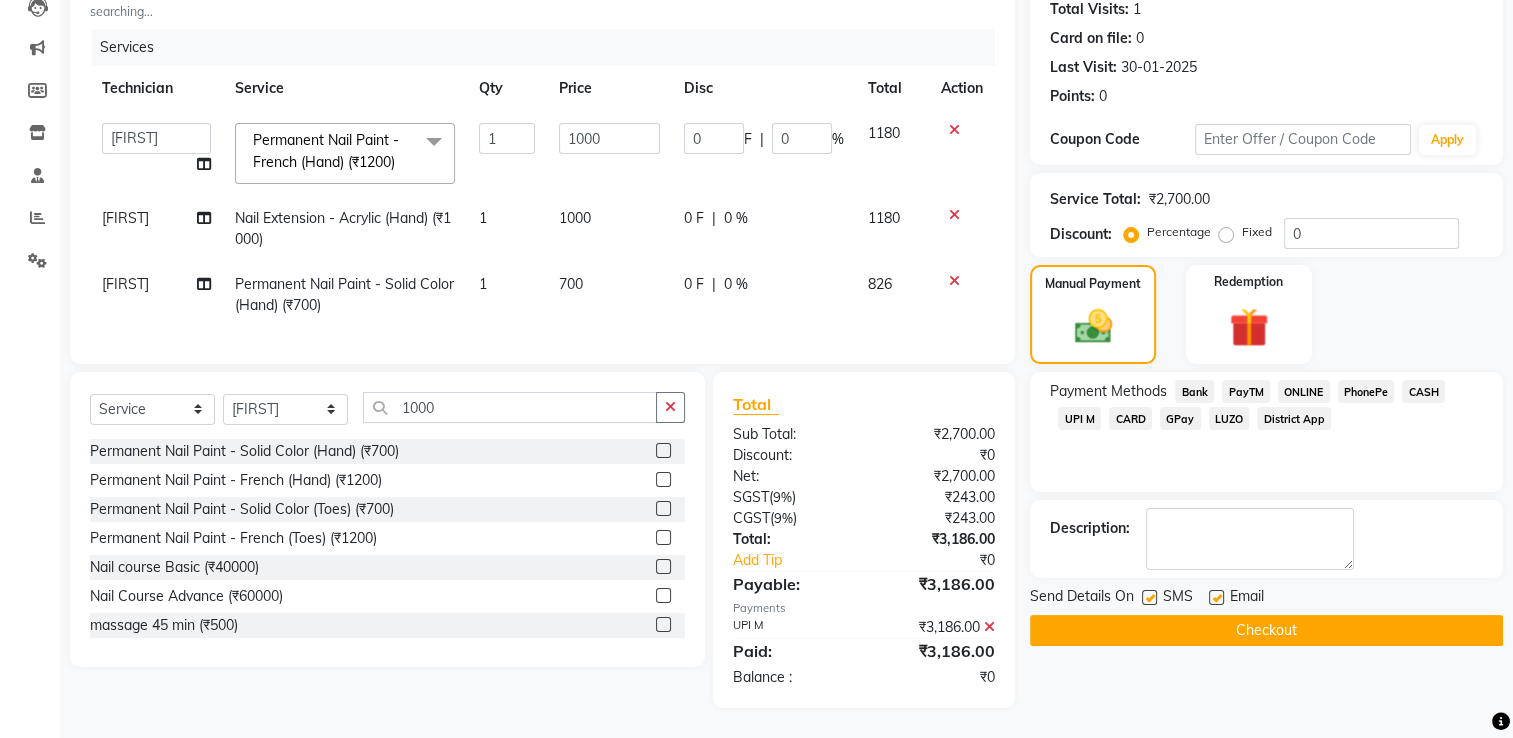 click on "Checkout" 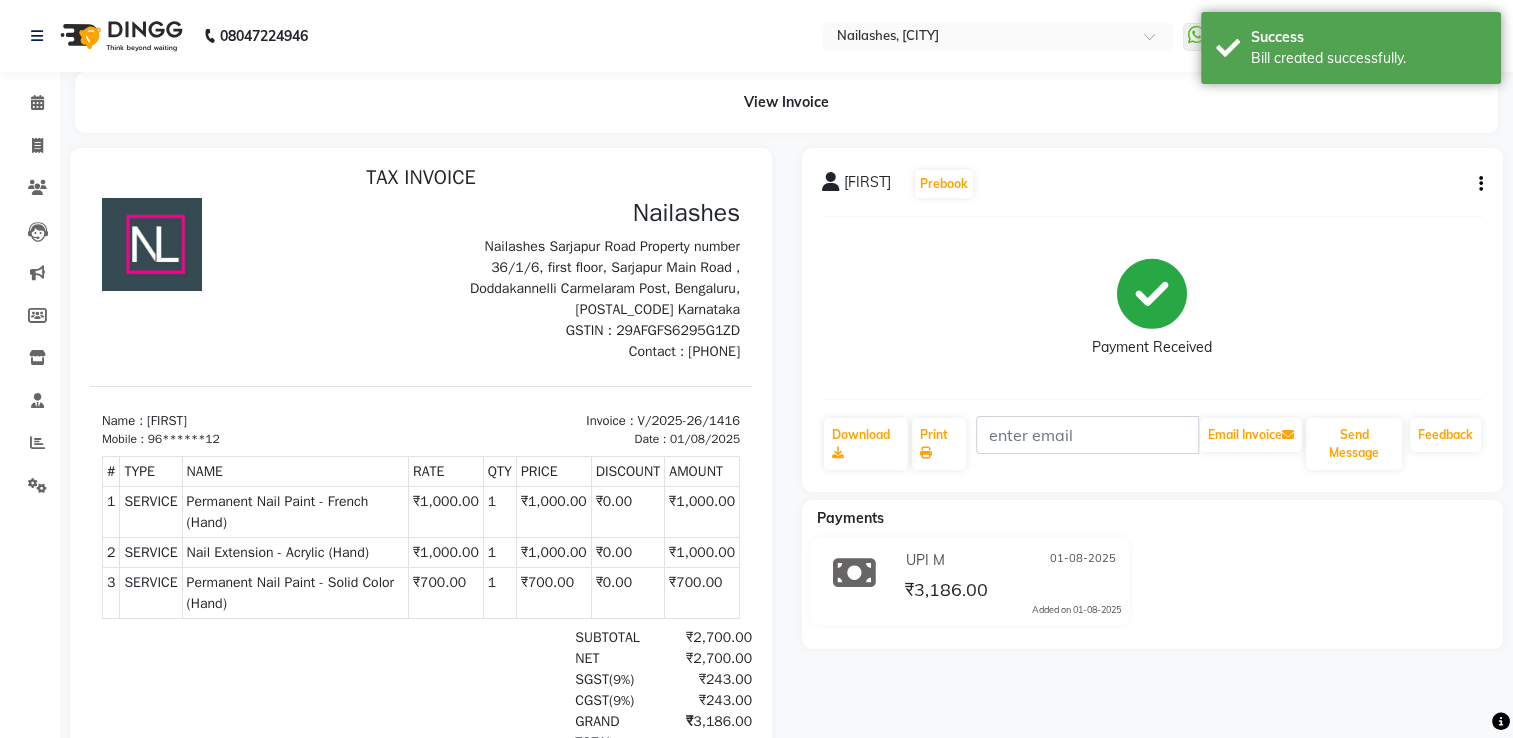 scroll, scrollTop: 16, scrollLeft: 0, axis: vertical 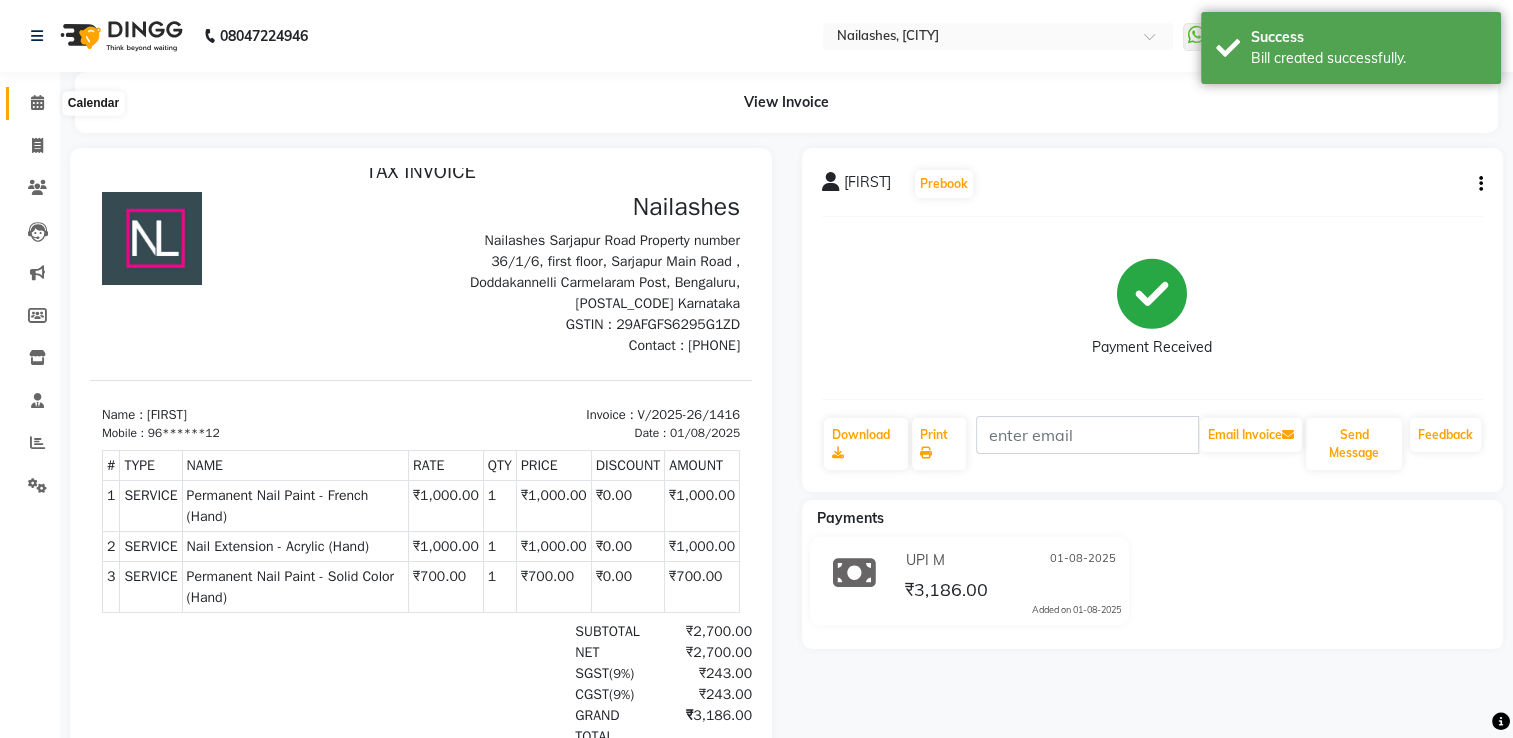 click 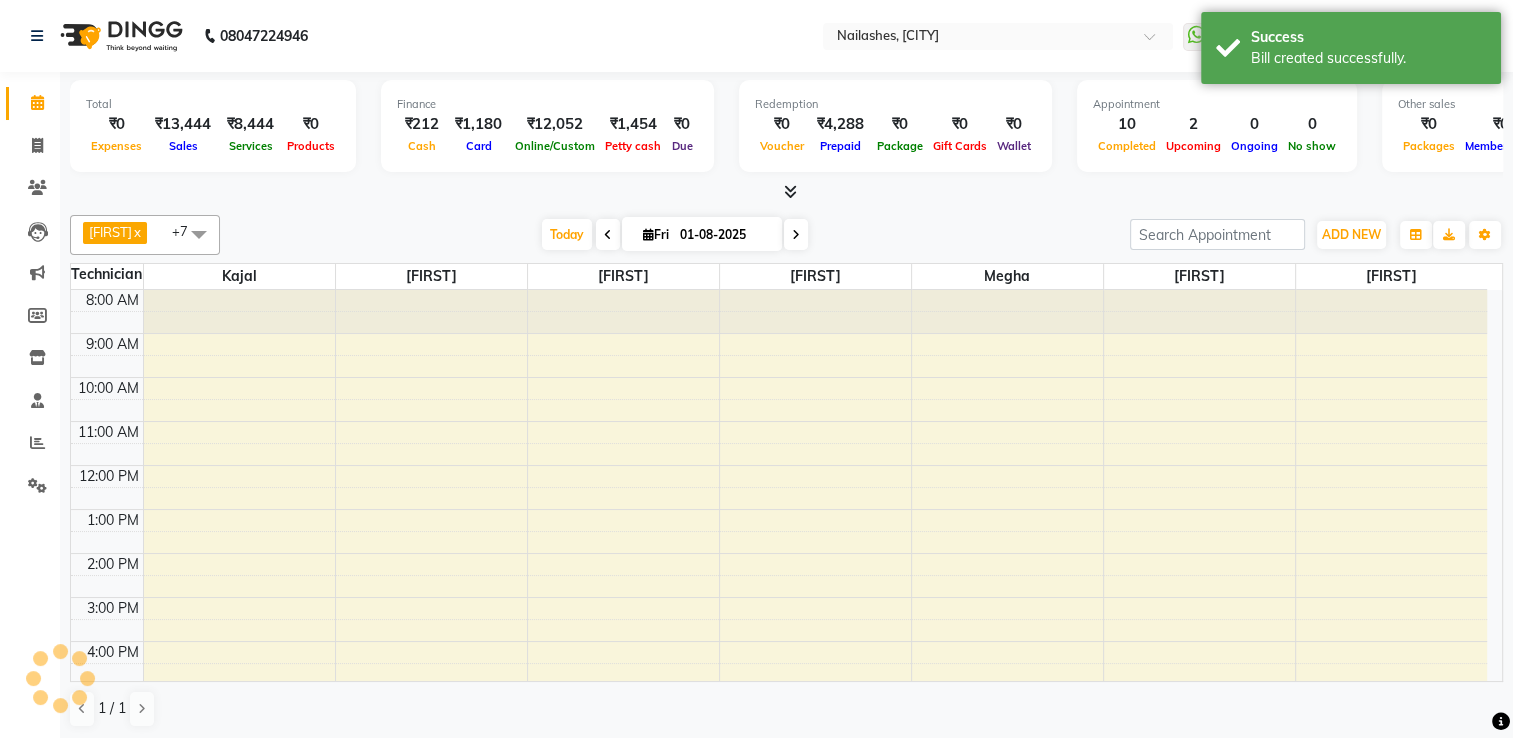 scroll, scrollTop: 136, scrollLeft: 0, axis: vertical 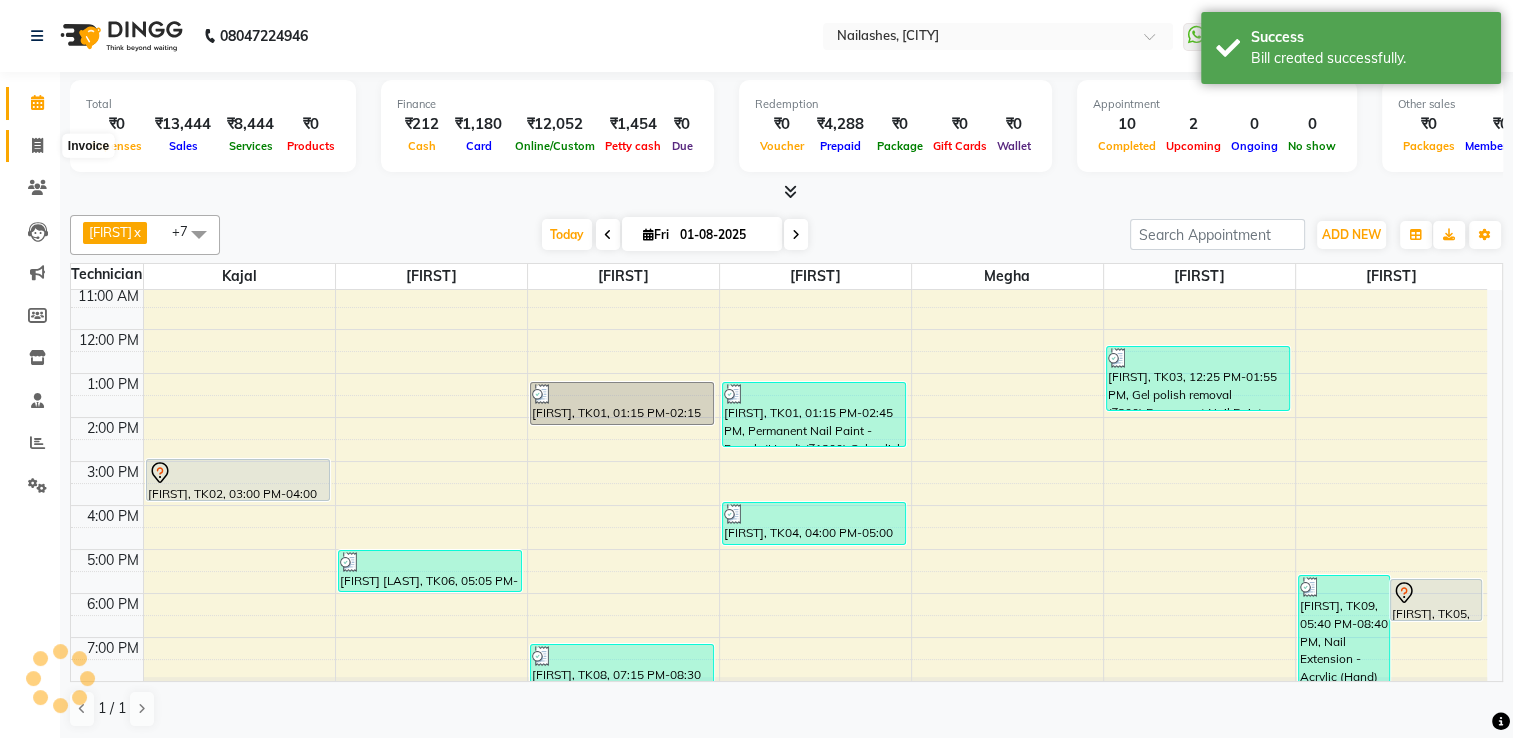 click 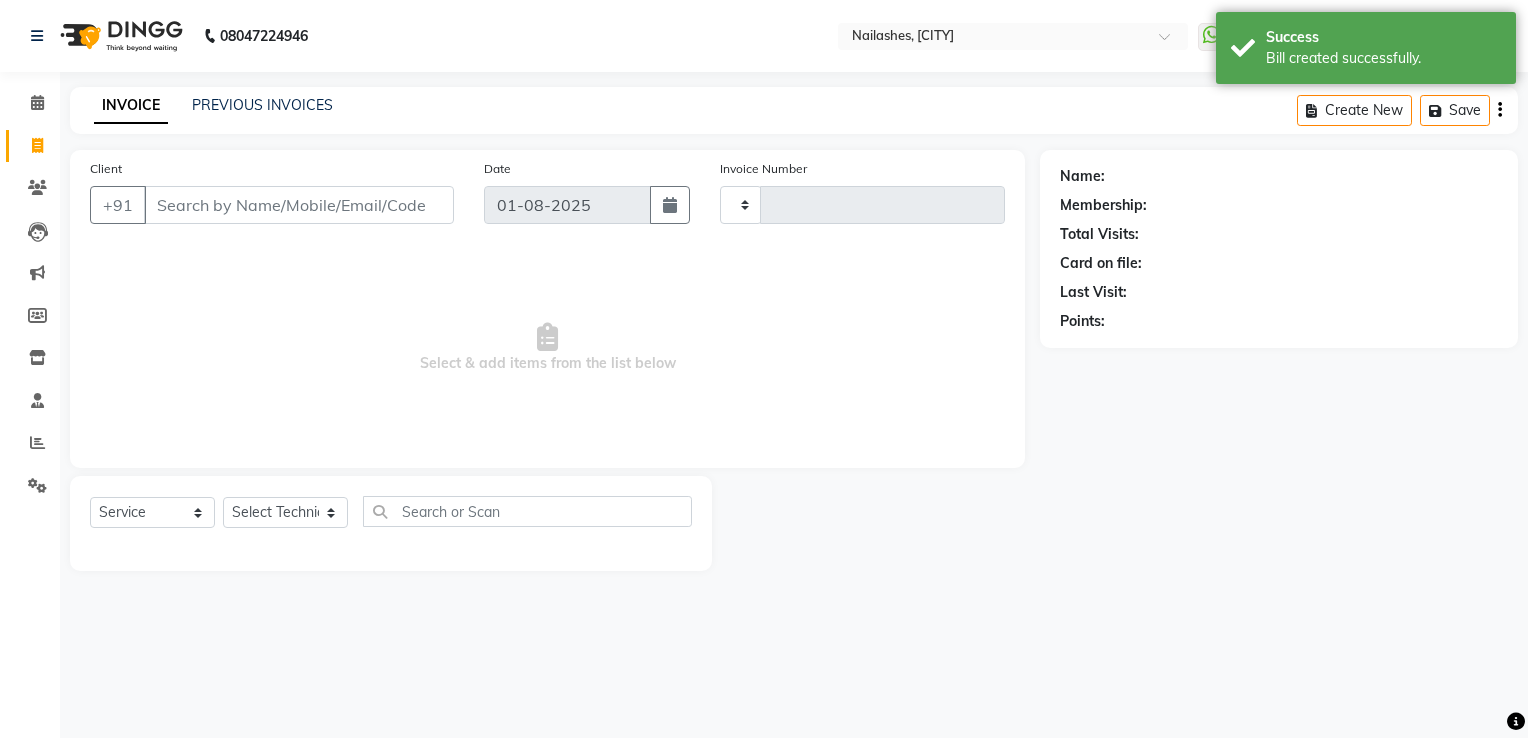 type on "1417" 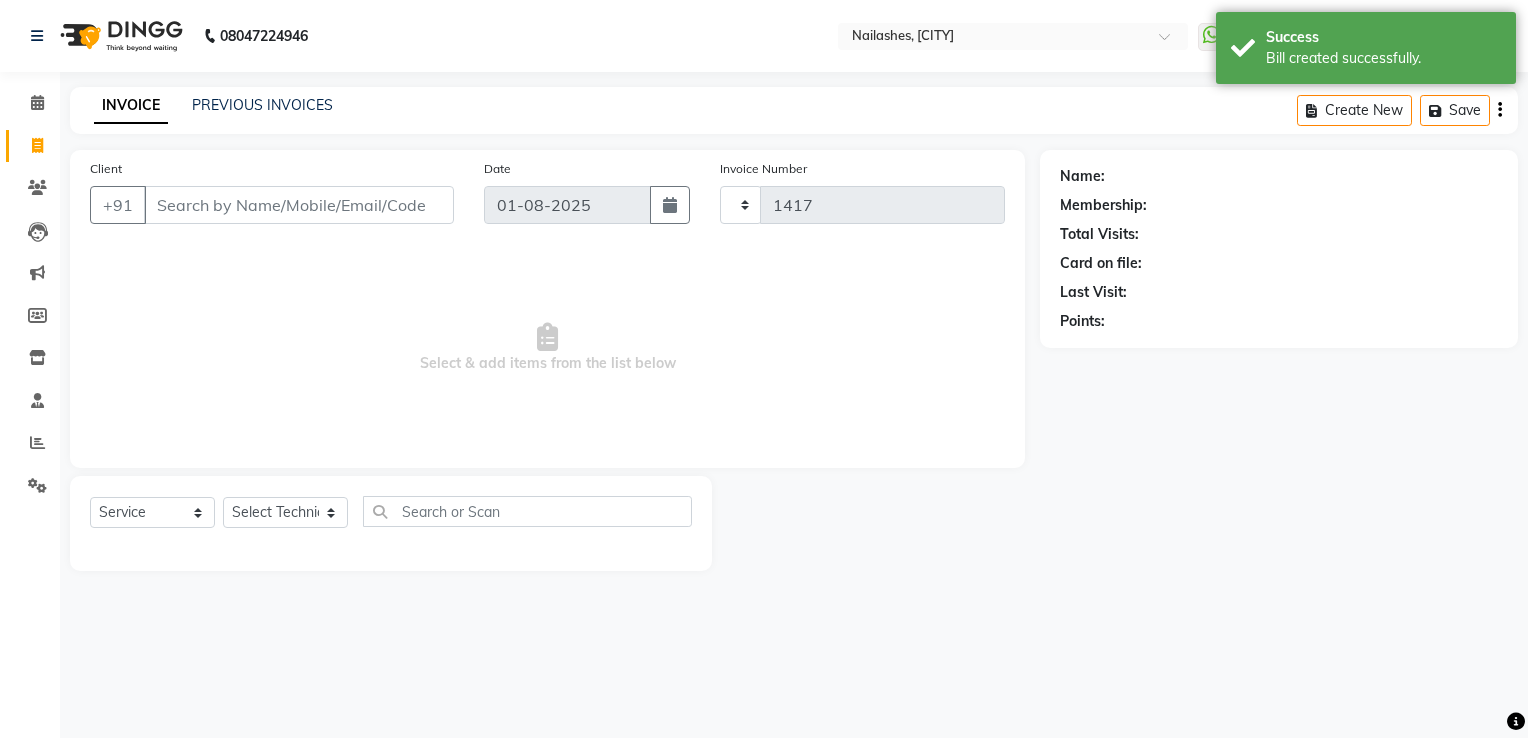 select on "6579" 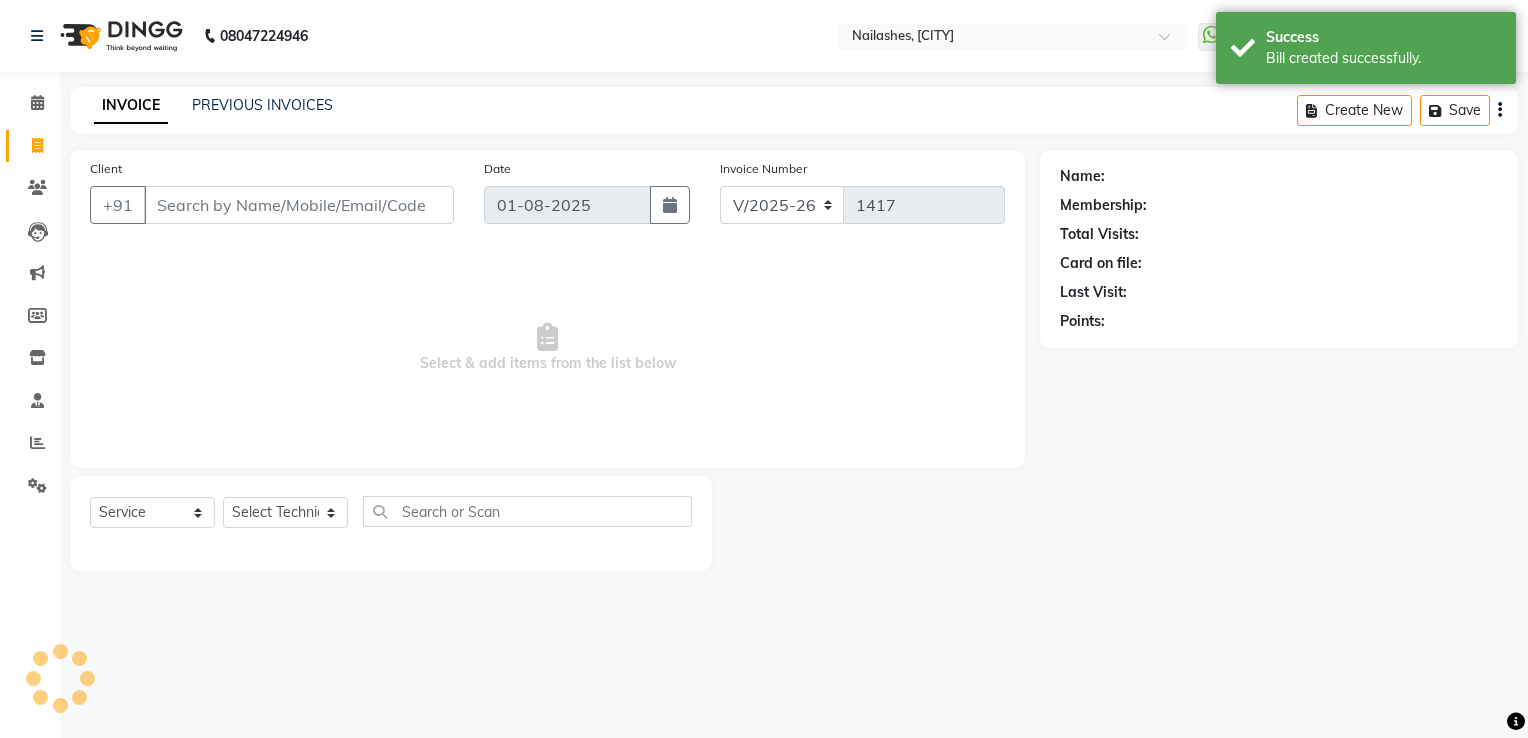 click on "INVOICE PREVIOUS INVOICES Create New   Save" 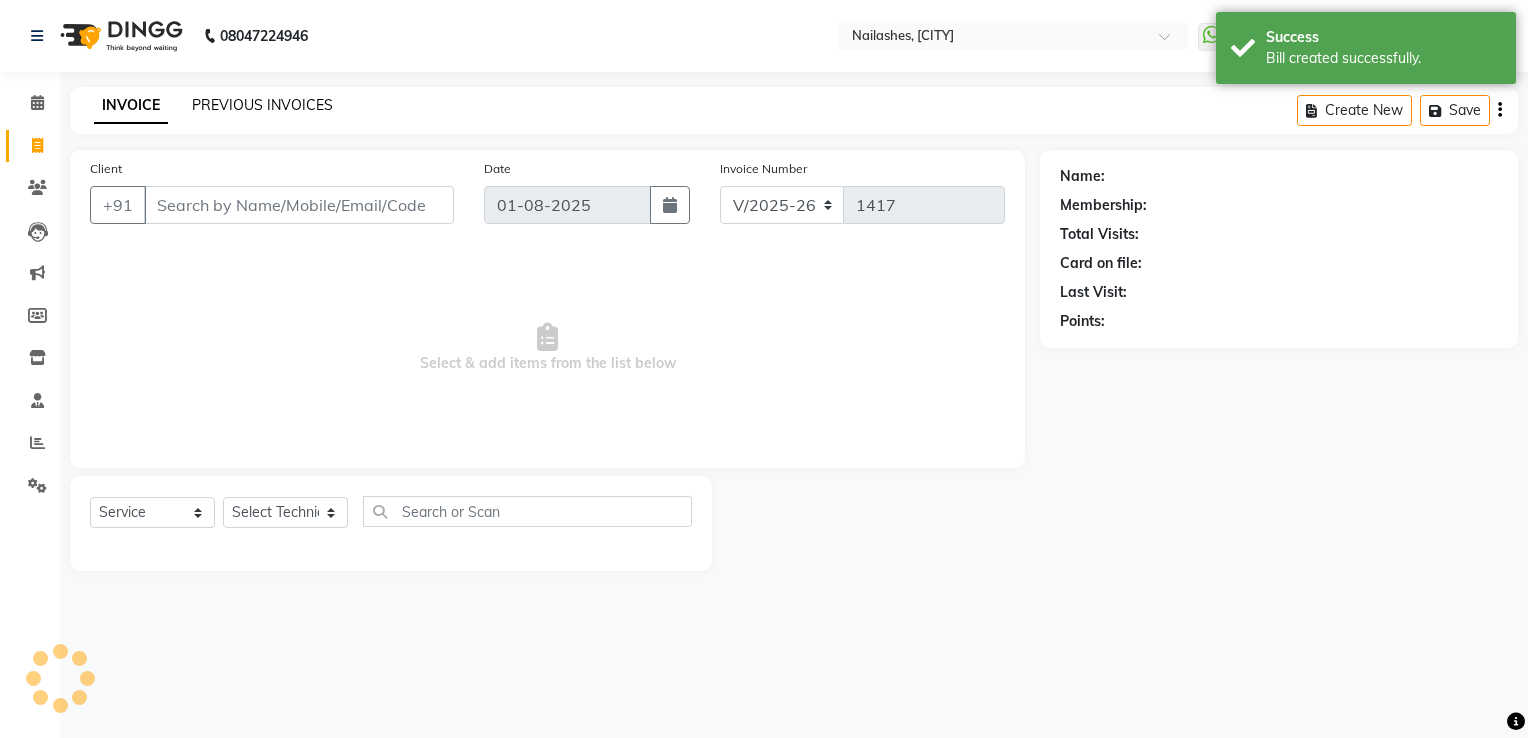 click on "PREVIOUS INVOICES" 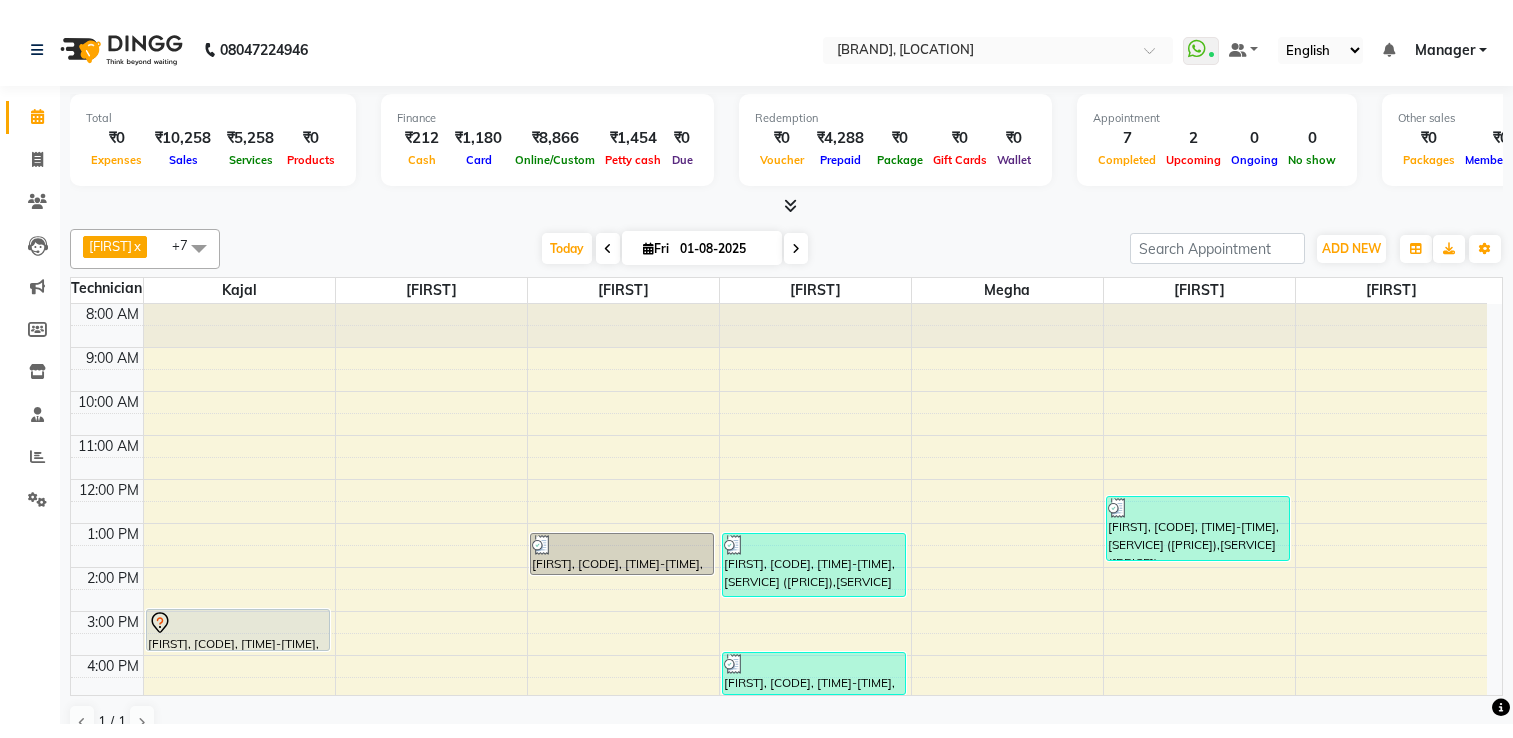 scroll, scrollTop: 0, scrollLeft: 0, axis: both 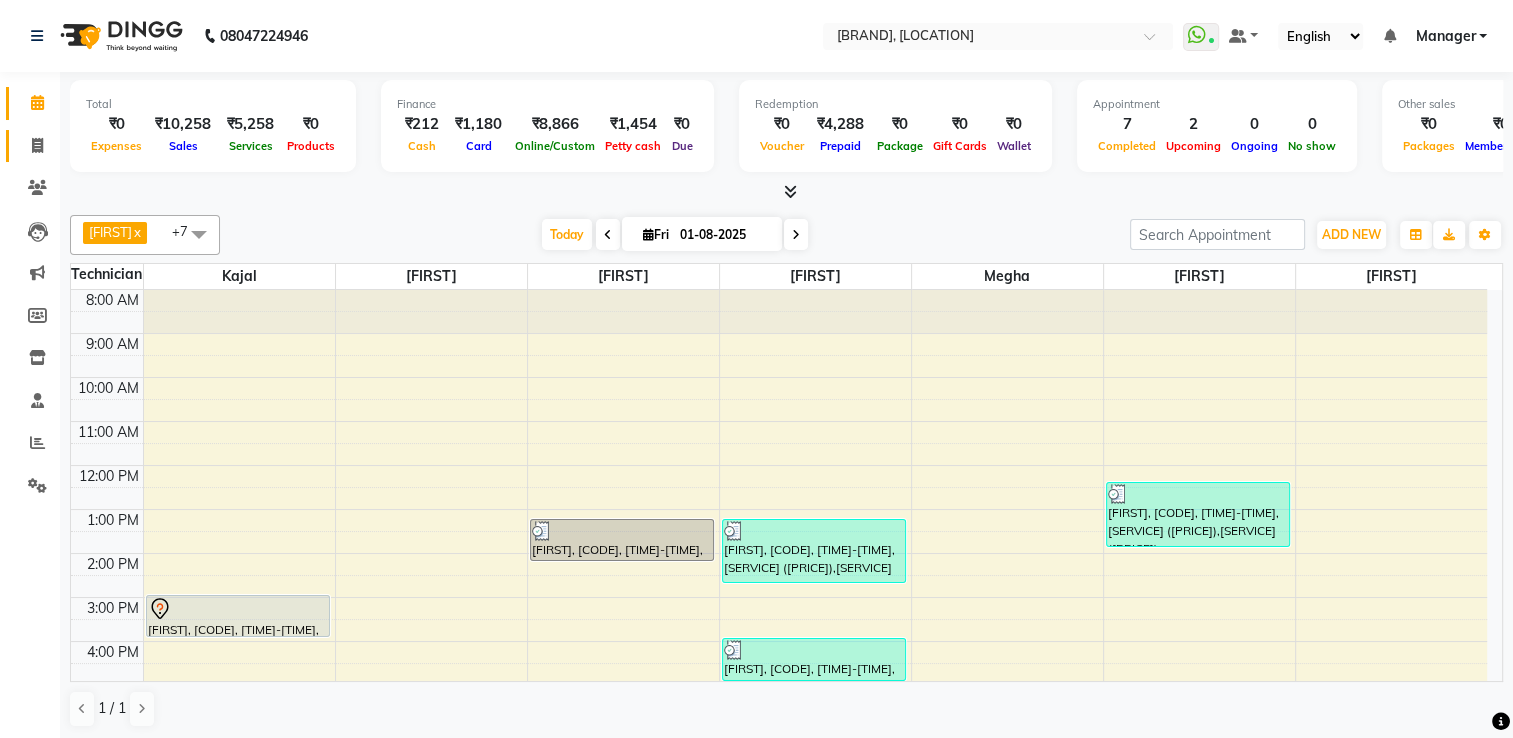click on "Invoice" 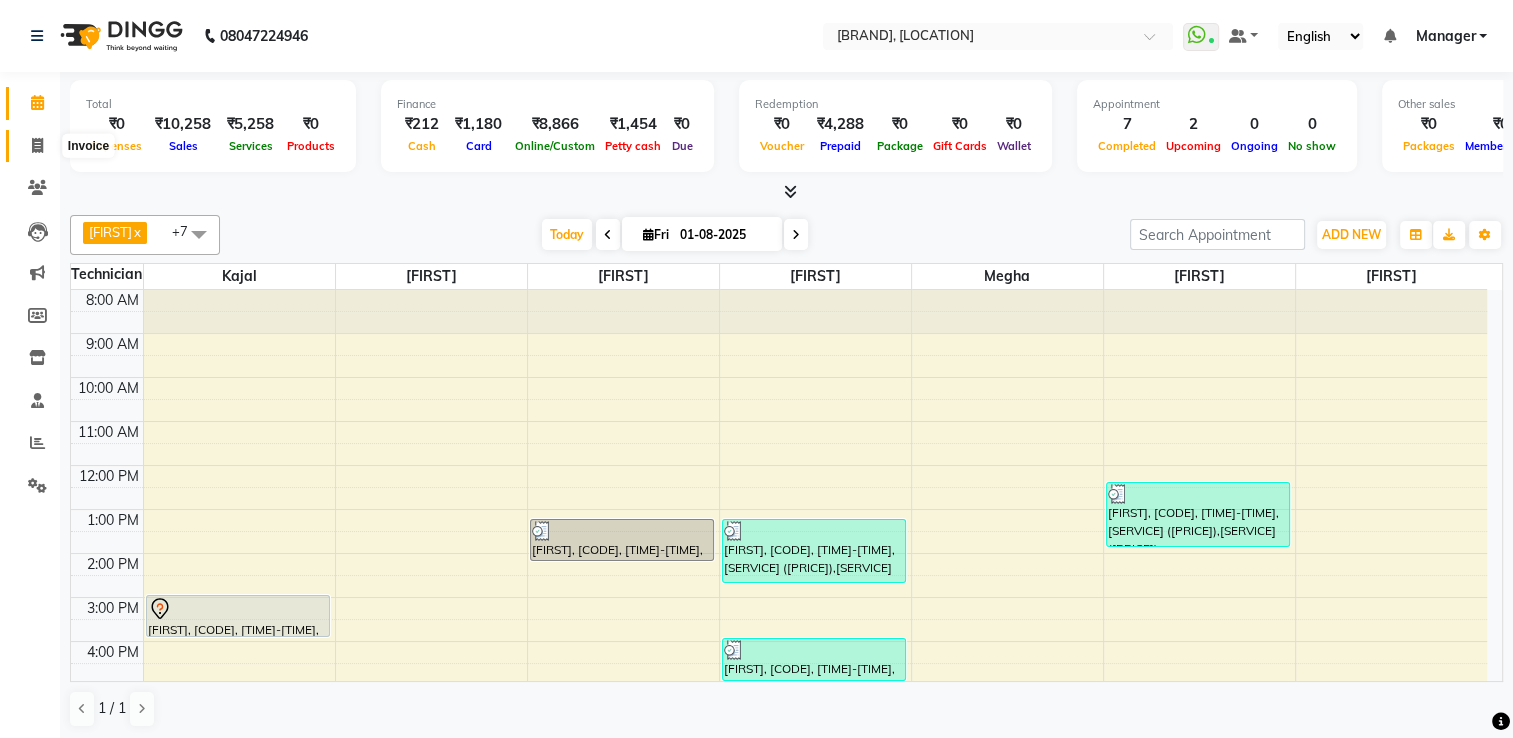 click 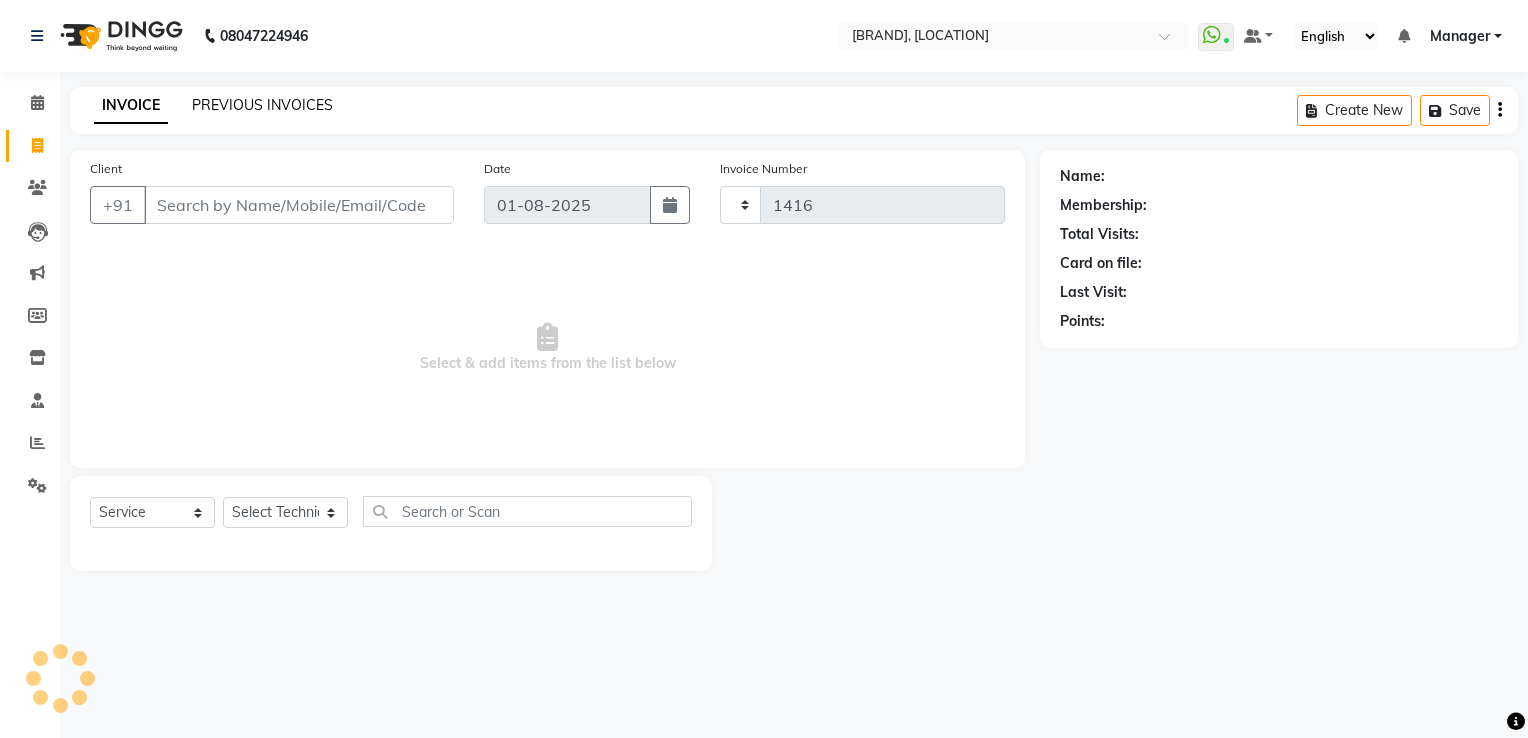 click on "PREVIOUS INVOICES" 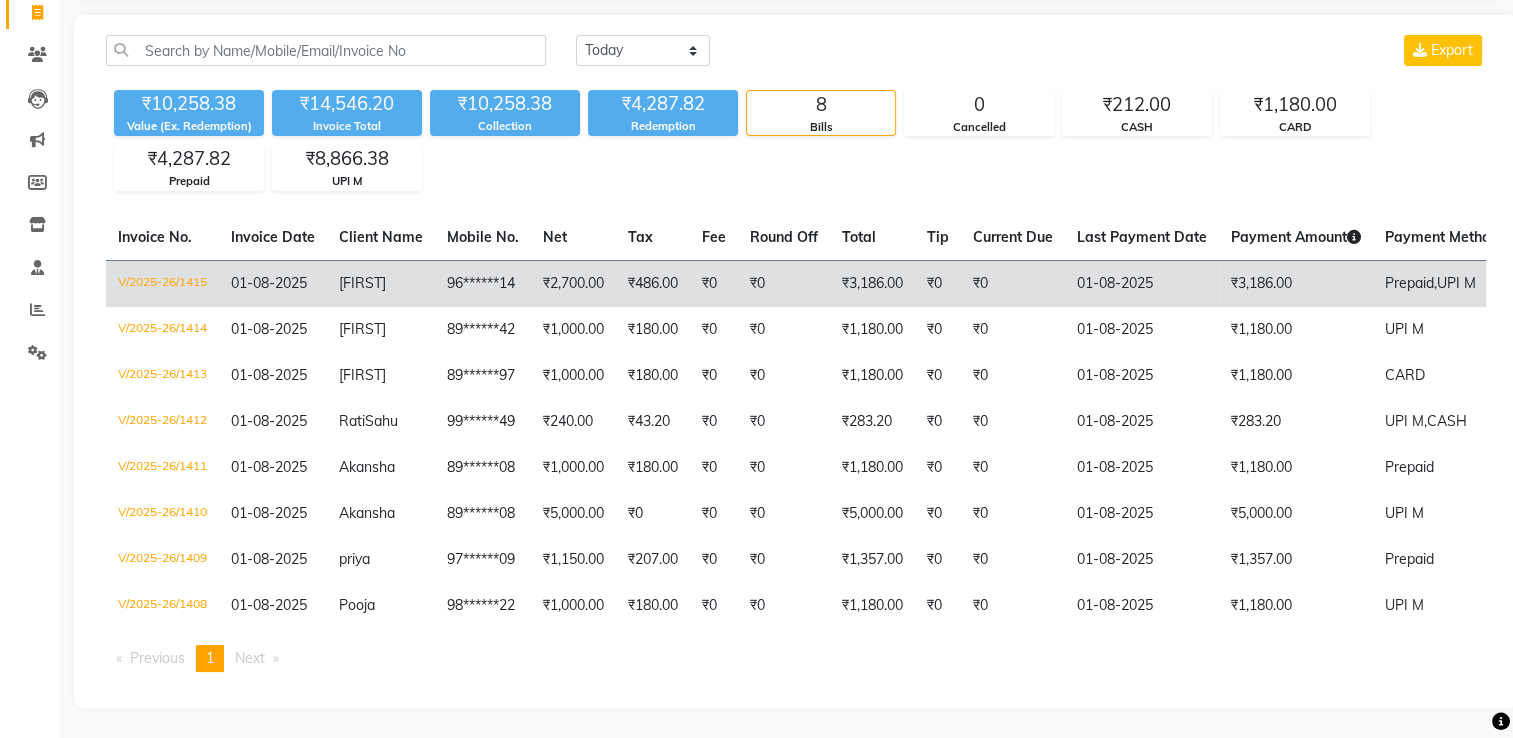 scroll, scrollTop: 148, scrollLeft: 0, axis: vertical 